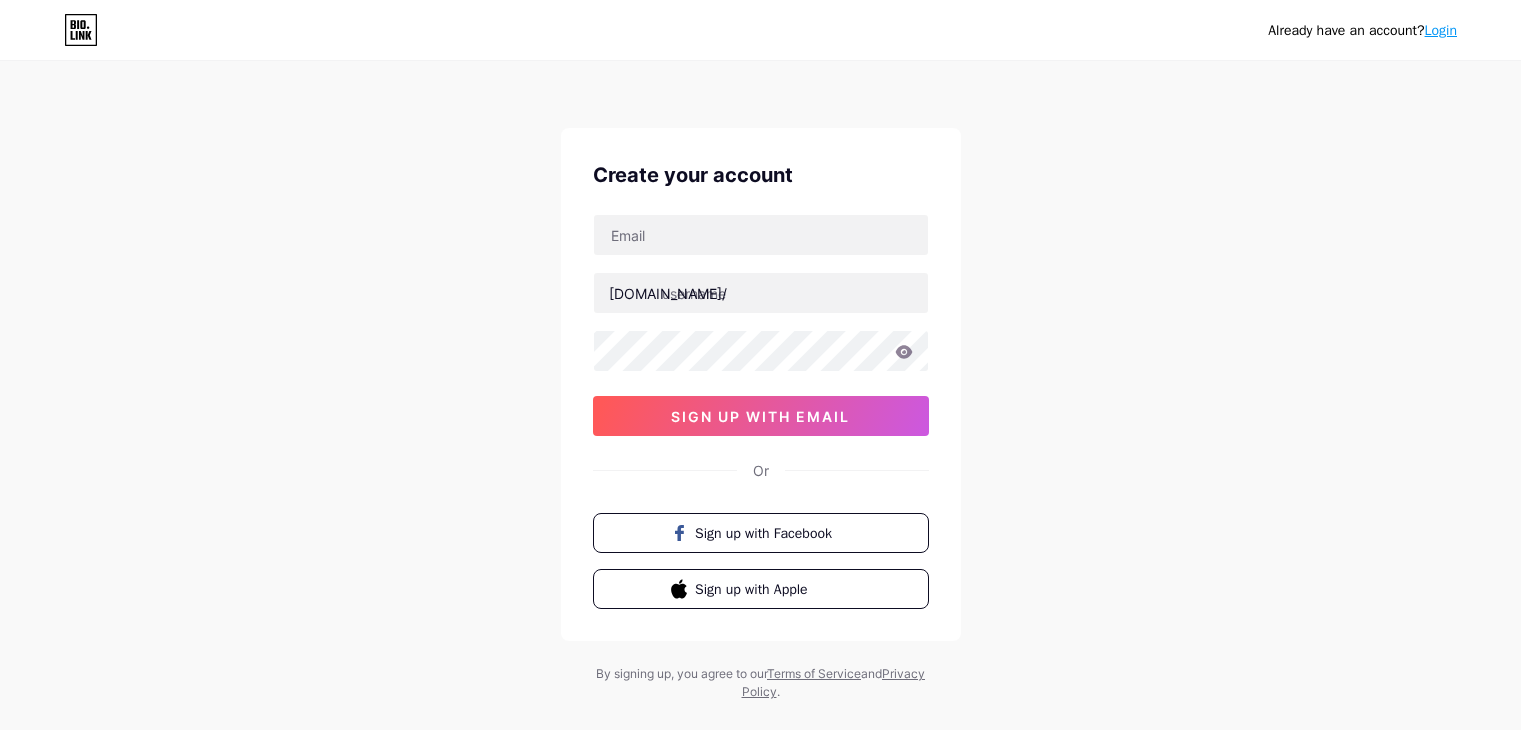 scroll, scrollTop: 0, scrollLeft: 0, axis: both 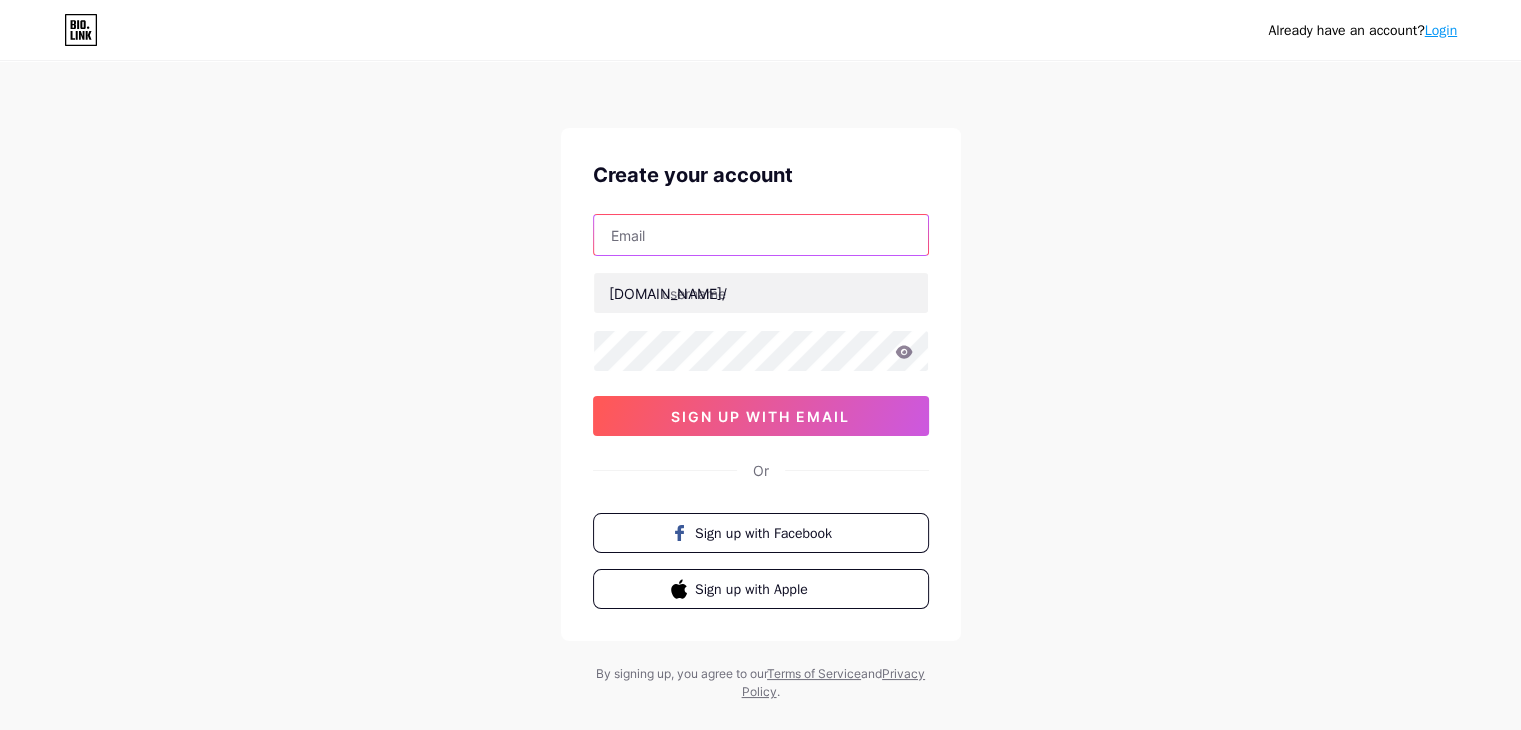 click at bounding box center [761, 235] 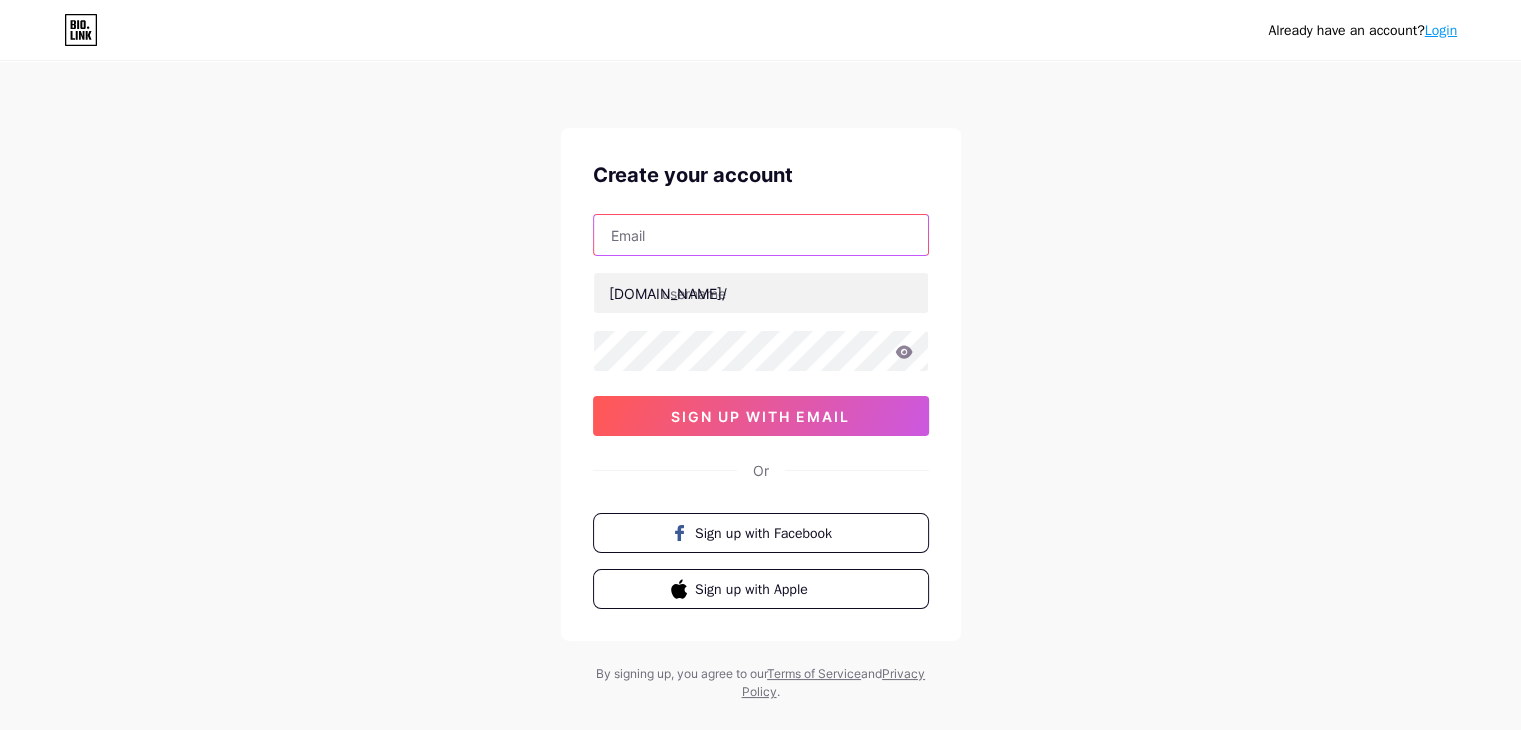 type on "sdeep.info@gmail.com" 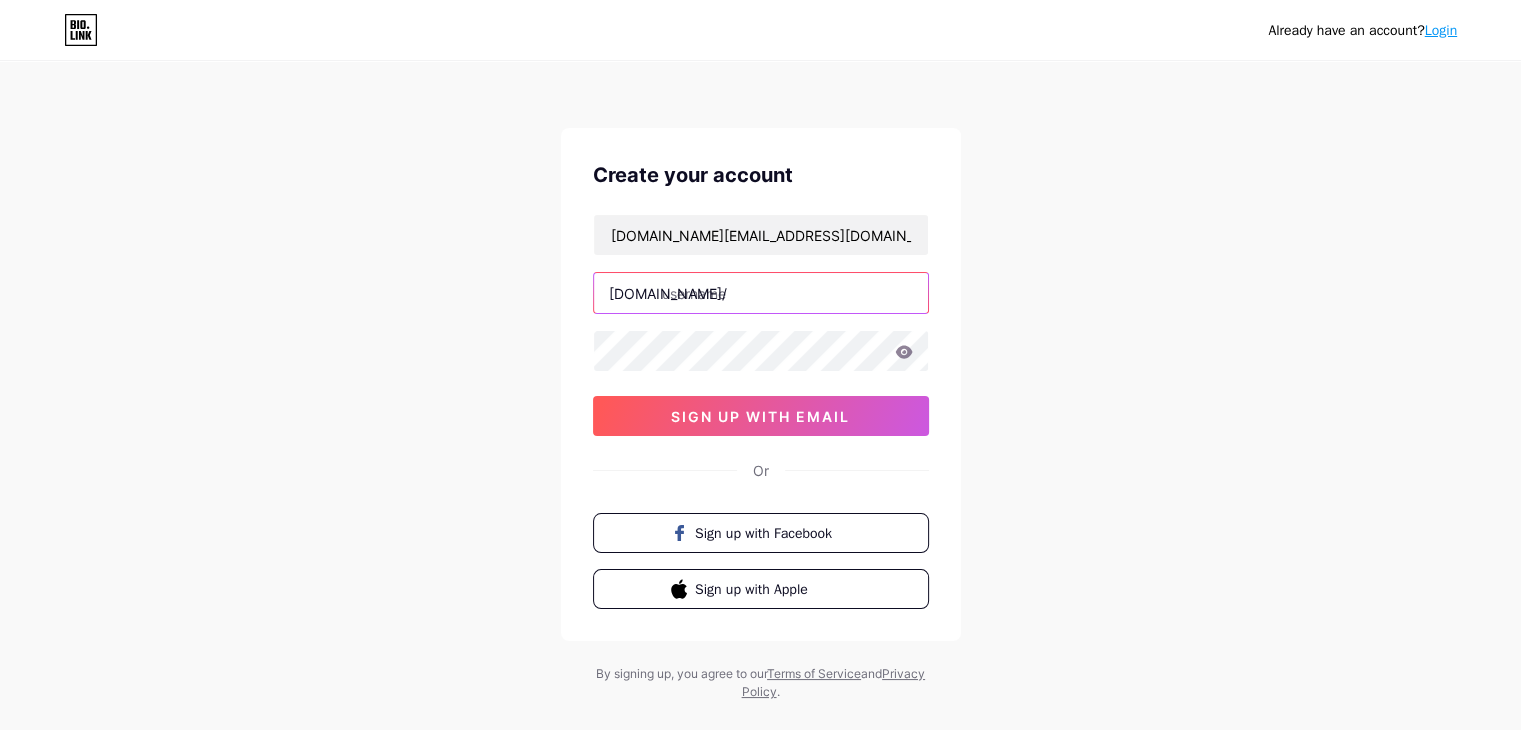 click at bounding box center (761, 293) 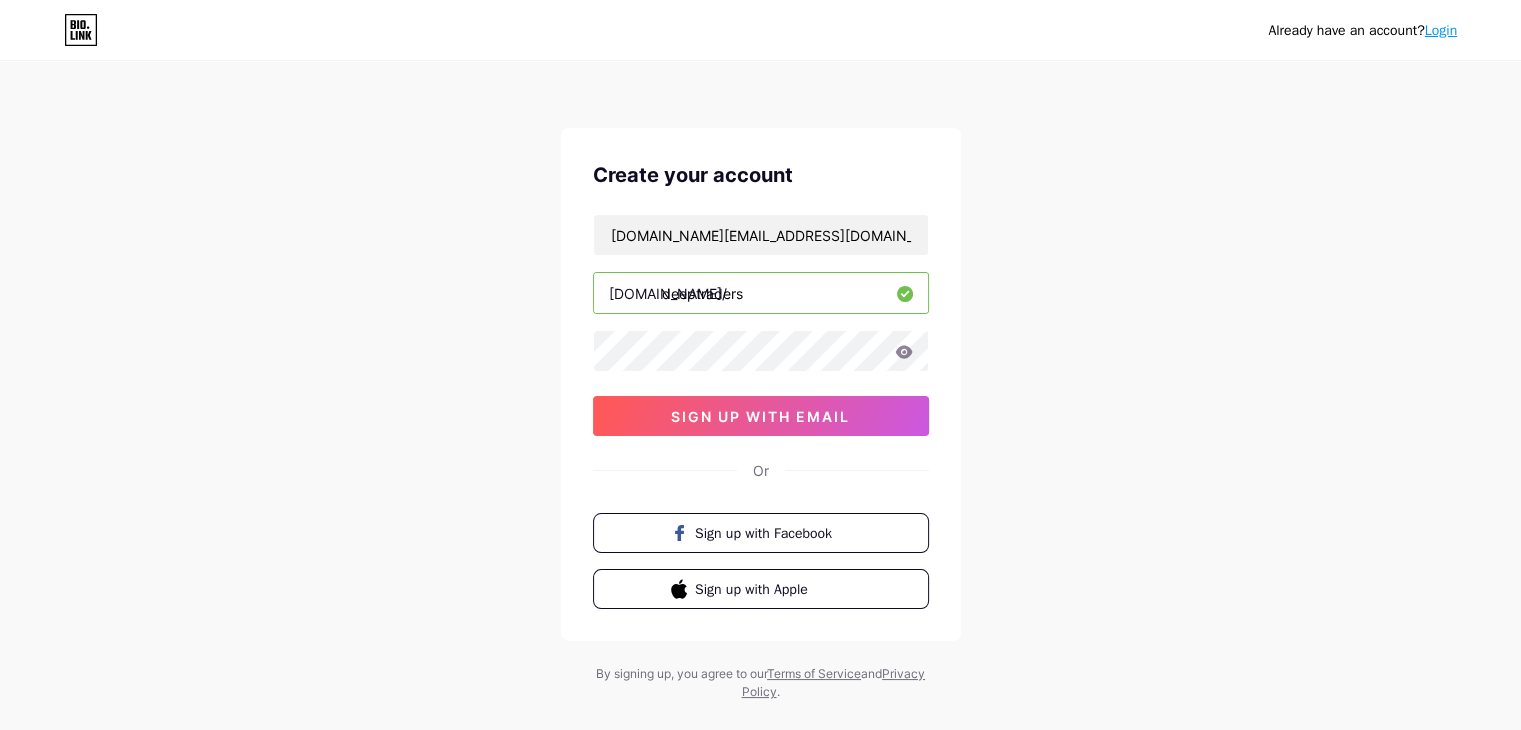 type on "deeptraders" 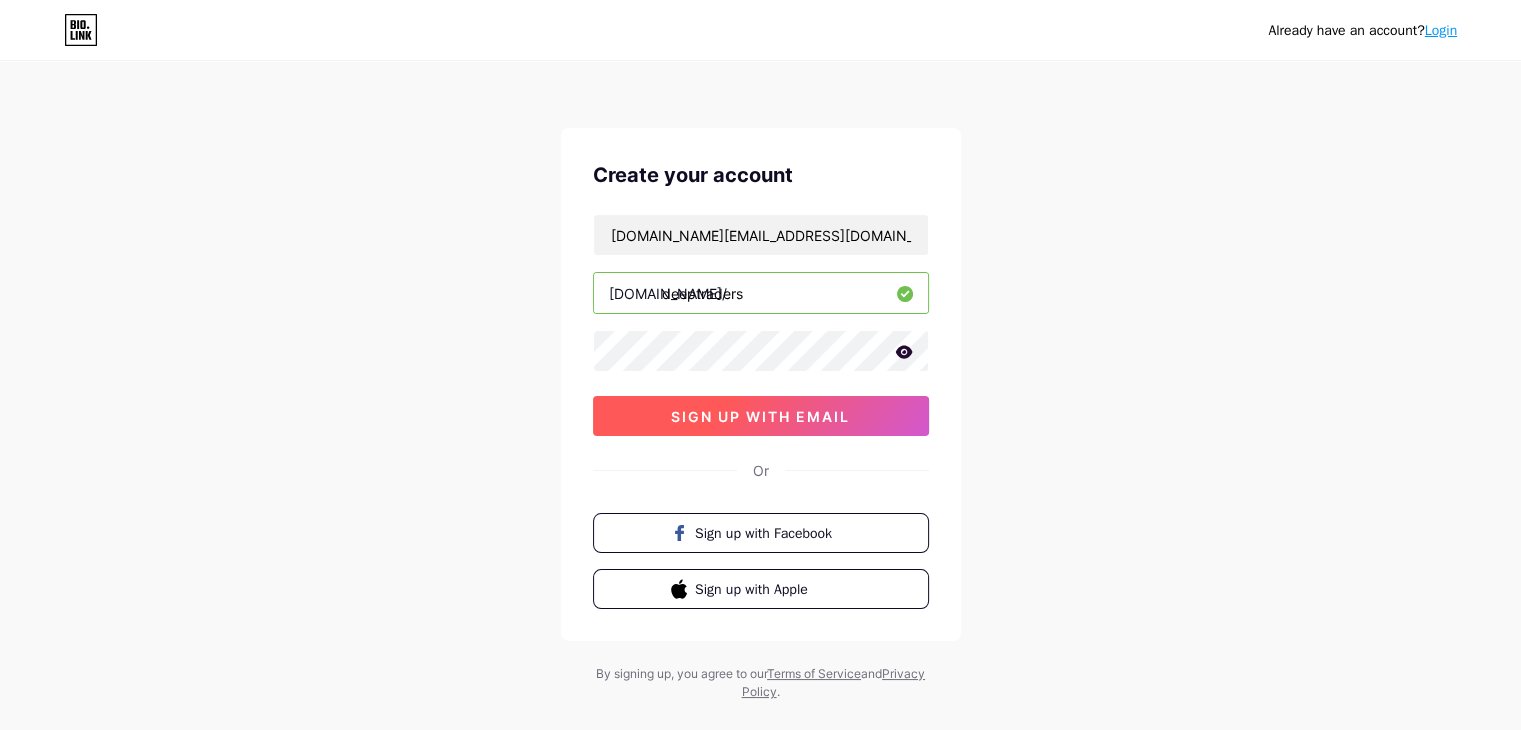 click on "sign up with email" at bounding box center [761, 416] 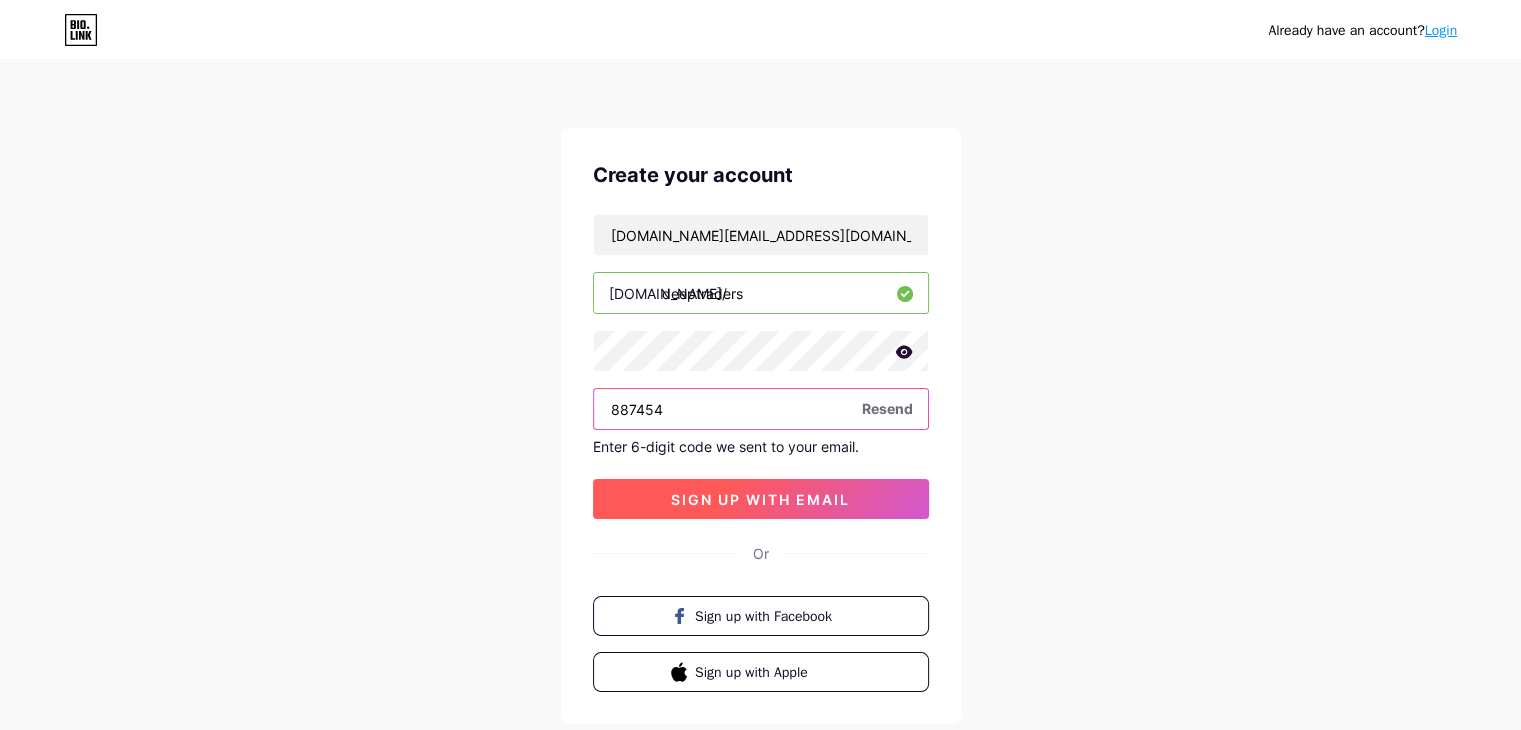 type on "887454" 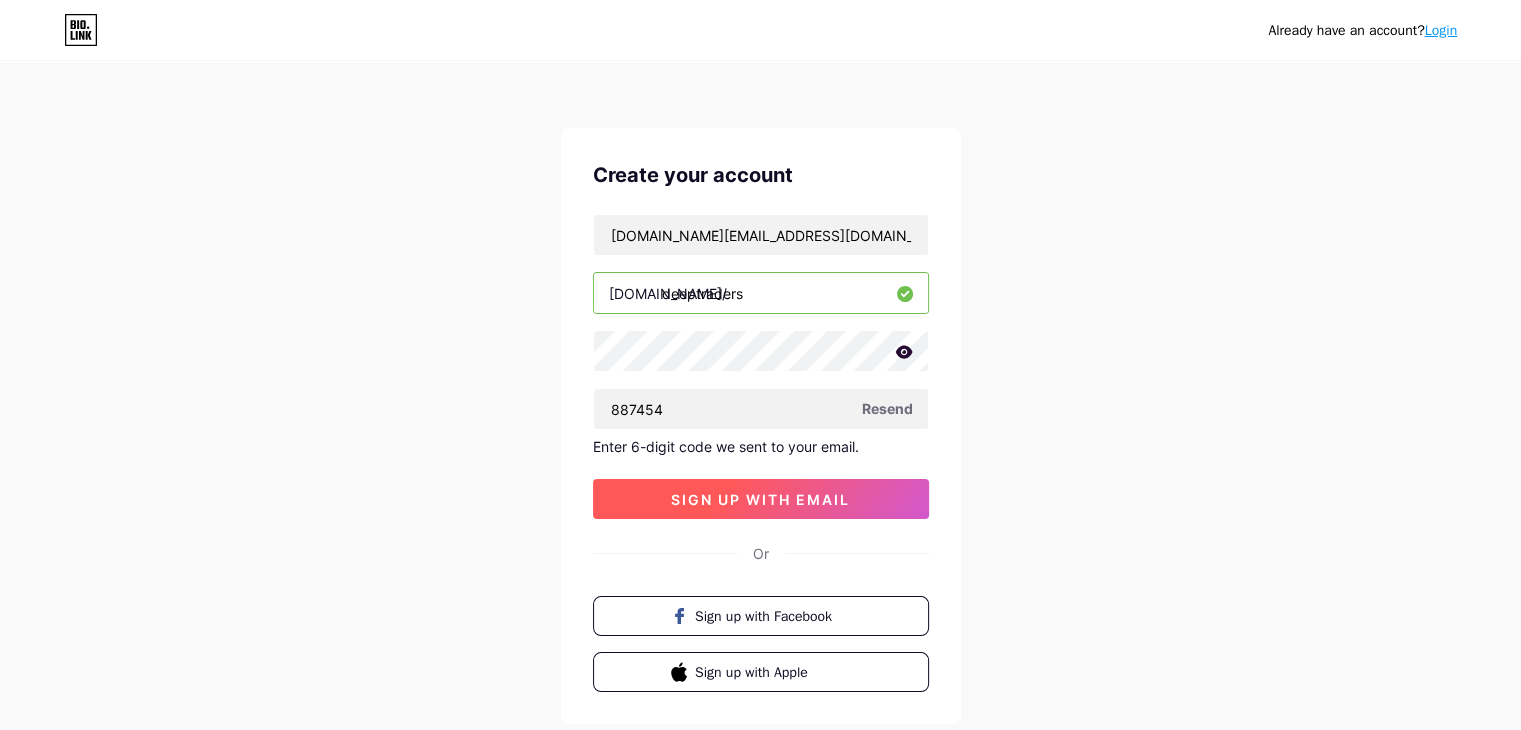 drag, startPoint x: 695, startPoint y: 492, endPoint x: 705, endPoint y: 489, distance: 10.440307 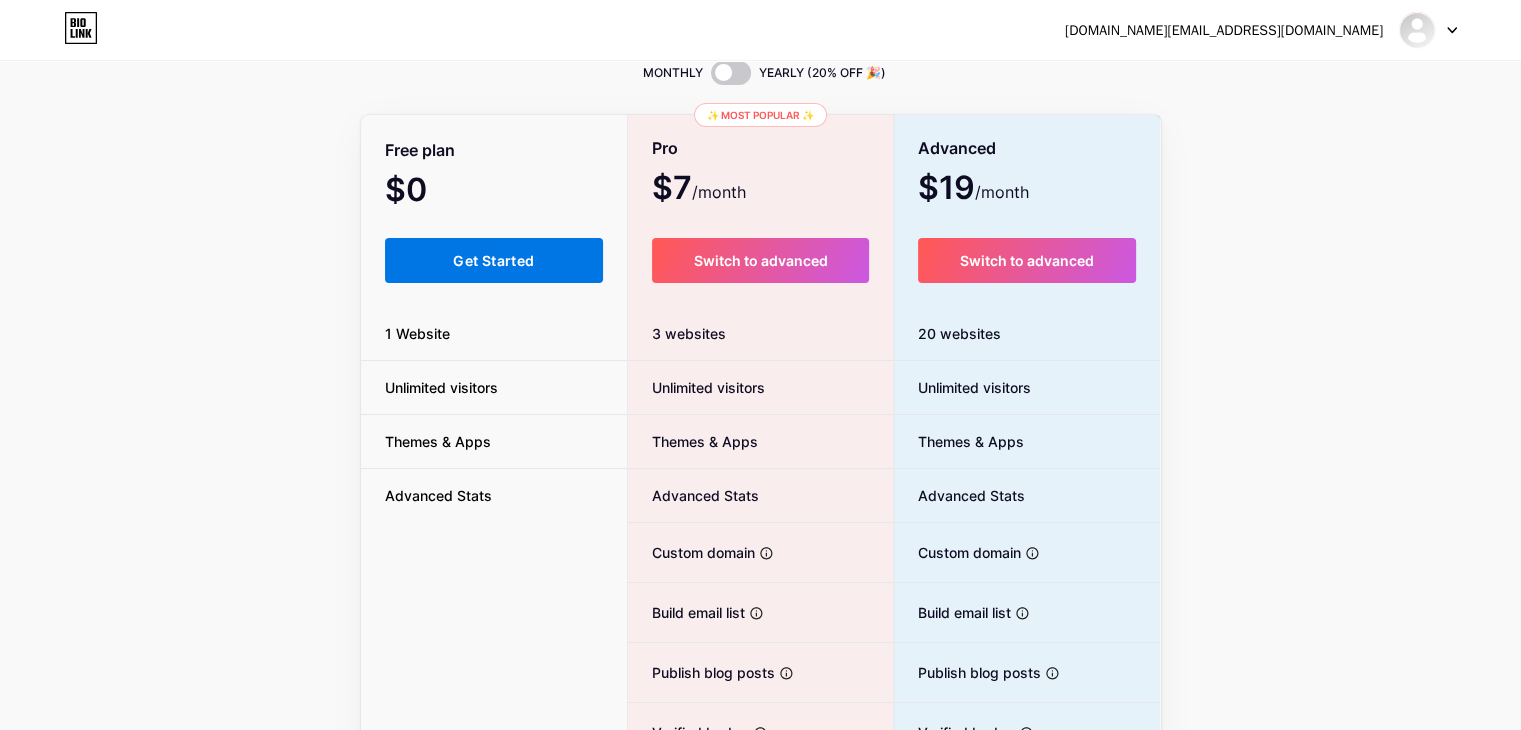 scroll, scrollTop: 50, scrollLeft: 0, axis: vertical 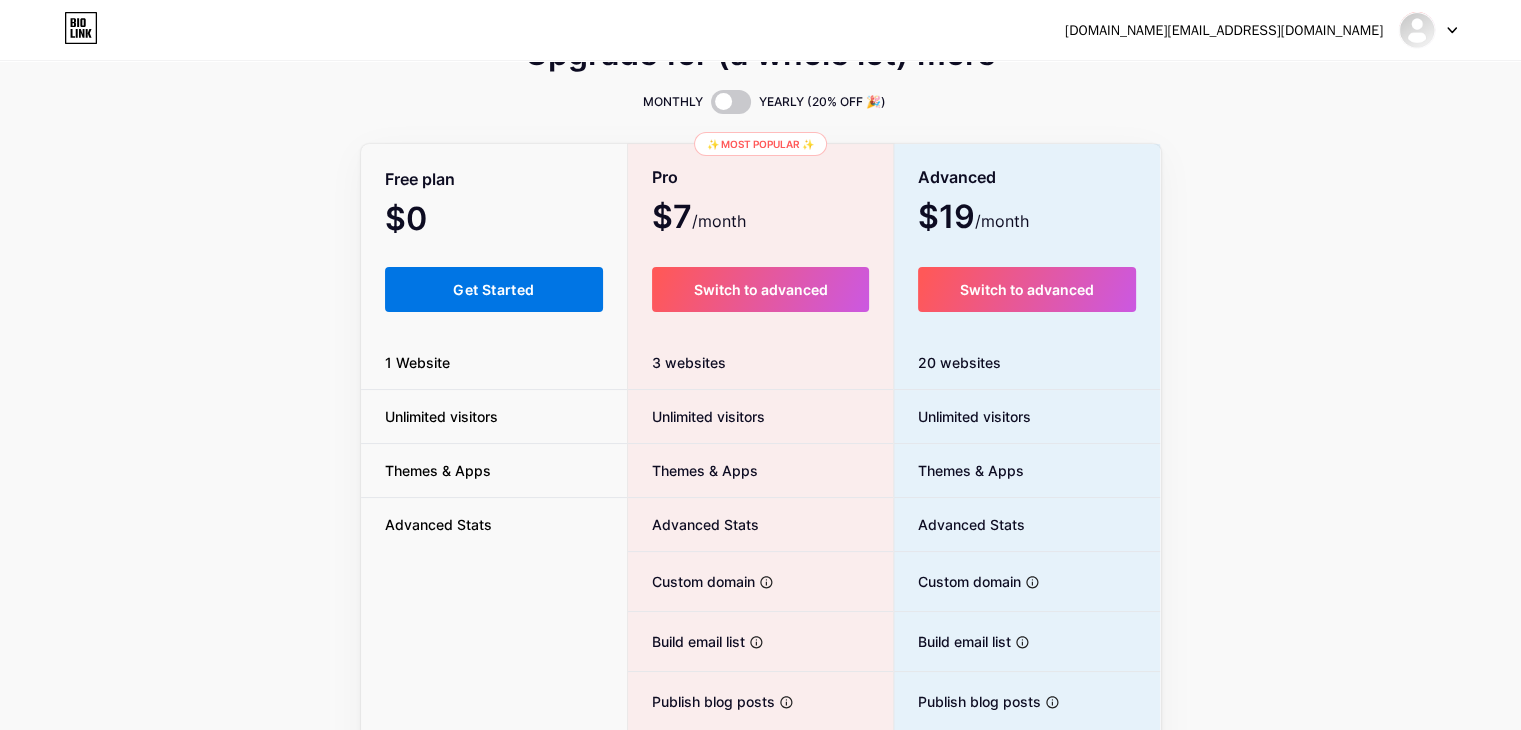 click on "Get Started" at bounding box center (494, 289) 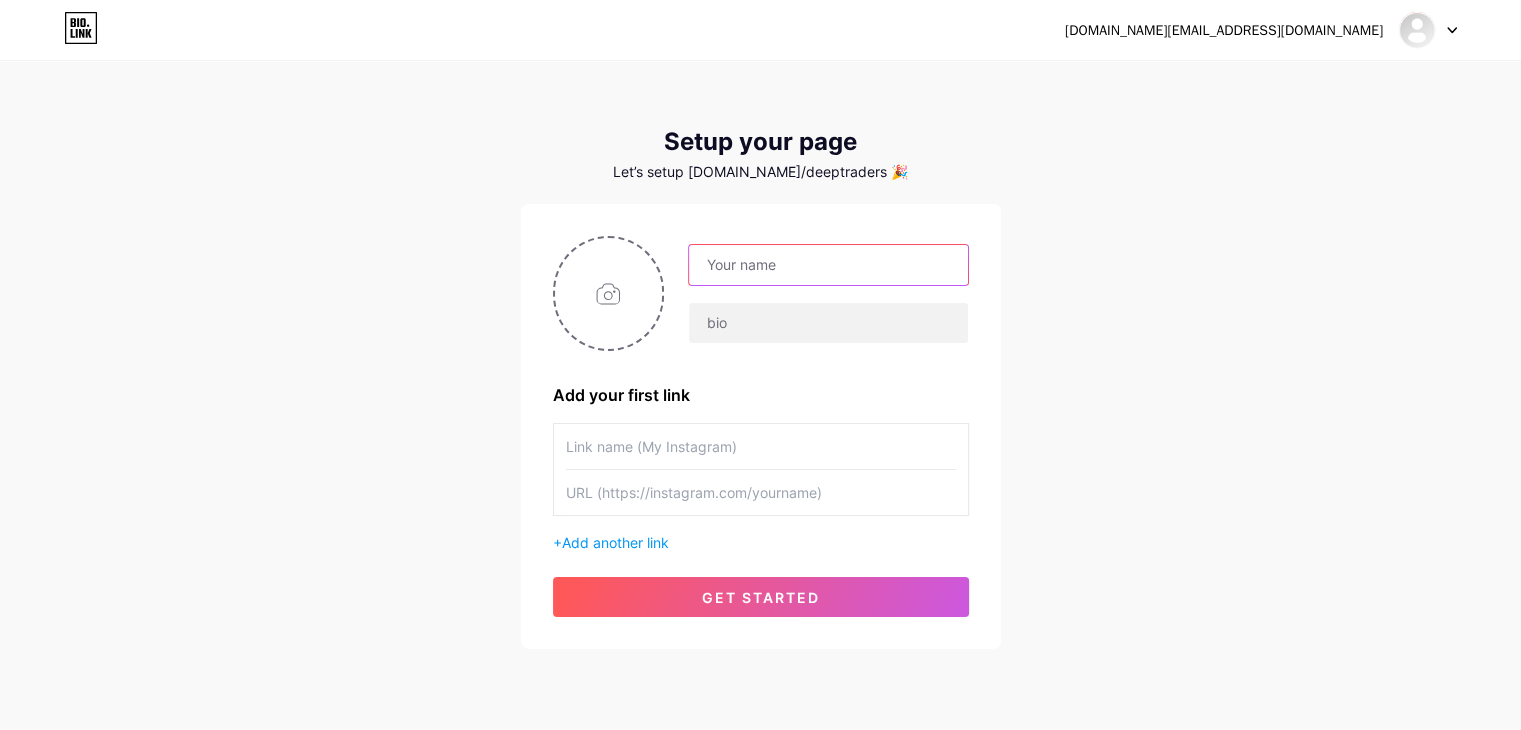 click at bounding box center [828, 265] 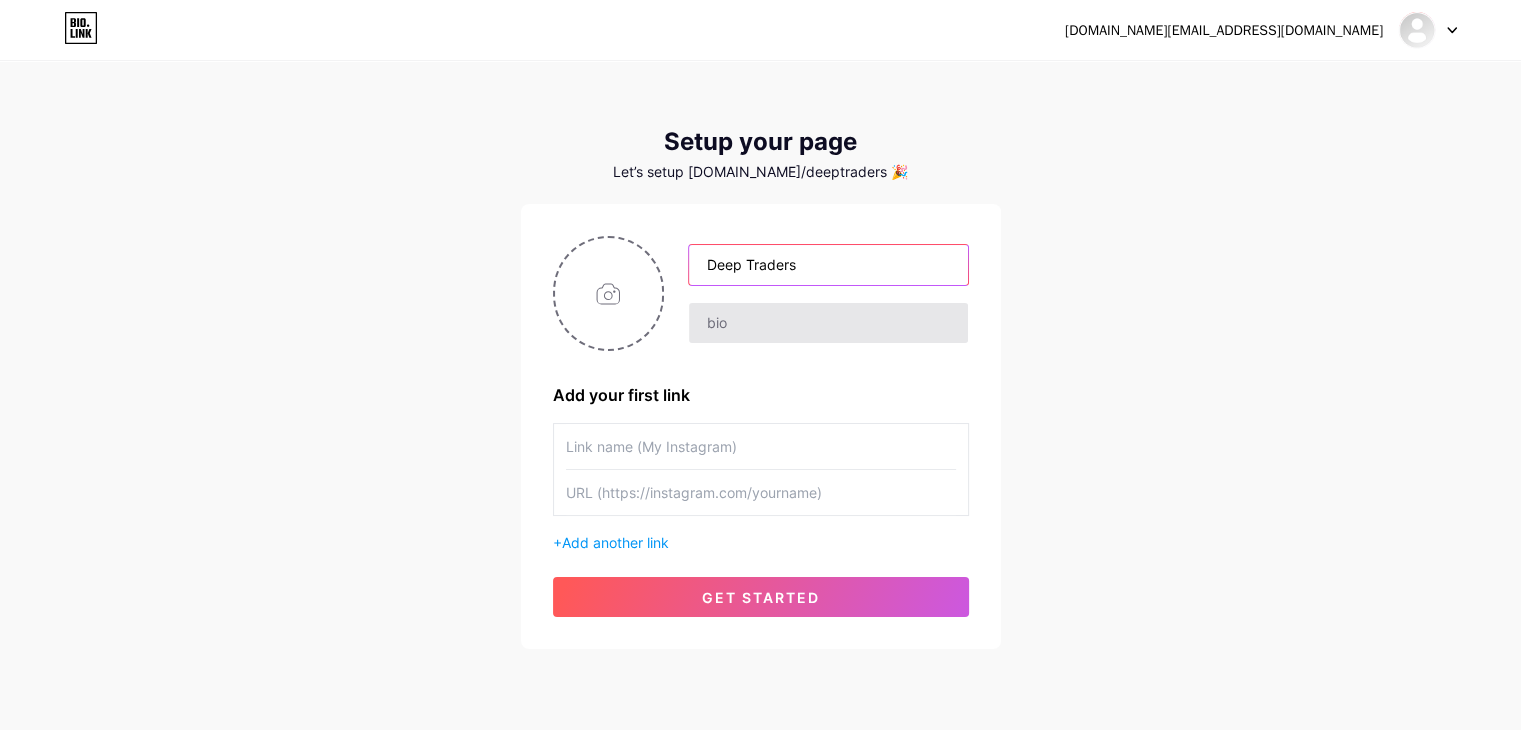 type on "Deep Traders" 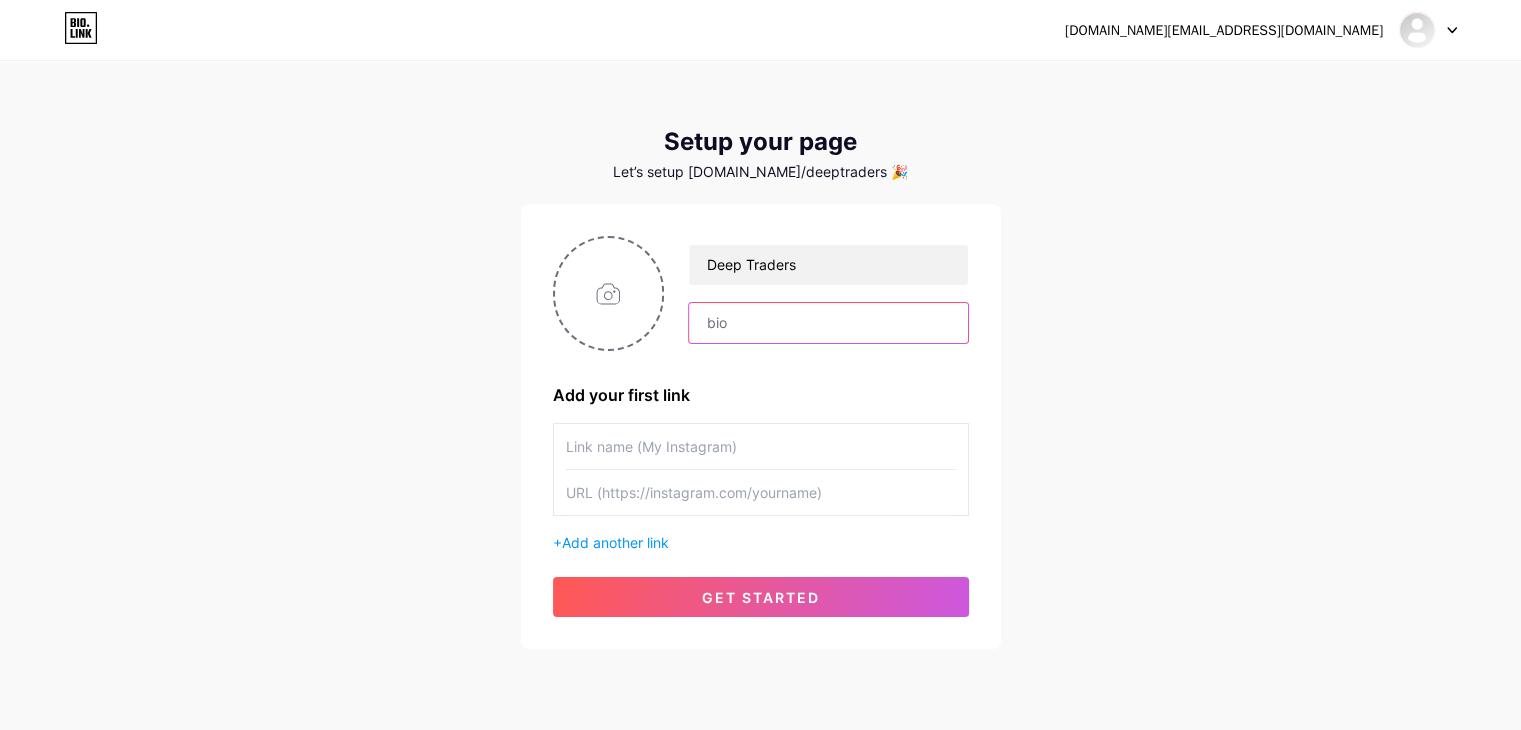 click at bounding box center (828, 323) 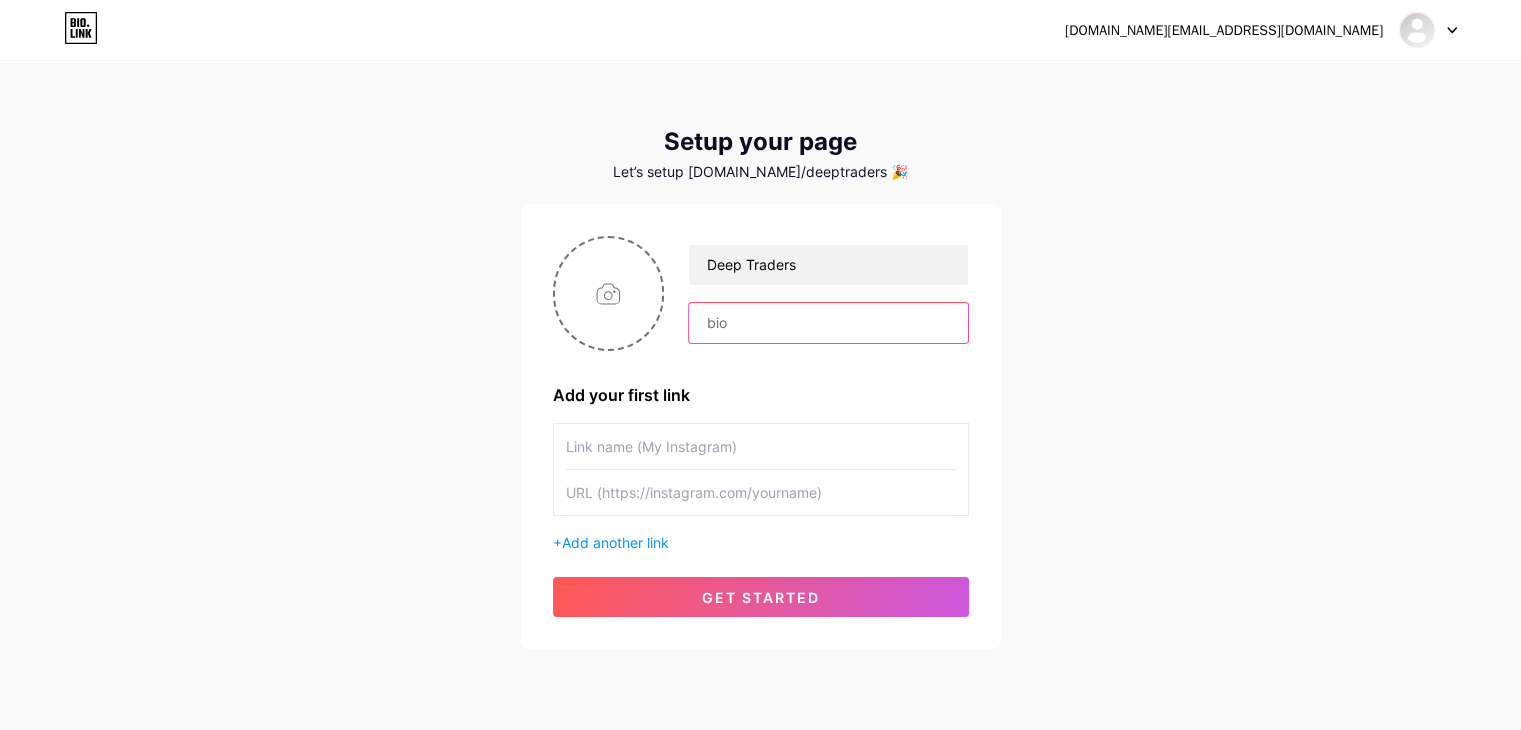 paste on "Deep Traders 👗   Ethnic & Everyday Wear | PAN [GEOGRAPHIC_DATA]   Tap any link below to shop or message!" 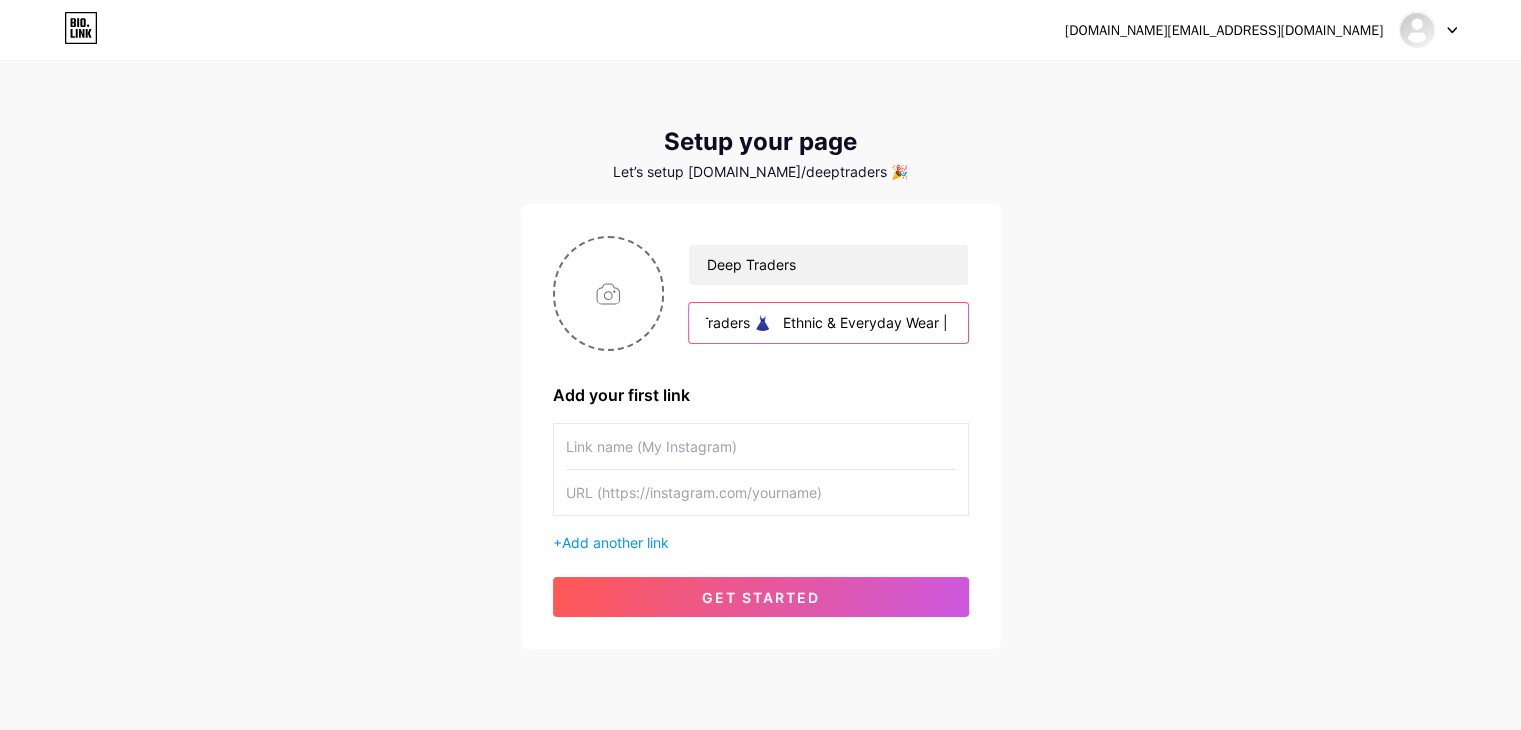 scroll, scrollTop: 0, scrollLeft: 0, axis: both 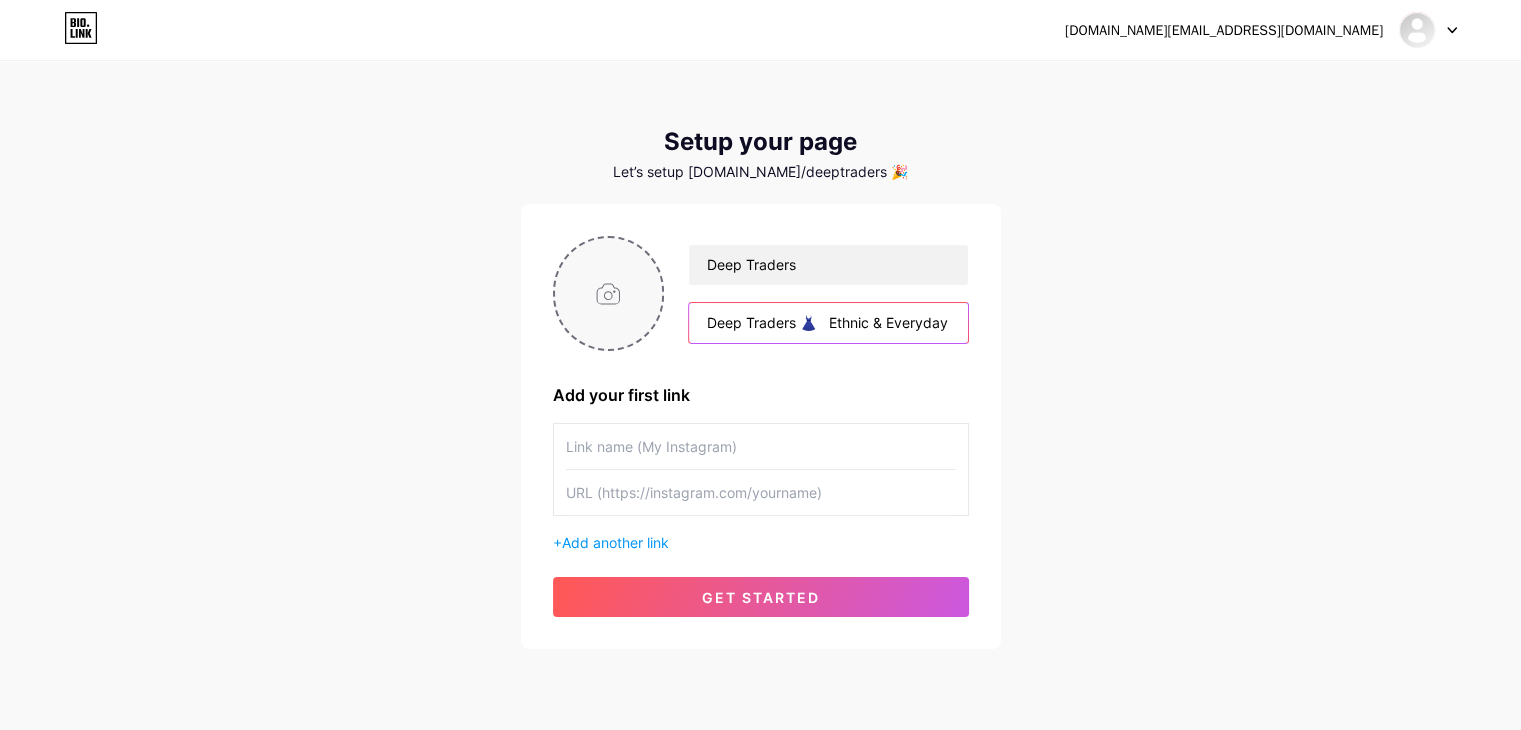 type on "Deep Traders 👗   Ethnic & Everyday Wear | PAN [GEOGRAPHIC_DATA]   Tap any link below to shop or message!" 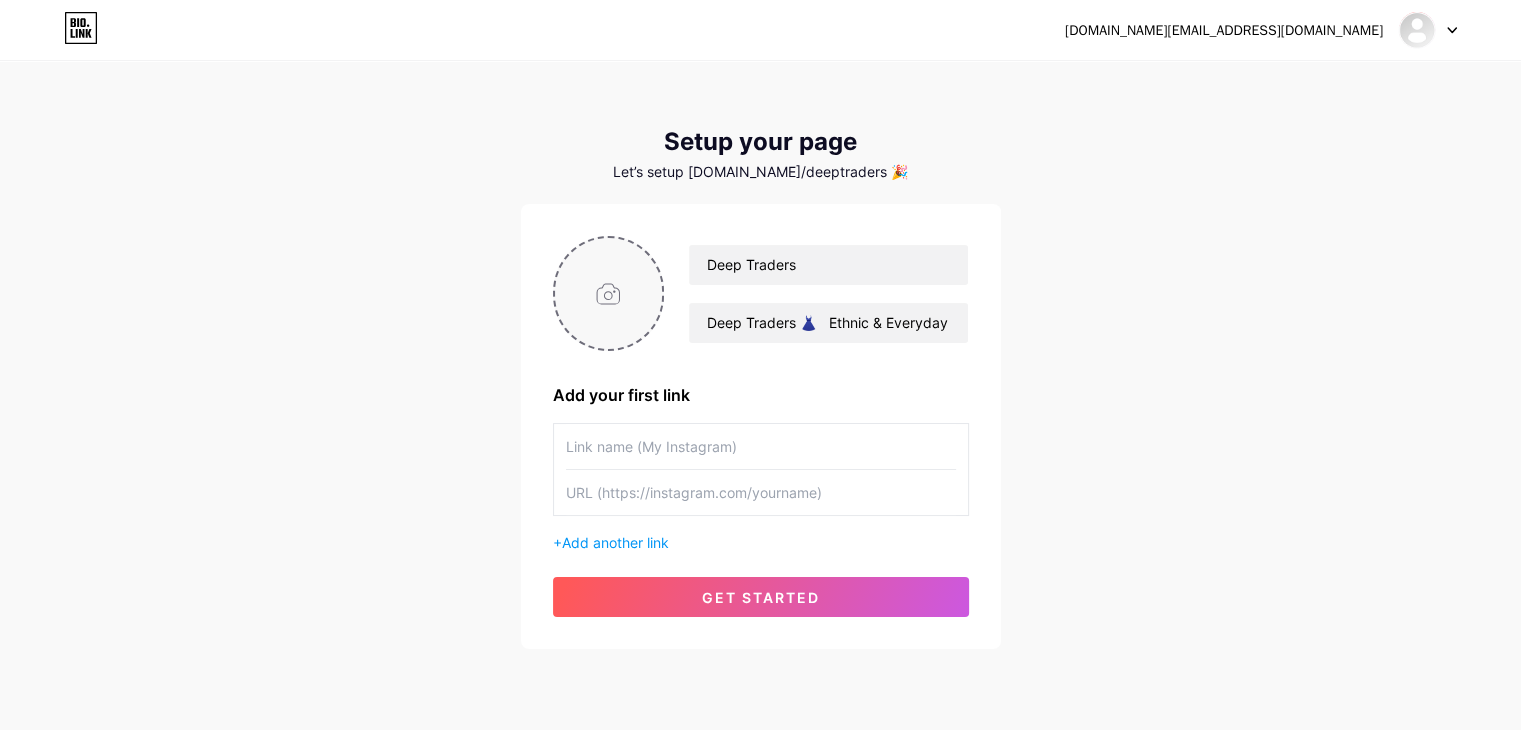 click at bounding box center (609, 293) 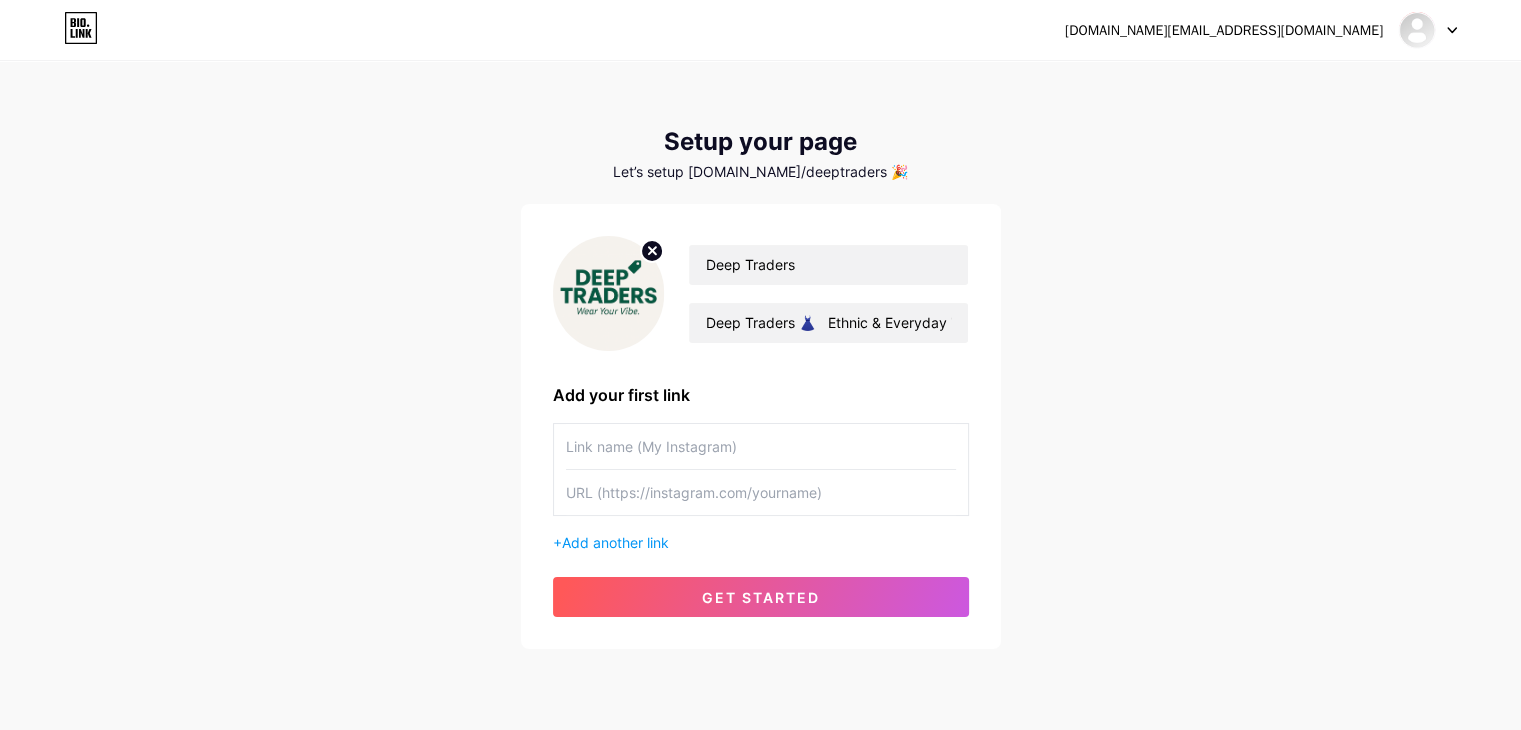 click at bounding box center [761, 446] 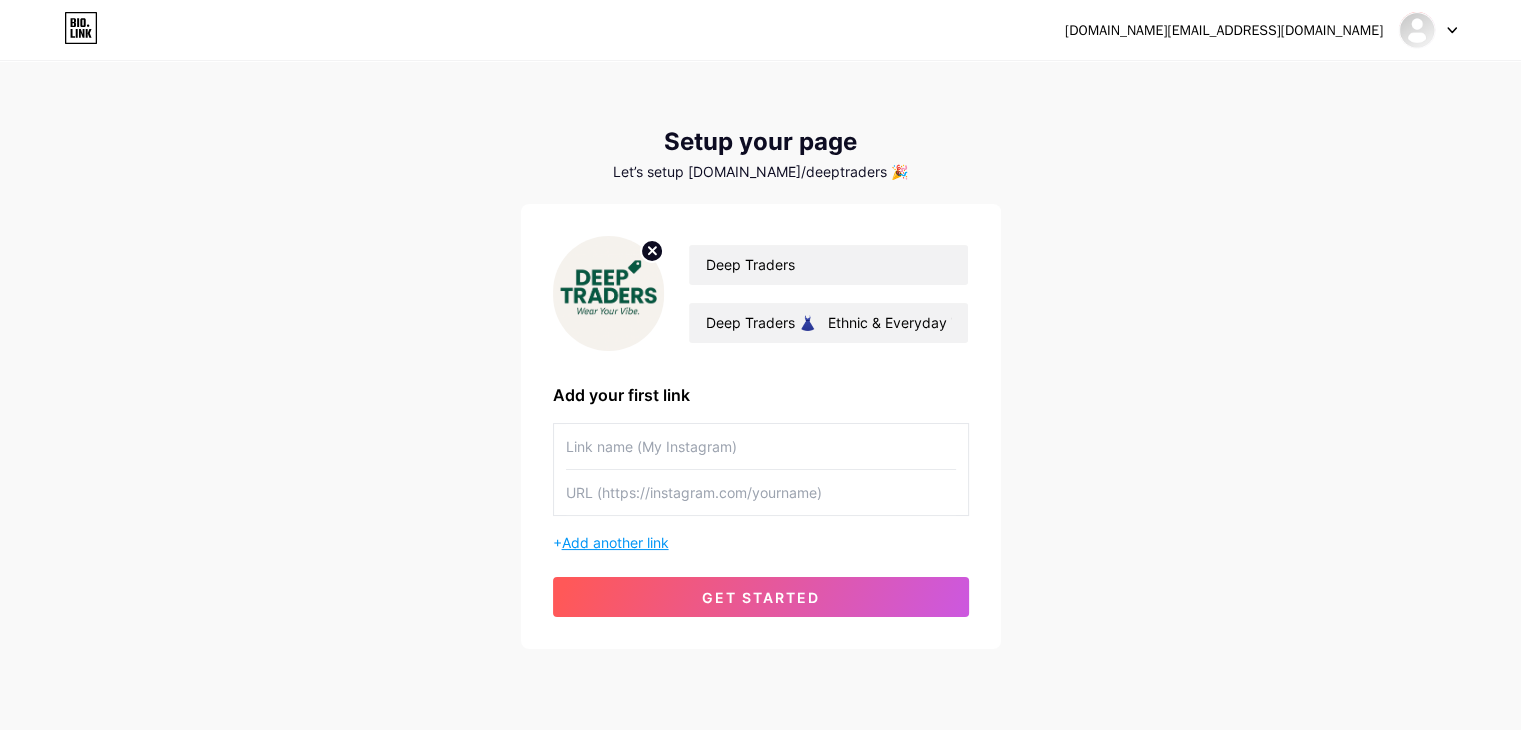 click on "Add another link" at bounding box center [615, 542] 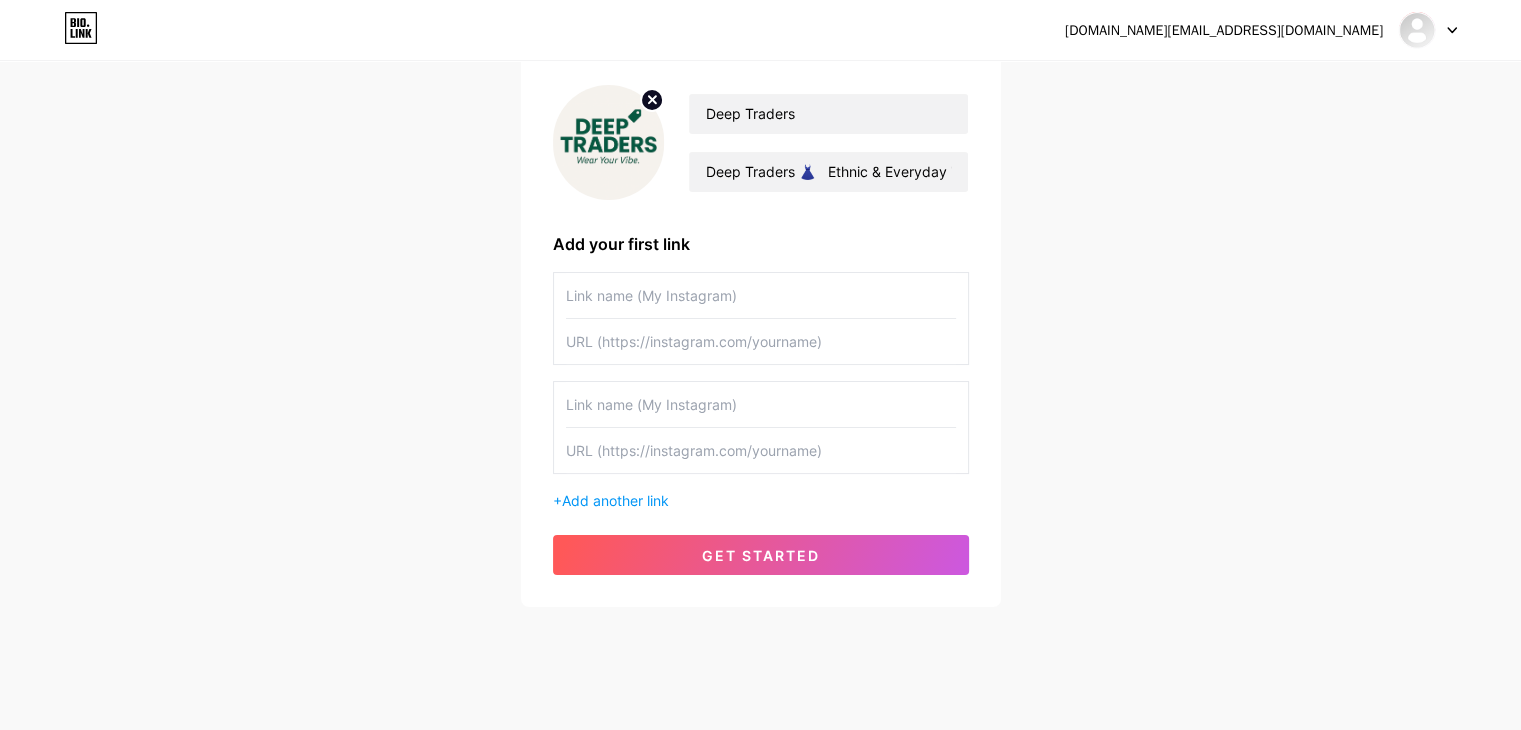 scroll, scrollTop: 171, scrollLeft: 0, axis: vertical 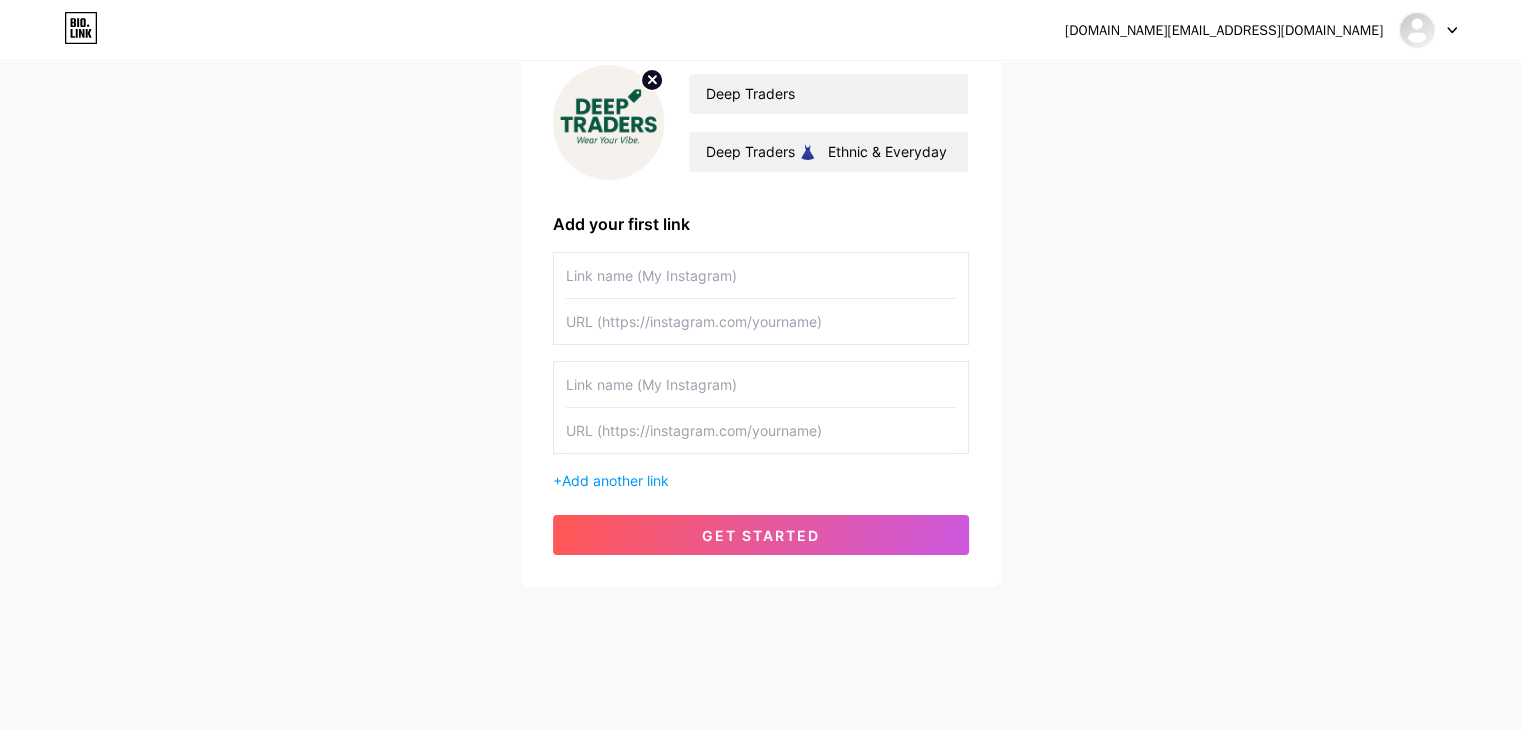 click at bounding box center (761, 275) 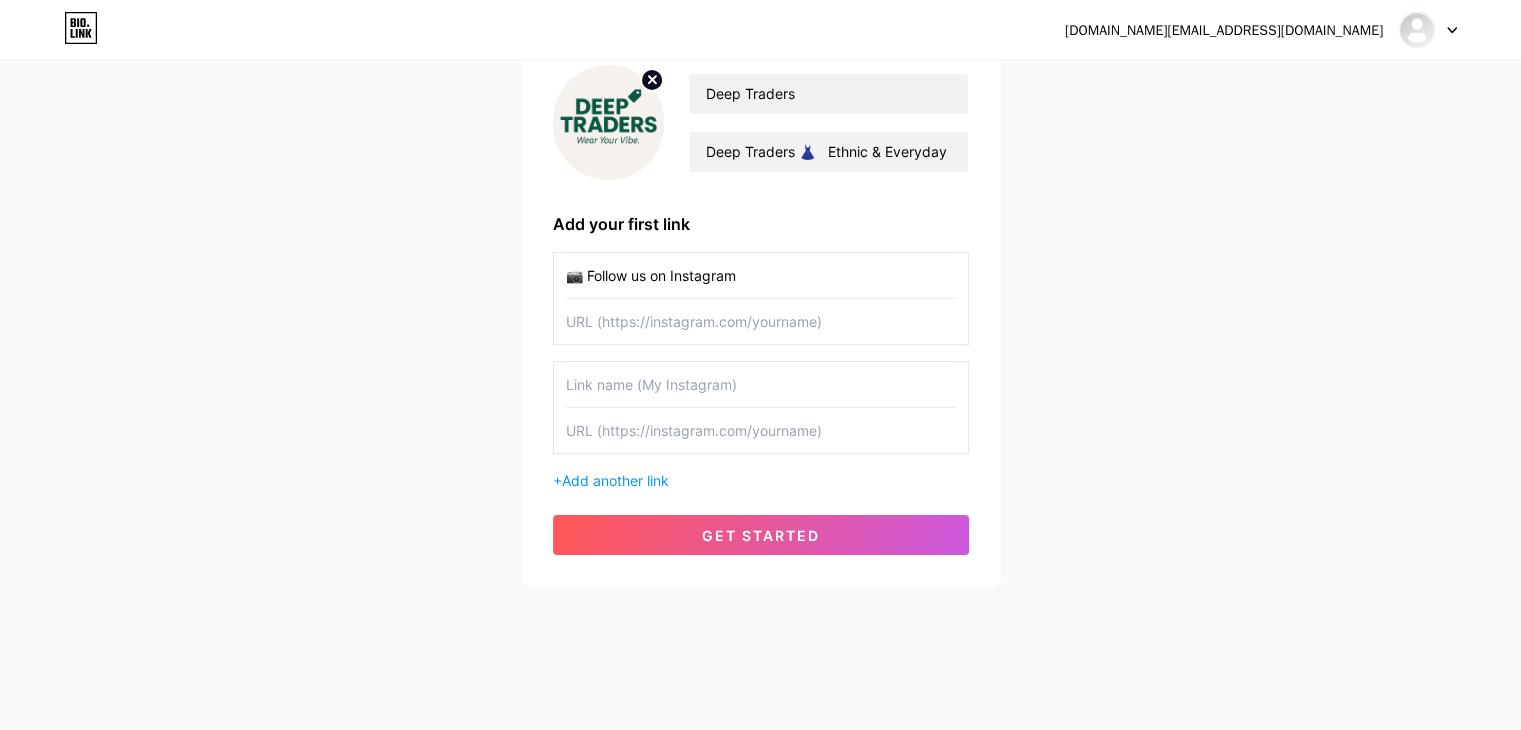 type on "📷 Follow us on Instagram" 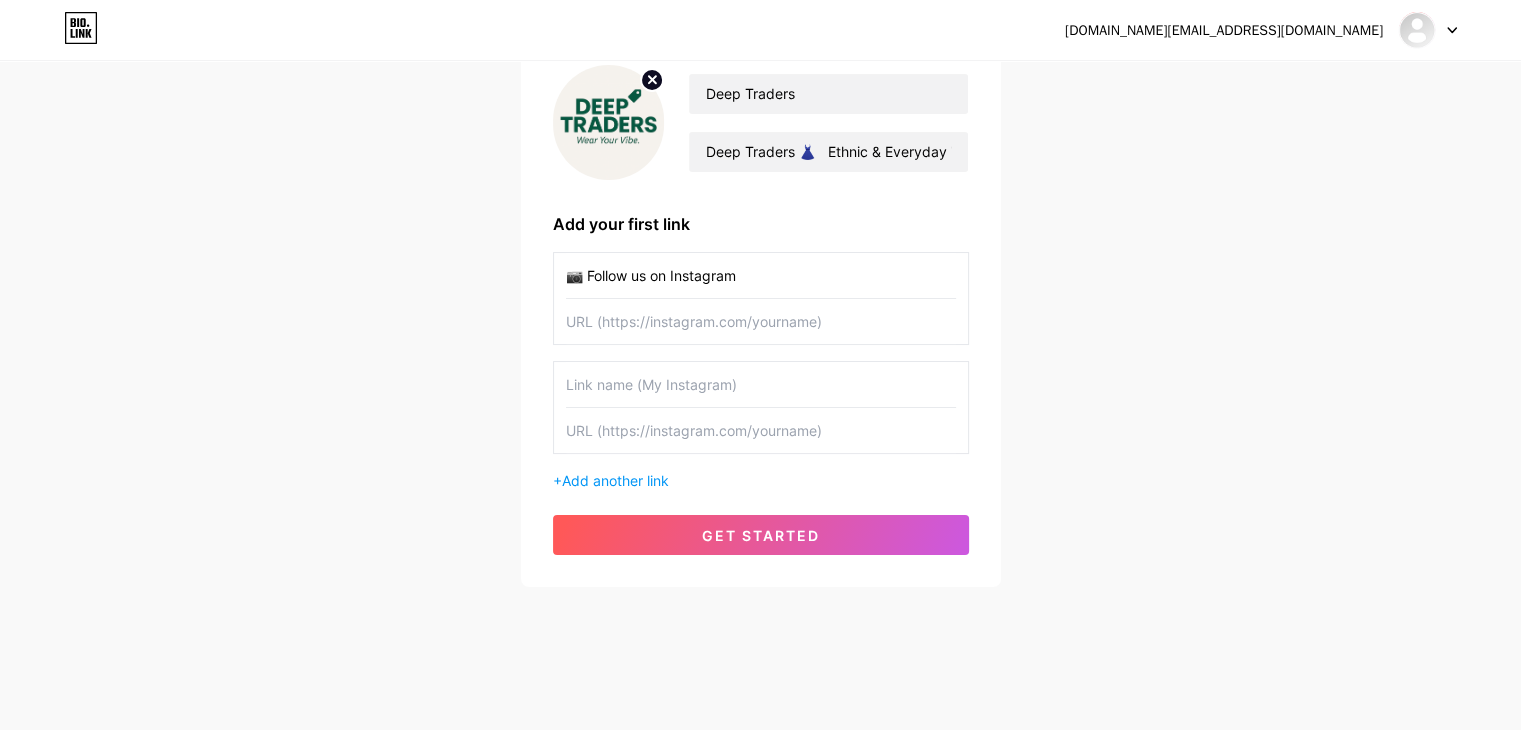 click at bounding box center (761, 321) 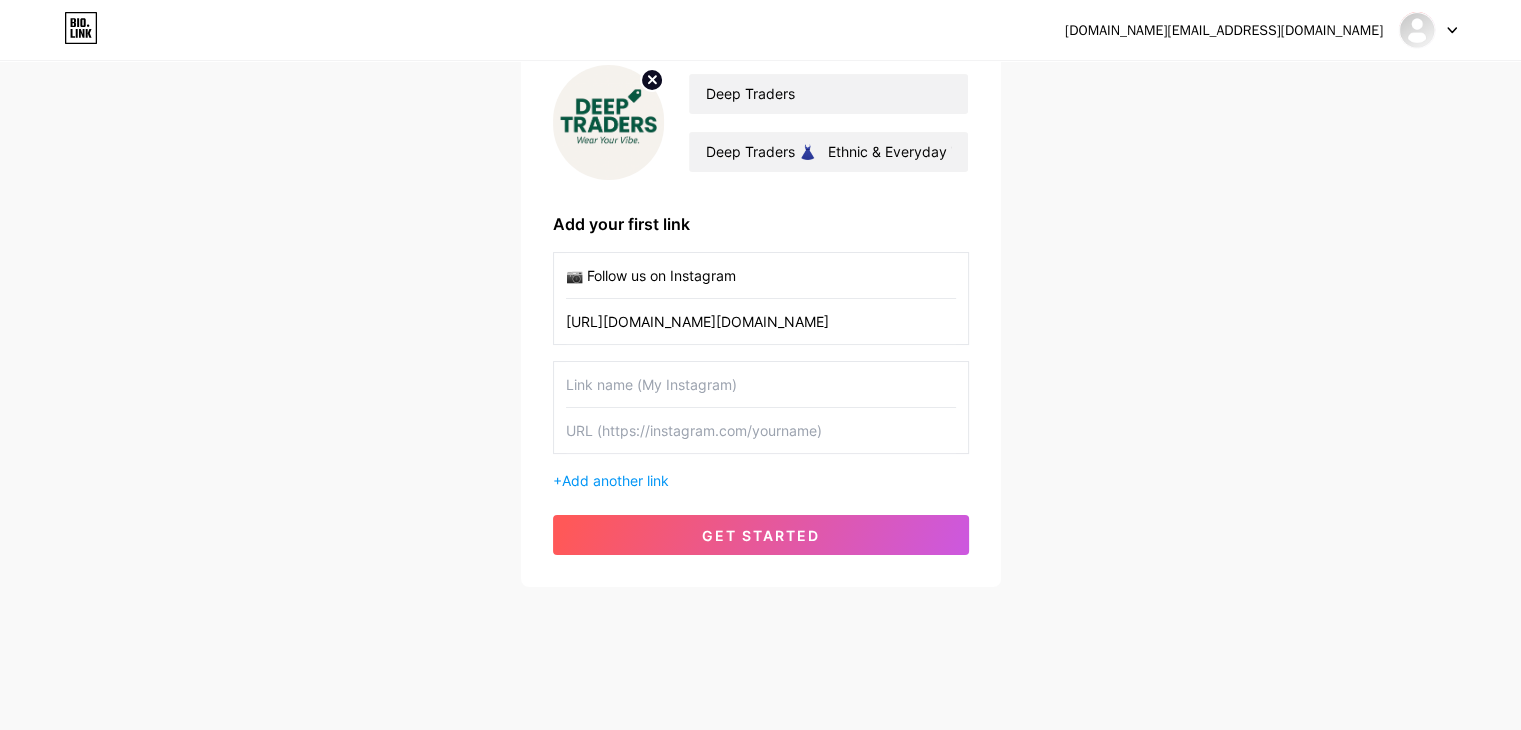 type on "[URL][DOMAIN_NAME][DOMAIN_NAME]" 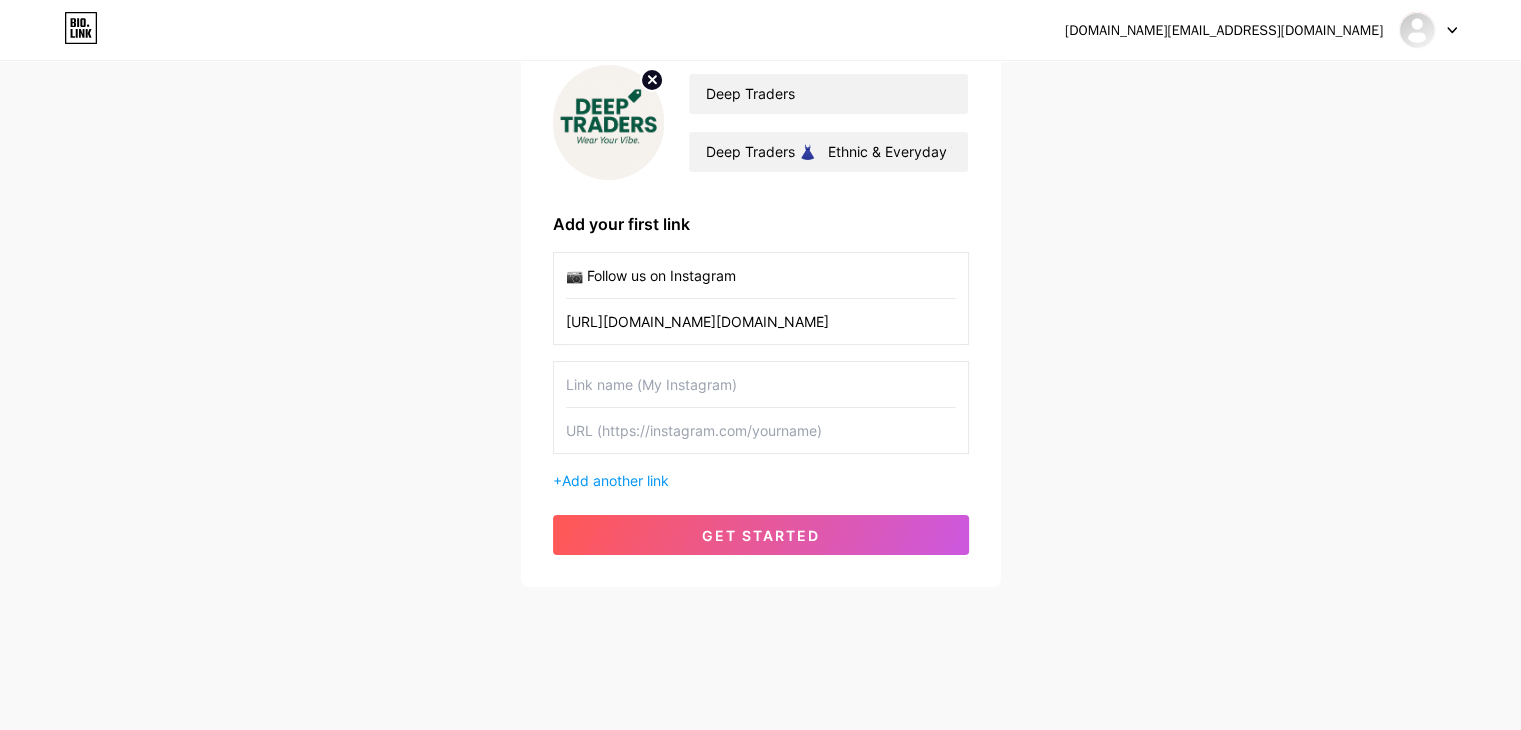 click at bounding box center (761, 384) 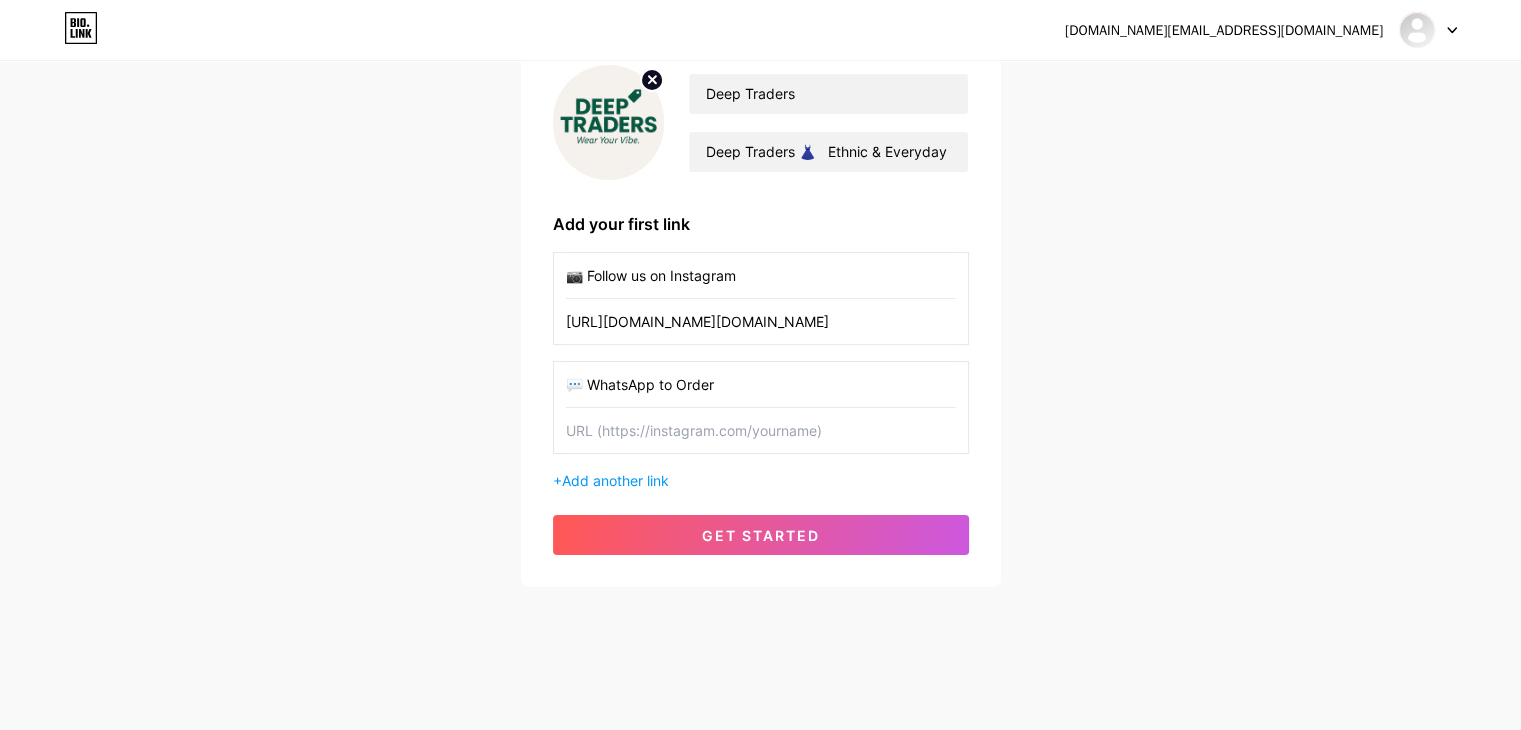 type on "💬 WhatsApp to Order" 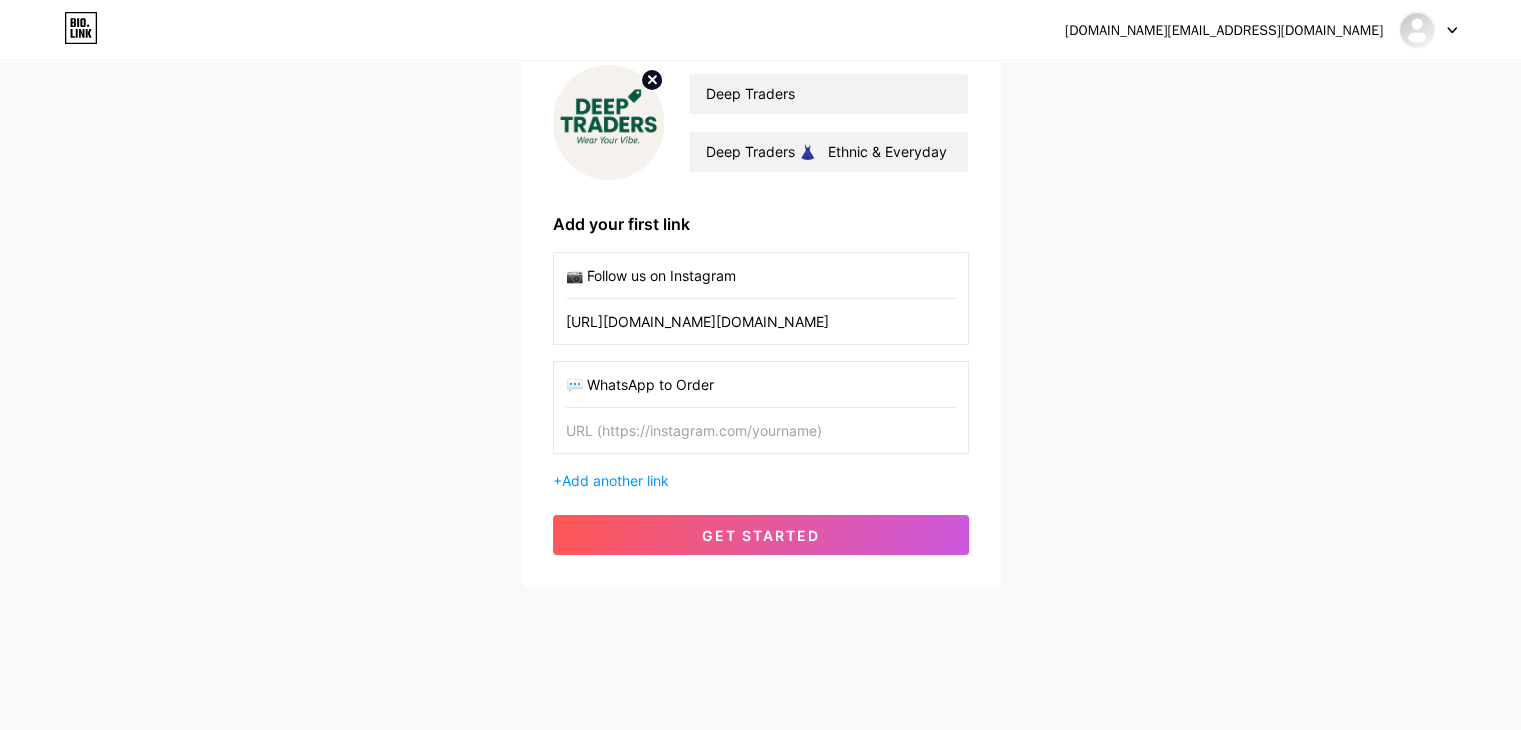click at bounding box center [761, 430] 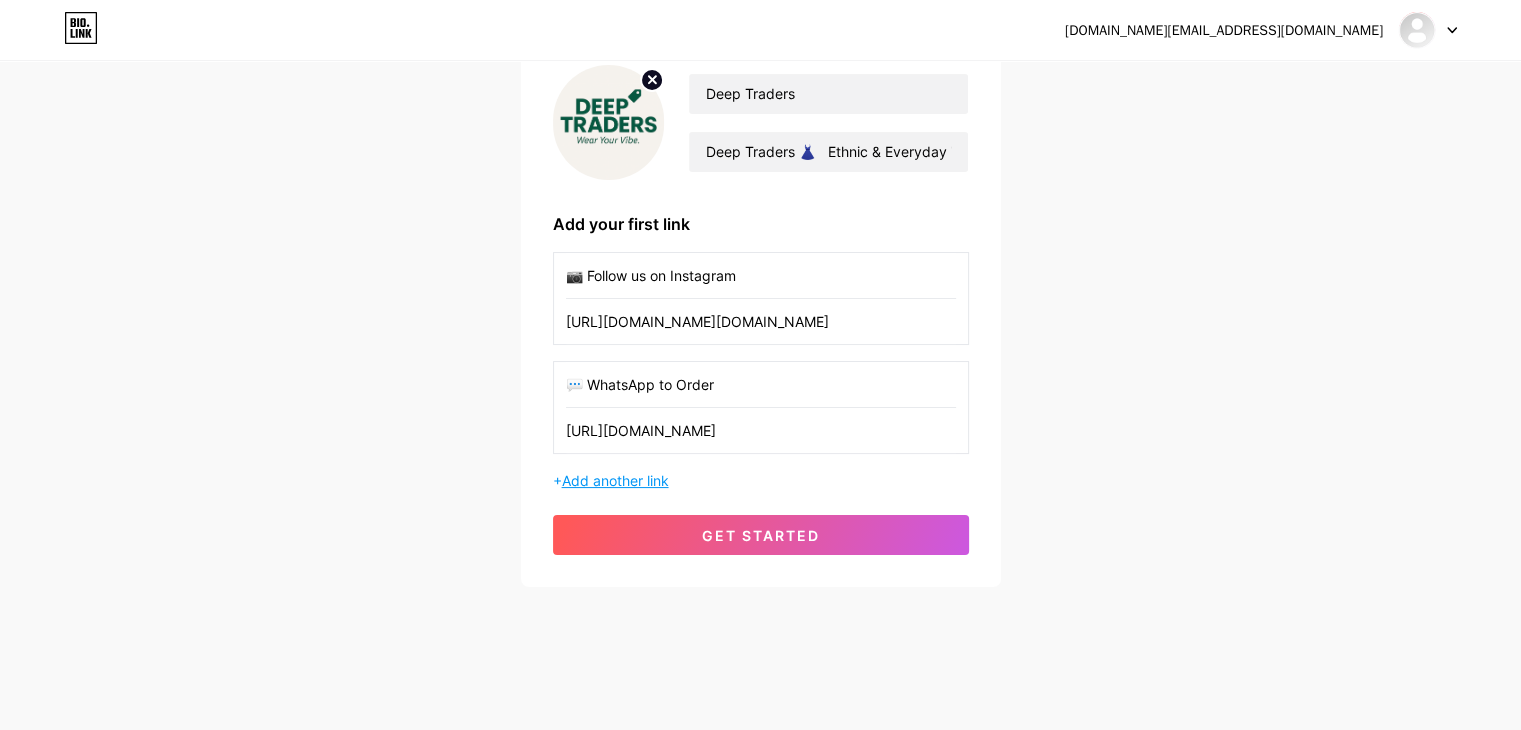 type on "[URL][DOMAIN_NAME]" 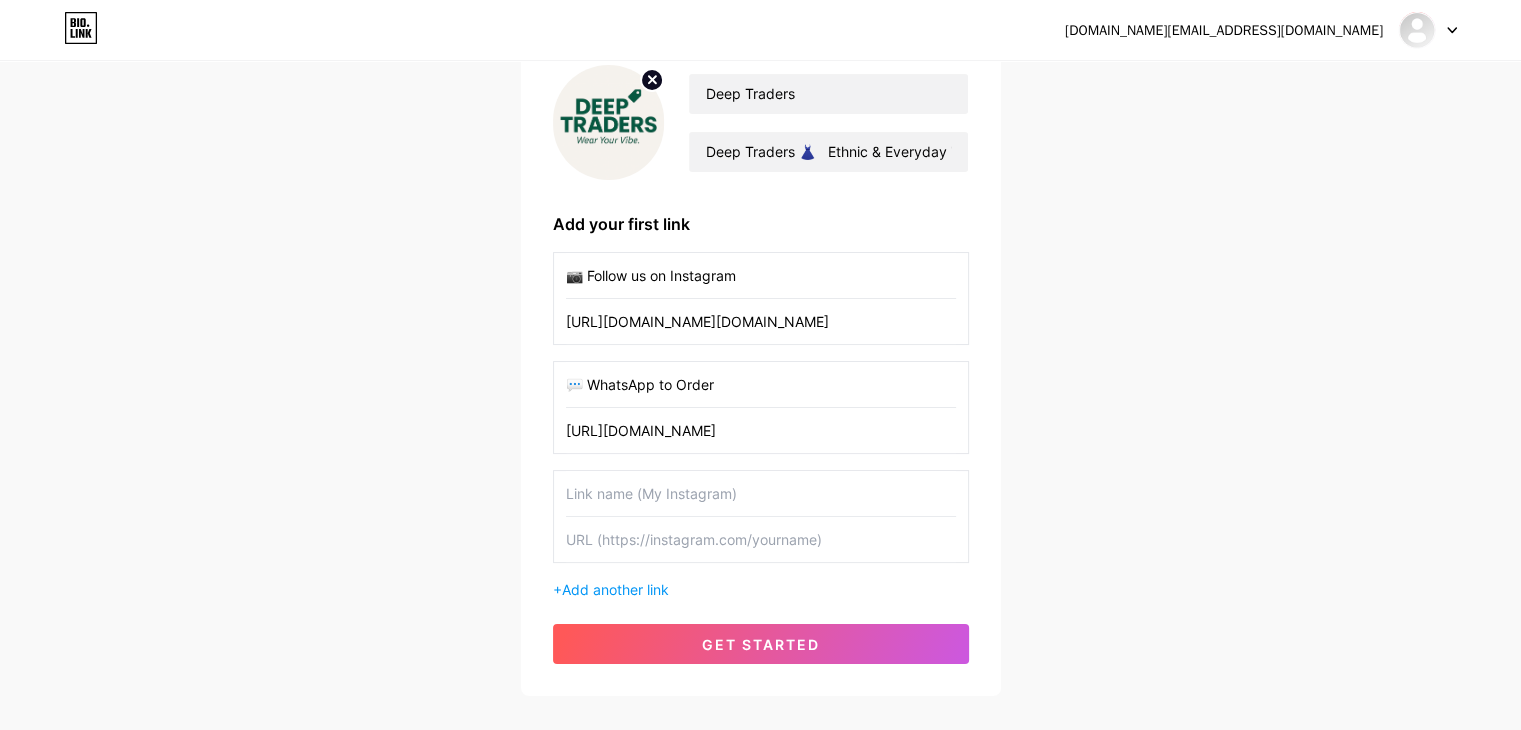 click at bounding box center [761, 493] 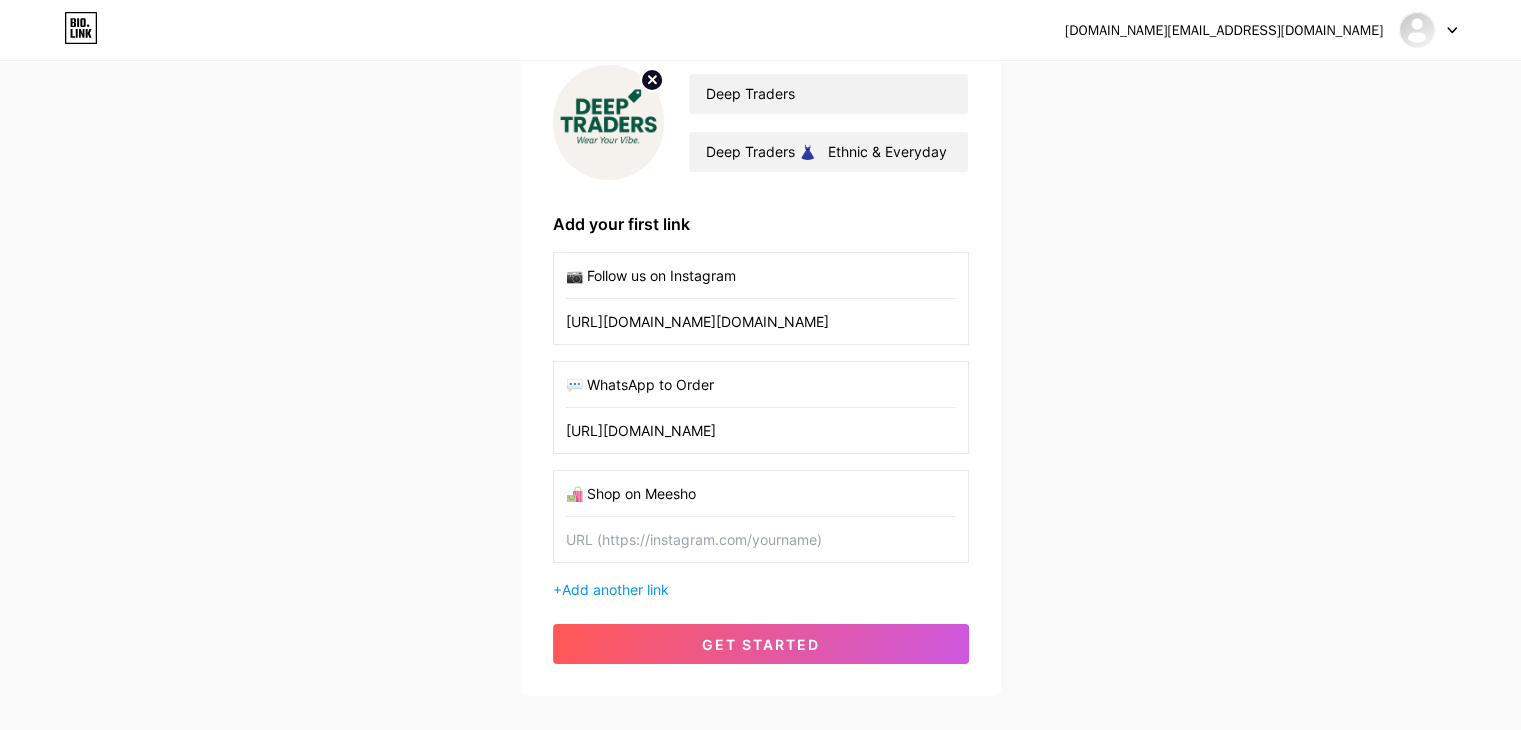 type on "🛍️ Shop on Meesho" 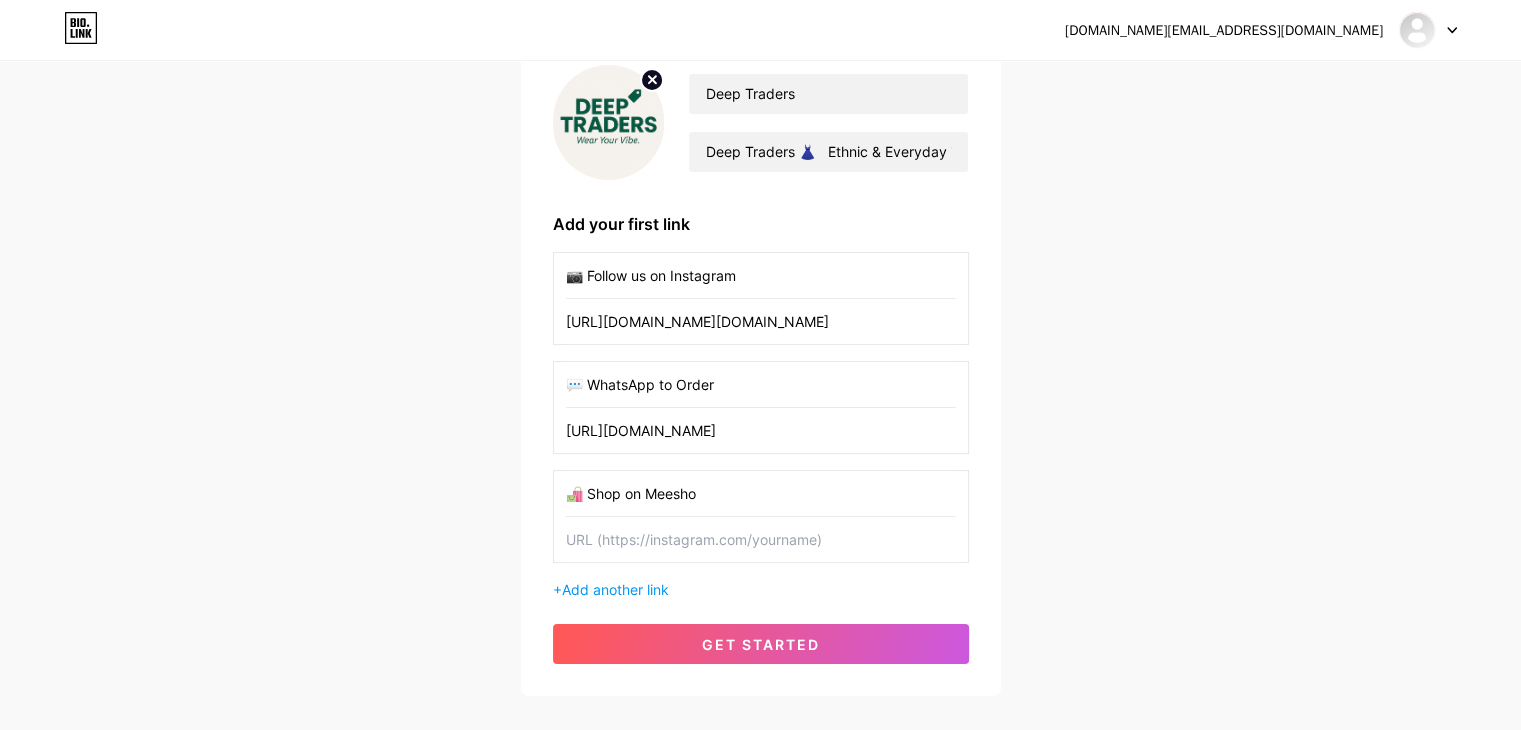 click at bounding box center [761, 539] 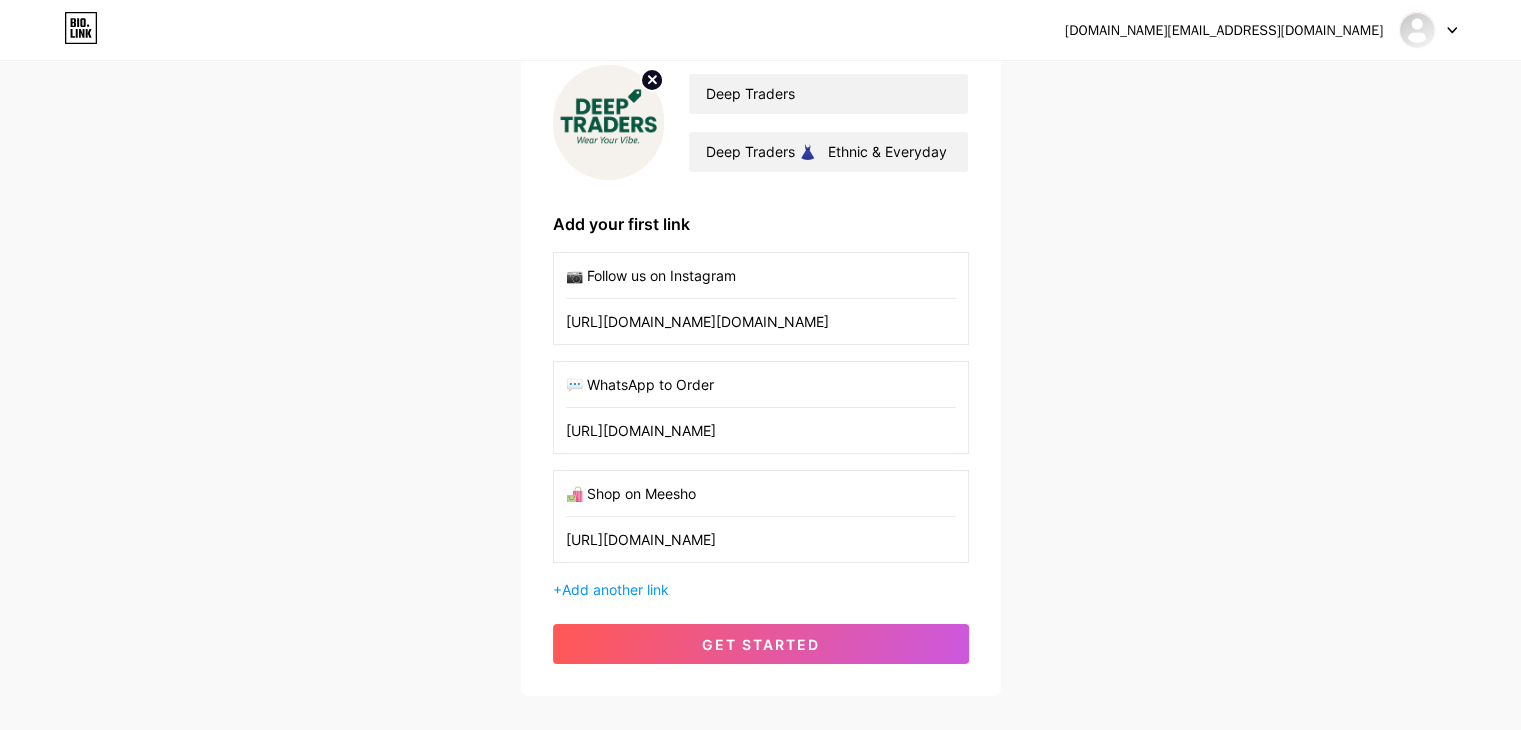 type on "[URL][DOMAIN_NAME]" 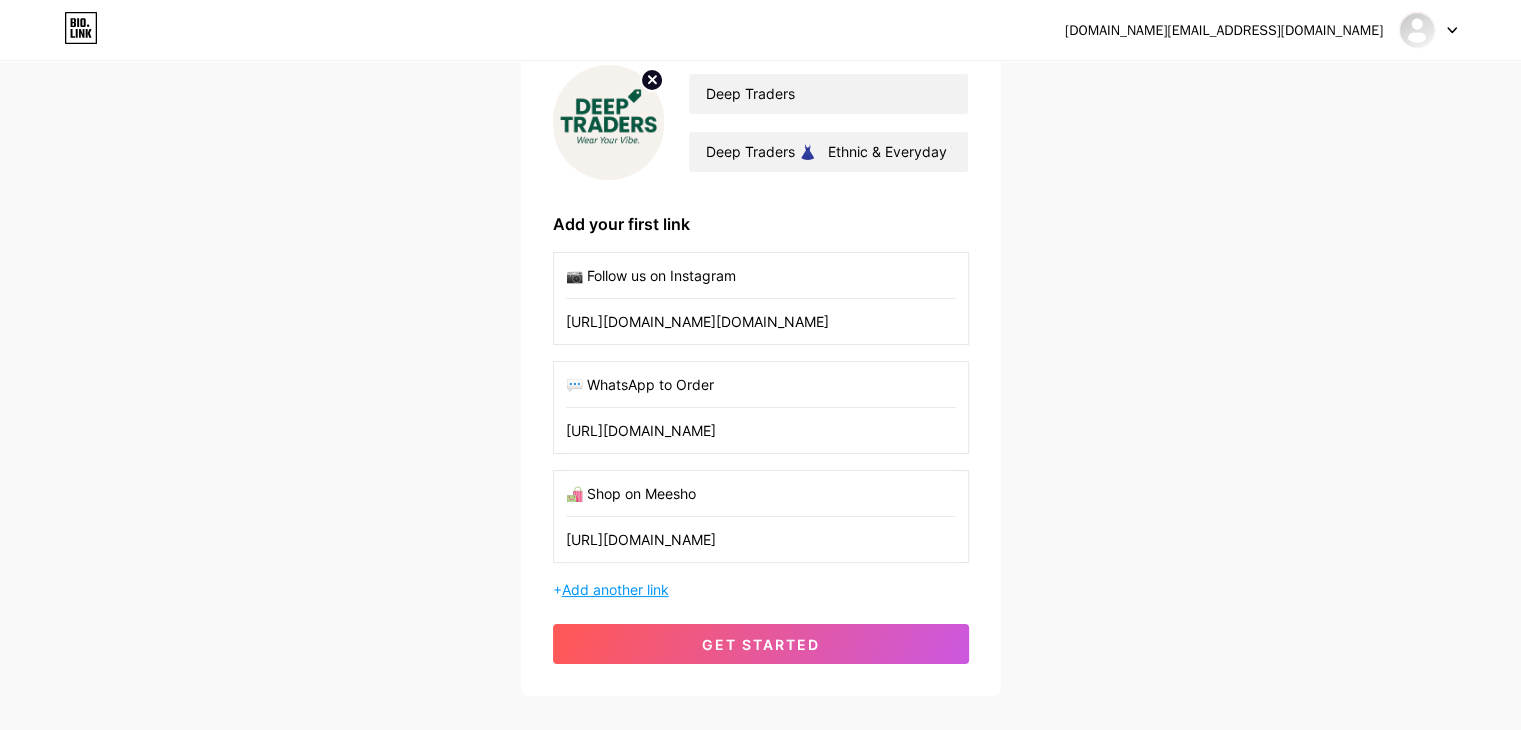 click on "Add another link" at bounding box center (615, 589) 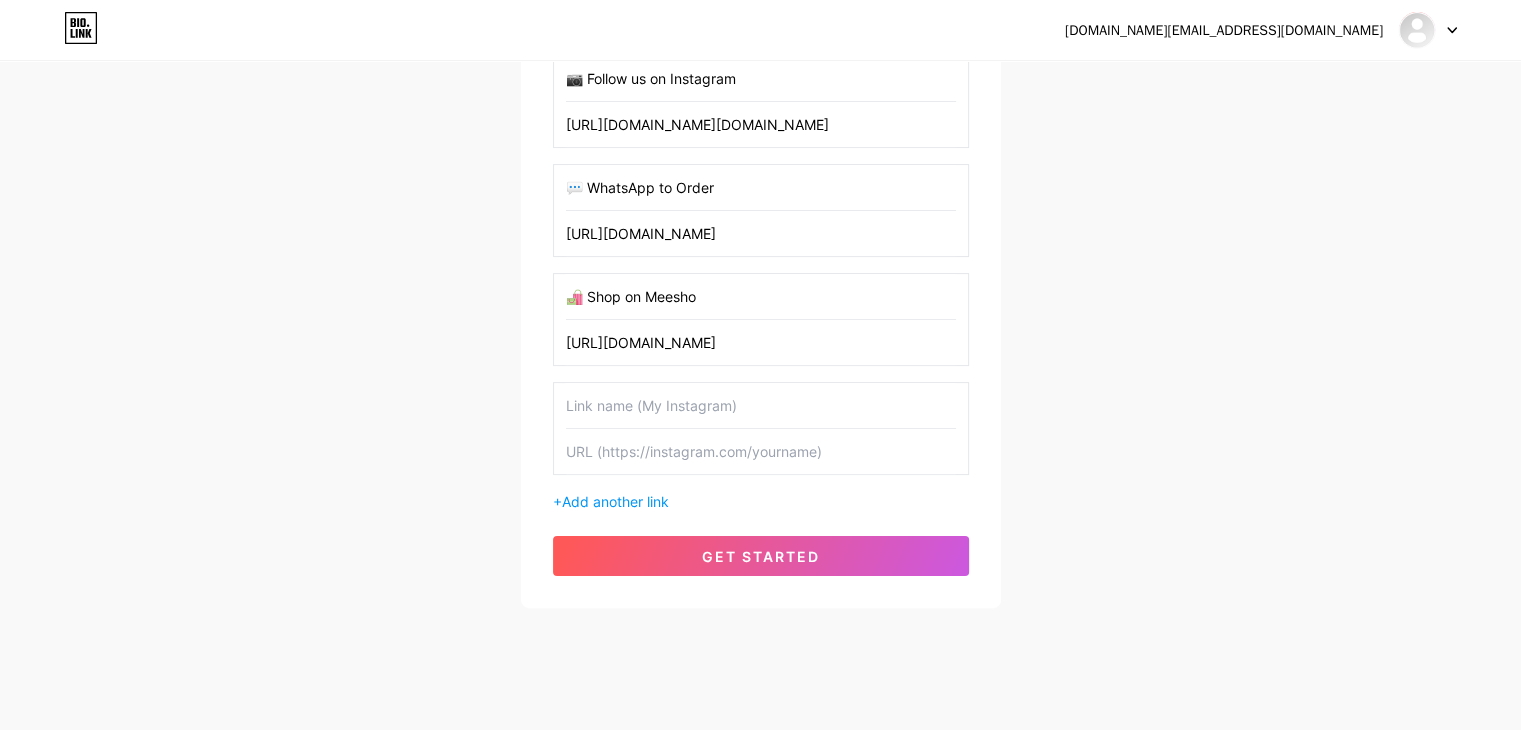 scroll, scrollTop: 388, scrollLeft: 0, axis: vertical 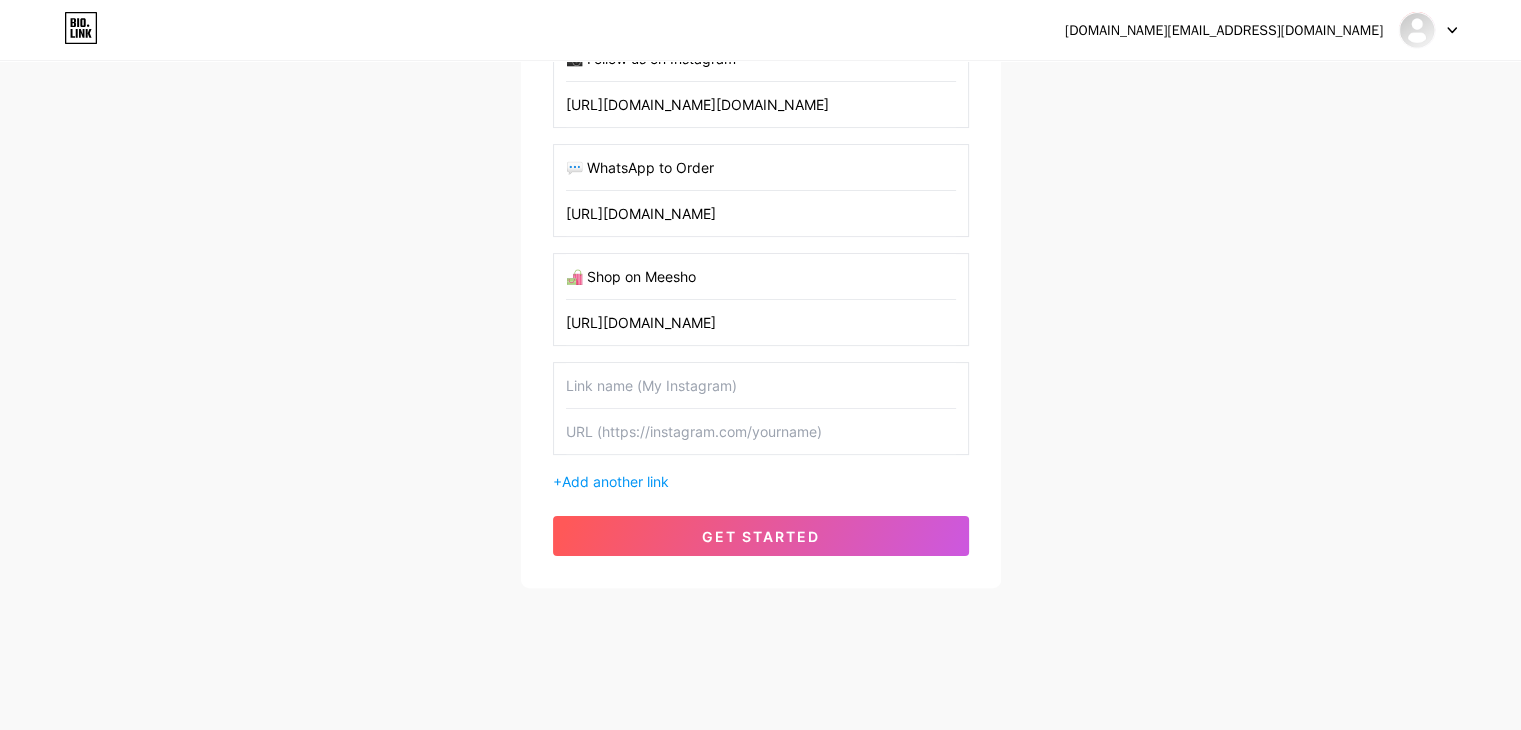 click at bounding box center [761, 385] 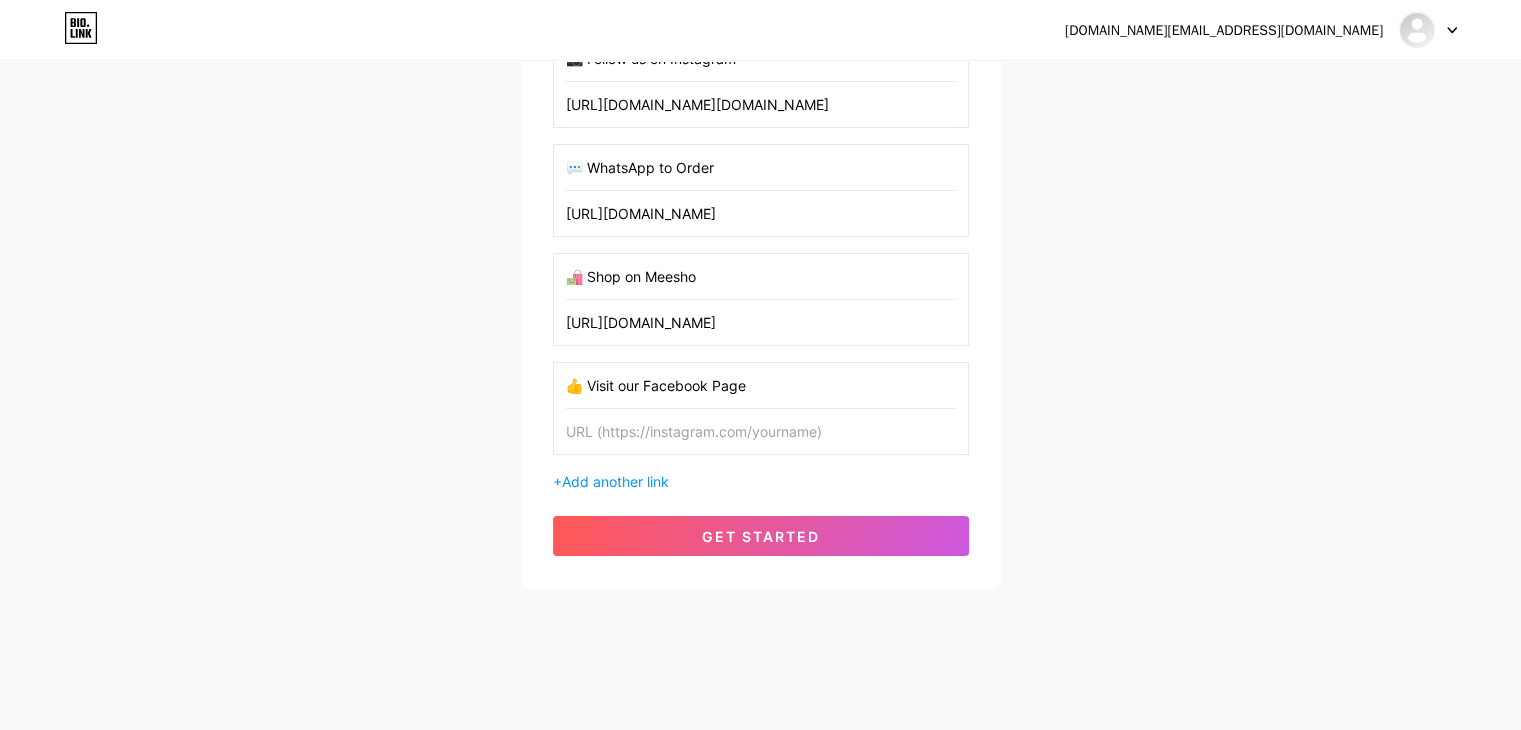 type on "👍 Visit our Facebook Page" 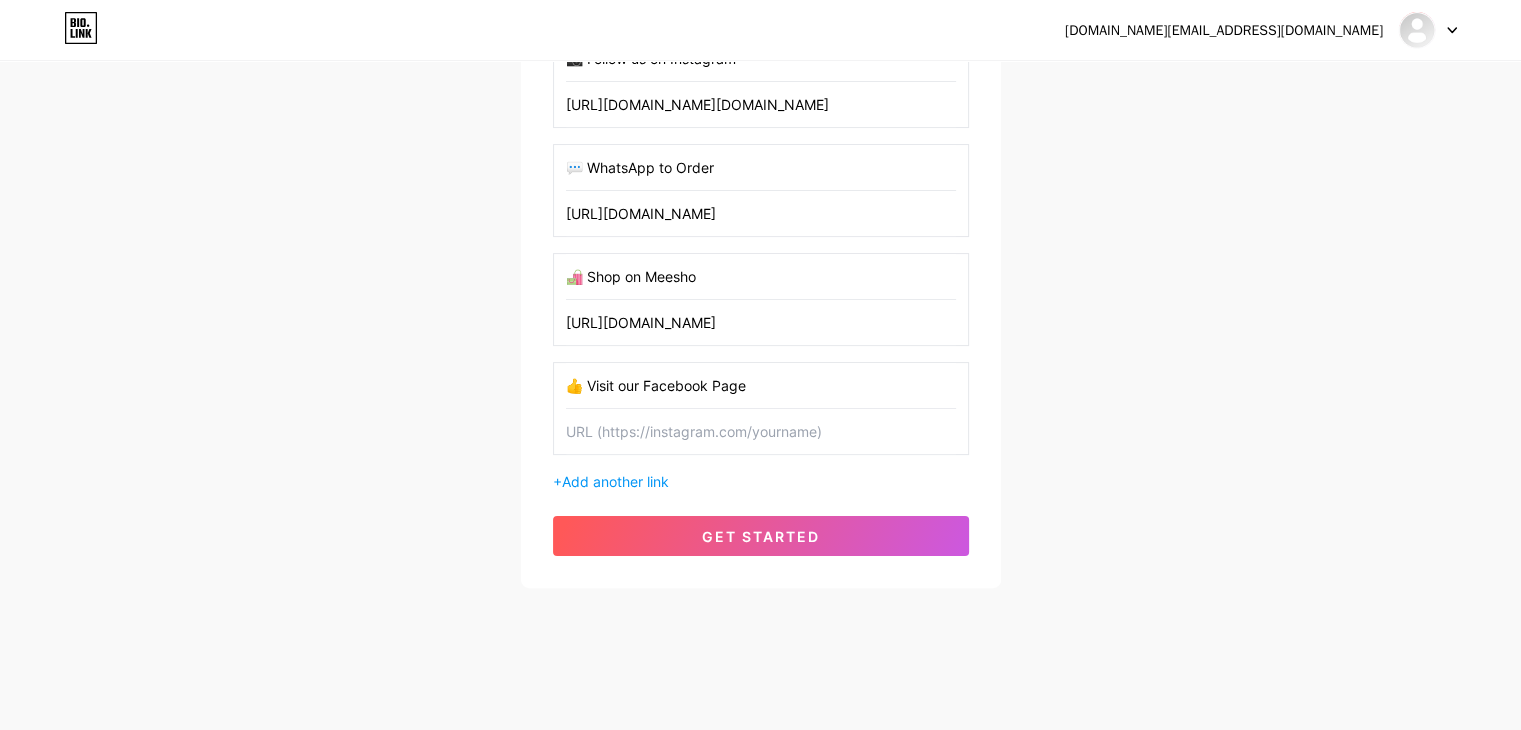 click at bounding box center [761, 431] 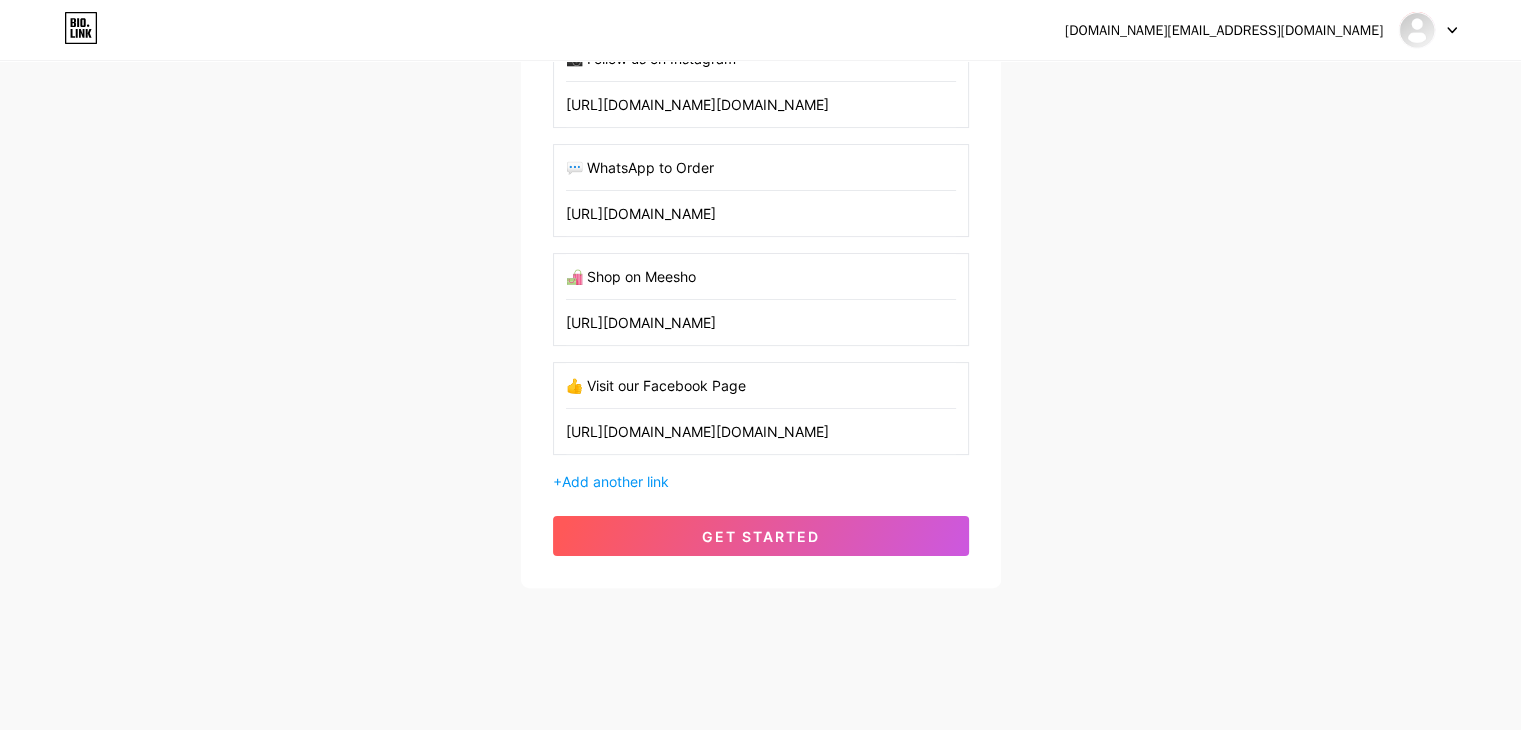 type on "[URL][DOMAIN_NAME][DOMAIN_NAME]" 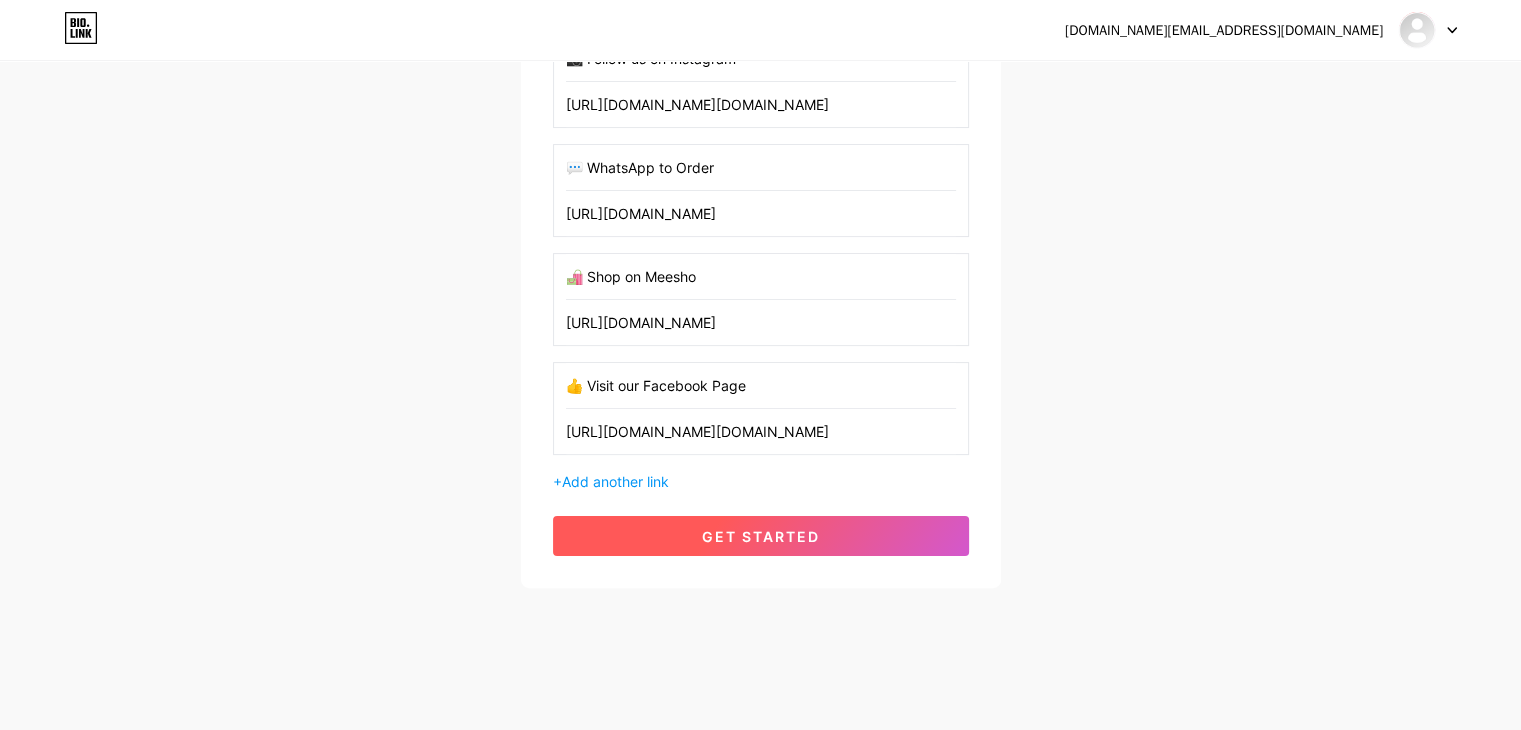 click on "get started" at bounding box center (761, 536) 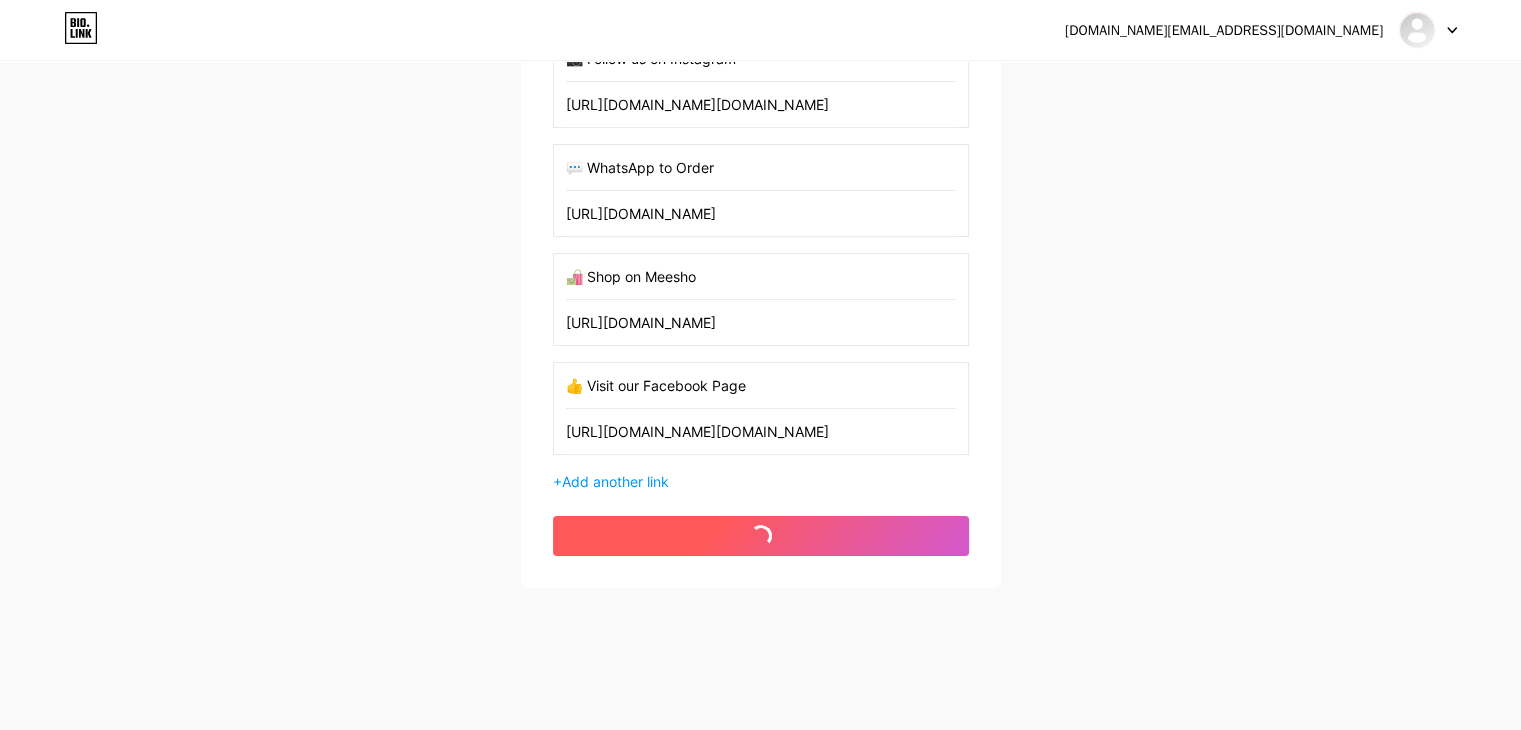 scroll, scrollTop: 0, scrollLeft: 0, axis: both 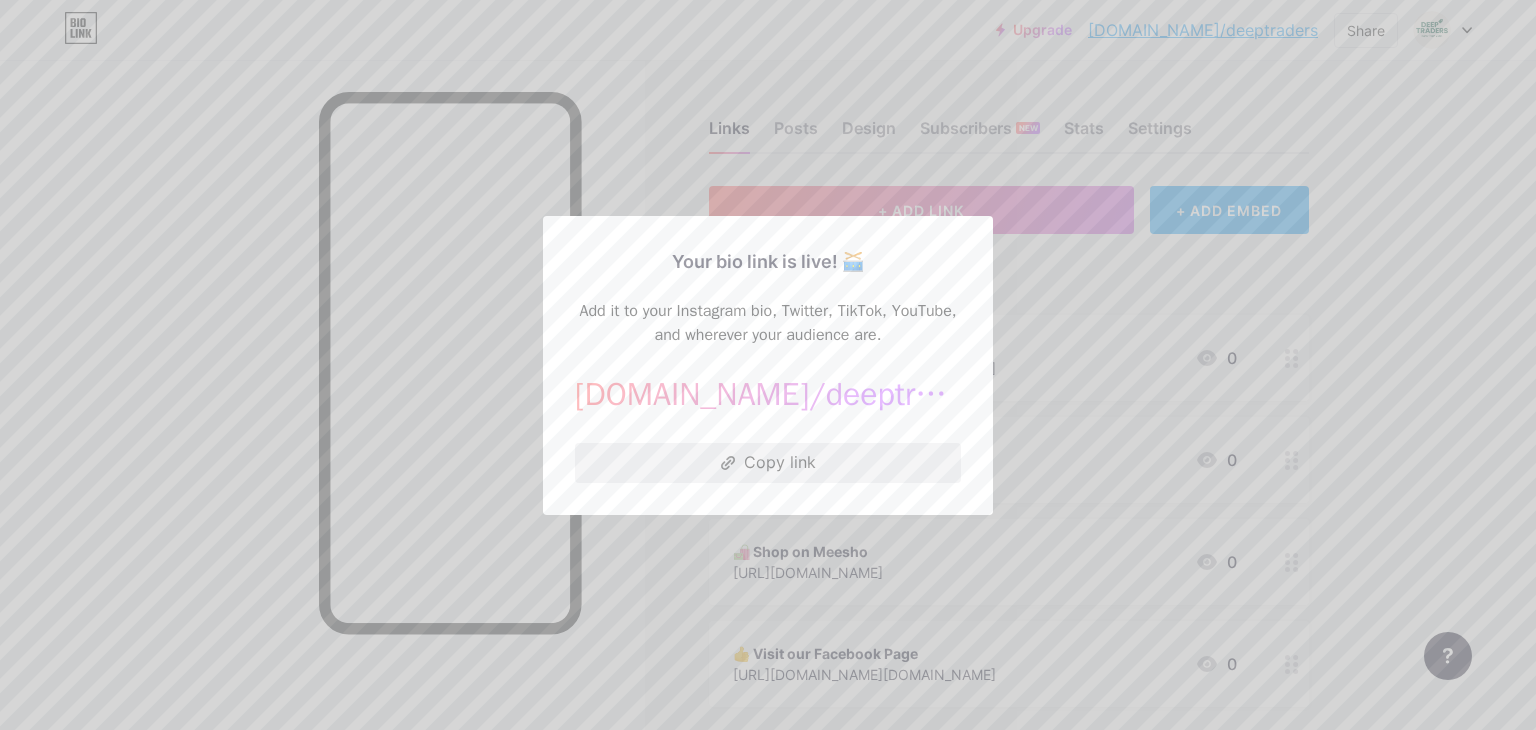 click on "Copy link" at bounding box center (768, 463) 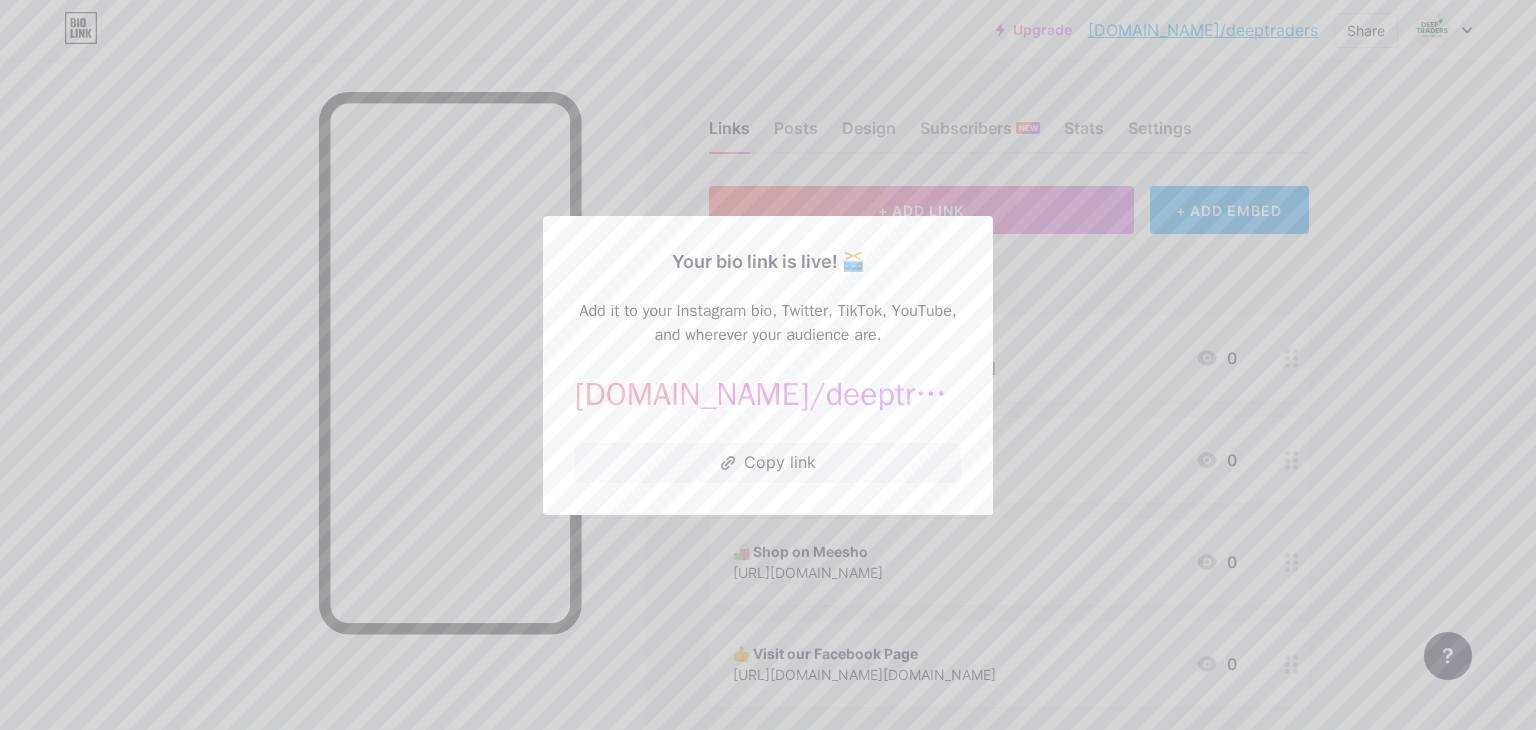 click at bounding box center [768, 365] 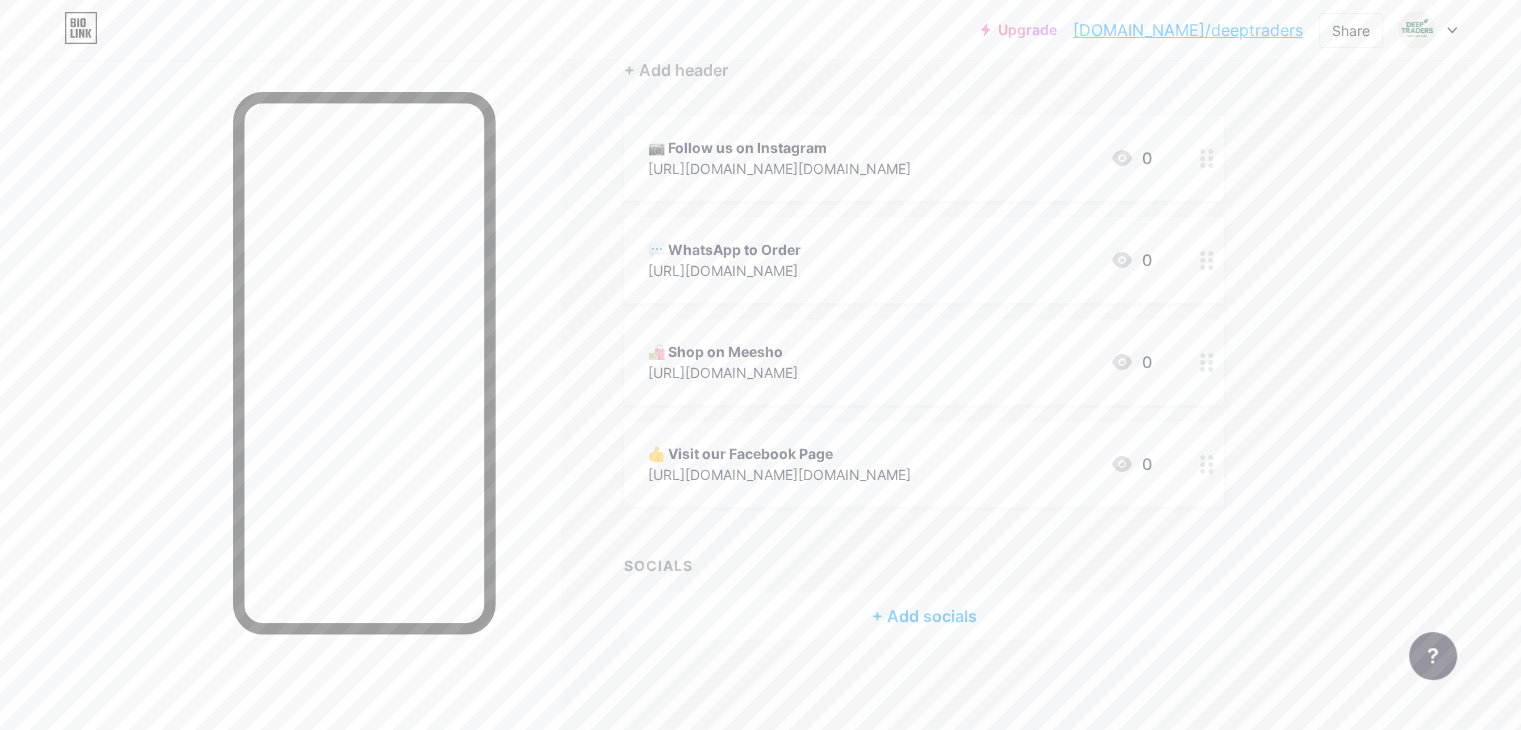 scroll, scrollTop: 208, scrollLeft: 0, axis: vertical 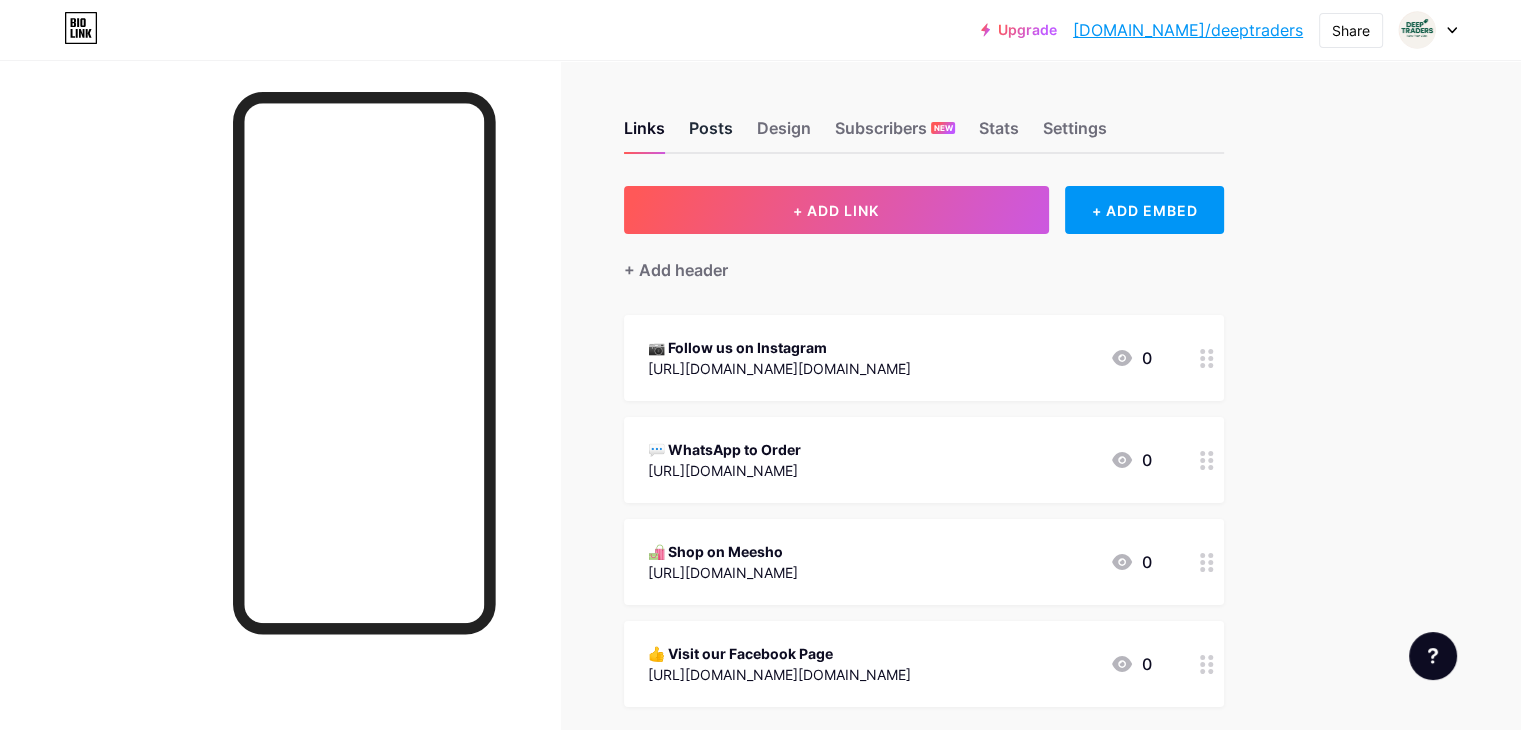 click on "Posts" at bounding box center [711, 134] 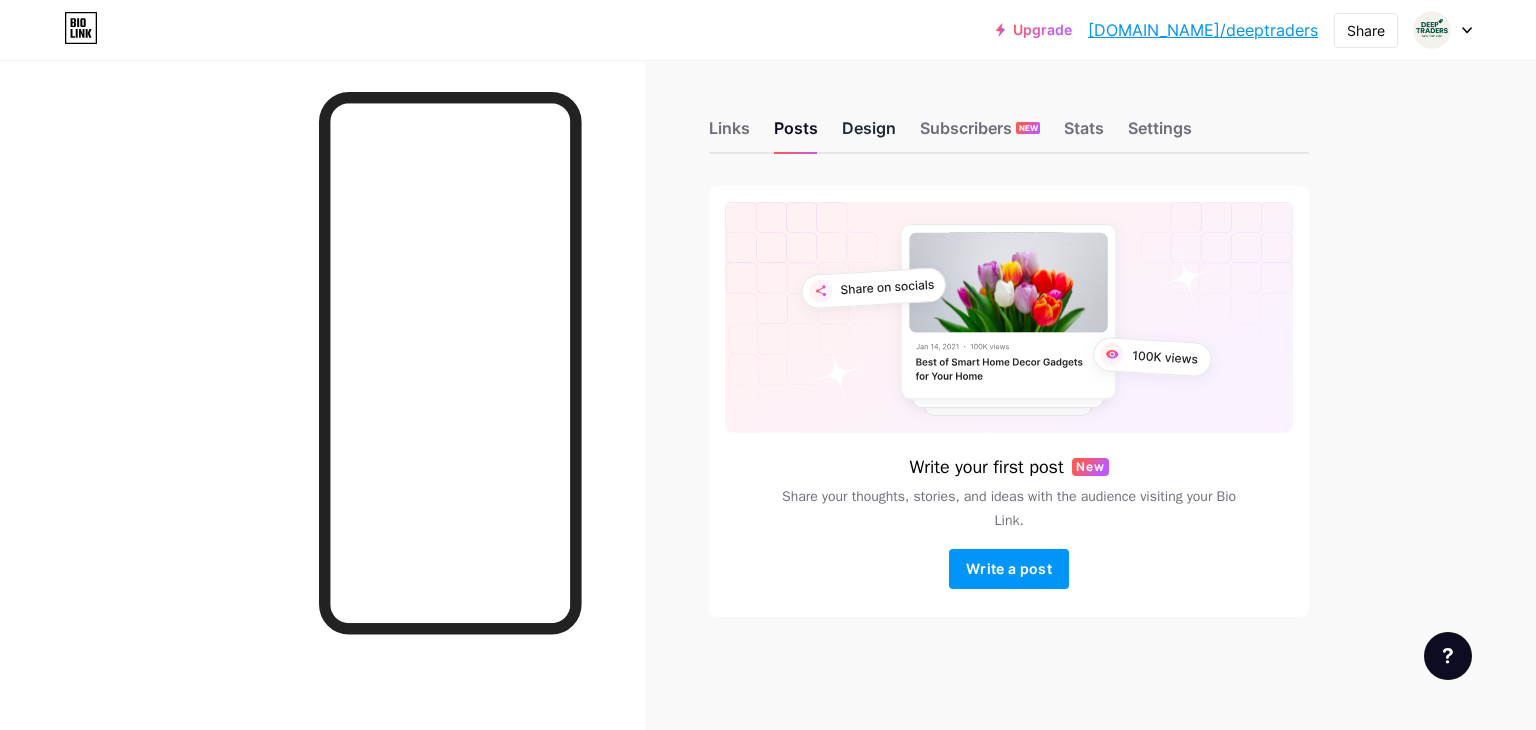 click on "Design" at bounding box center (869, 134) 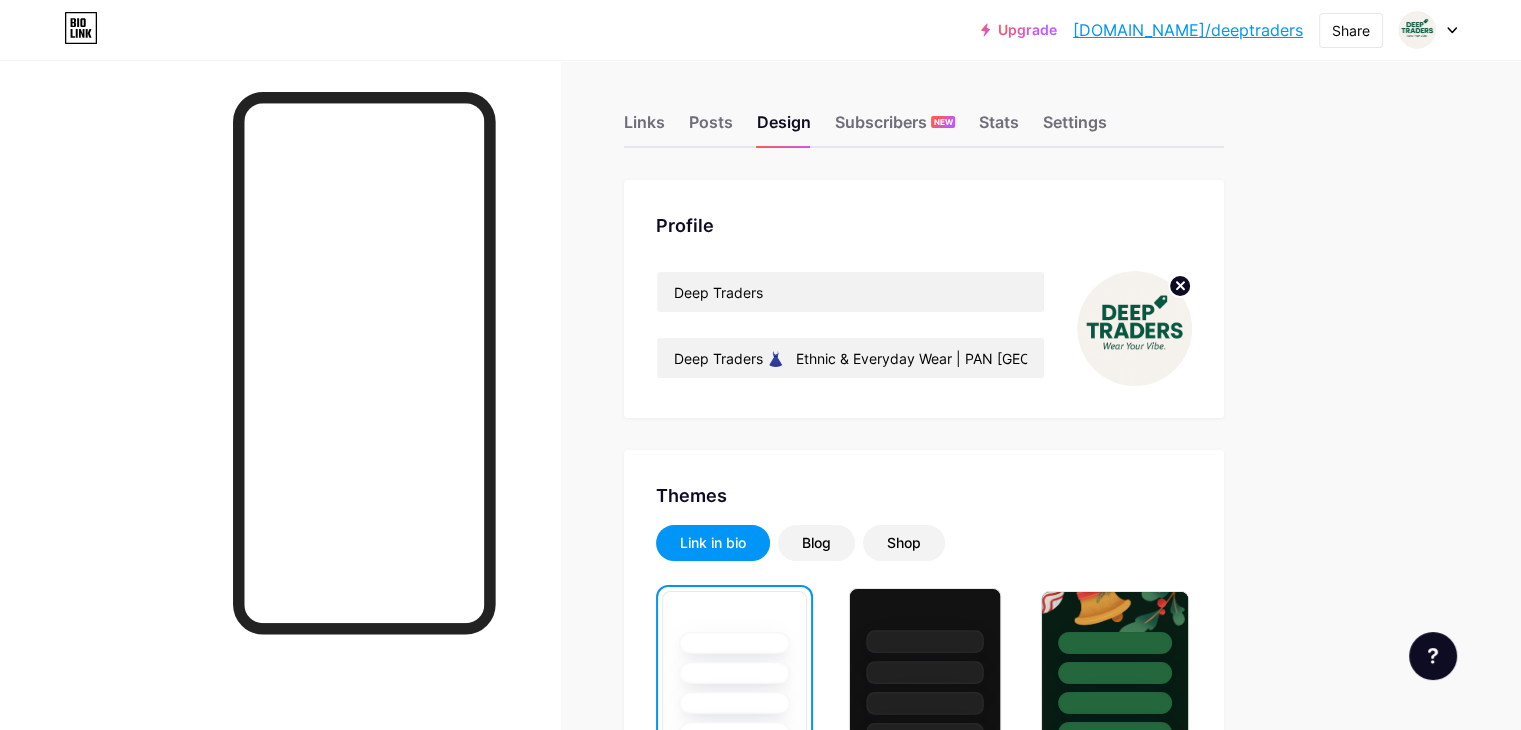 scroll, scrollTop: 0, scrollLeft: 0, axis: both 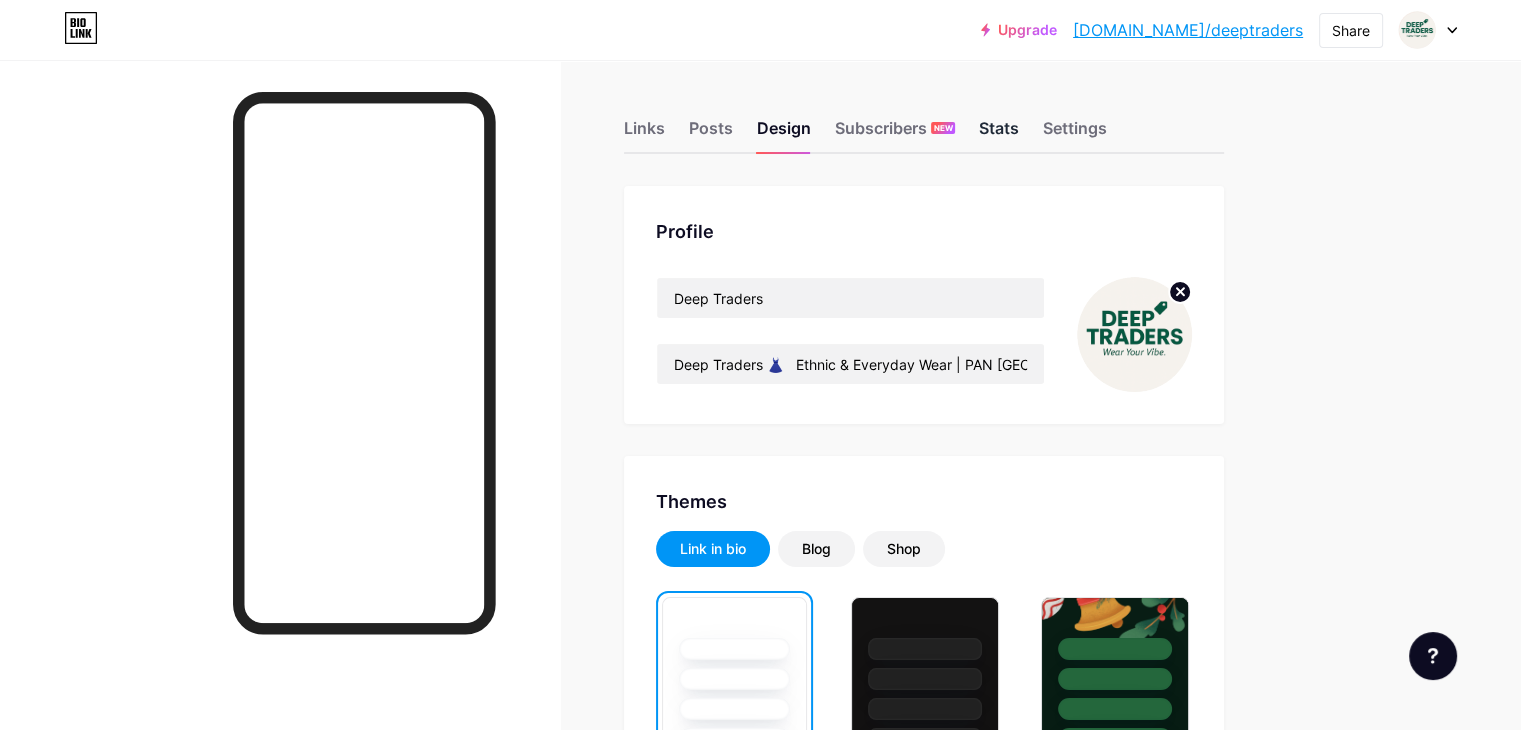 click on "Stats" at bounding box center (999, 134) 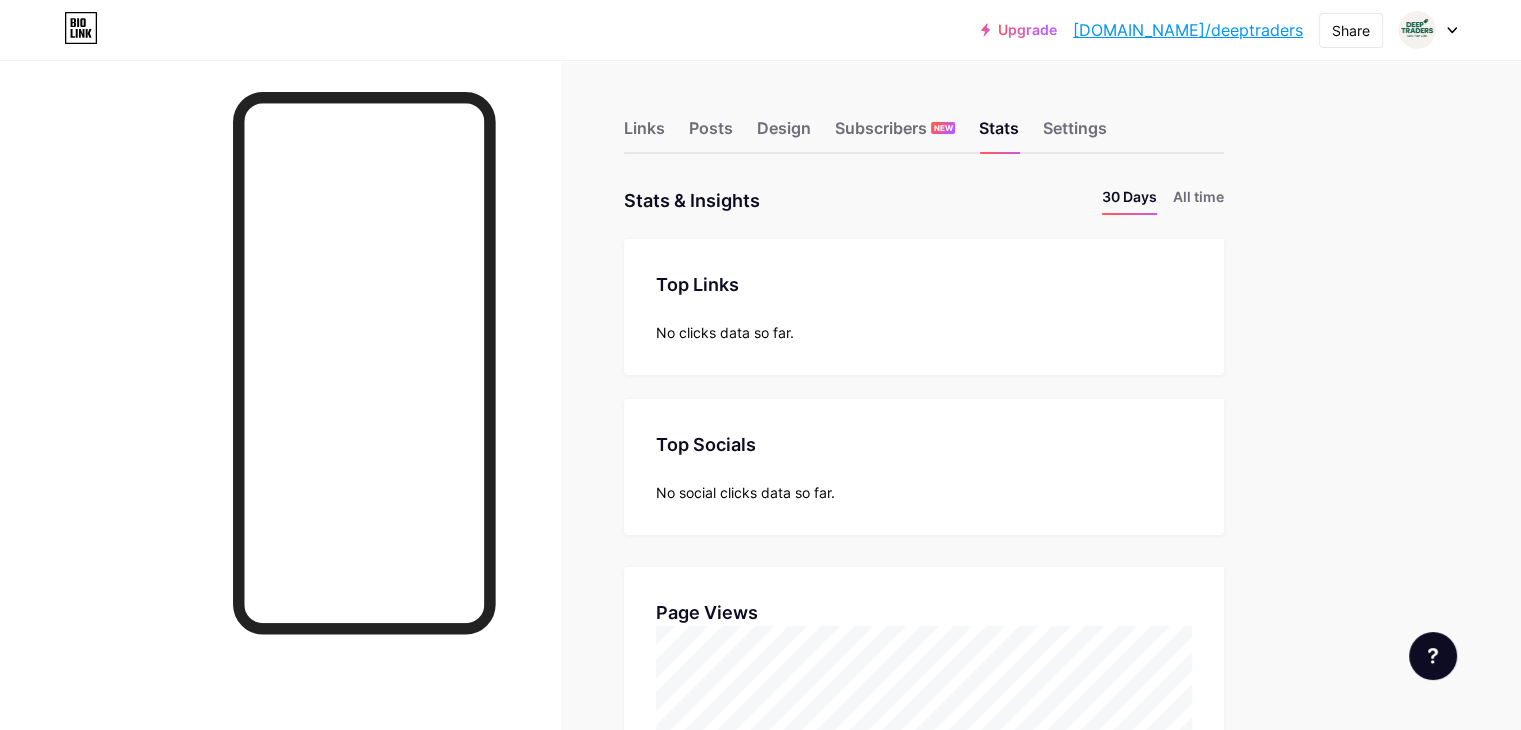 scroll, scrollTop: 999270, scrollLeft: 998479, axis: both 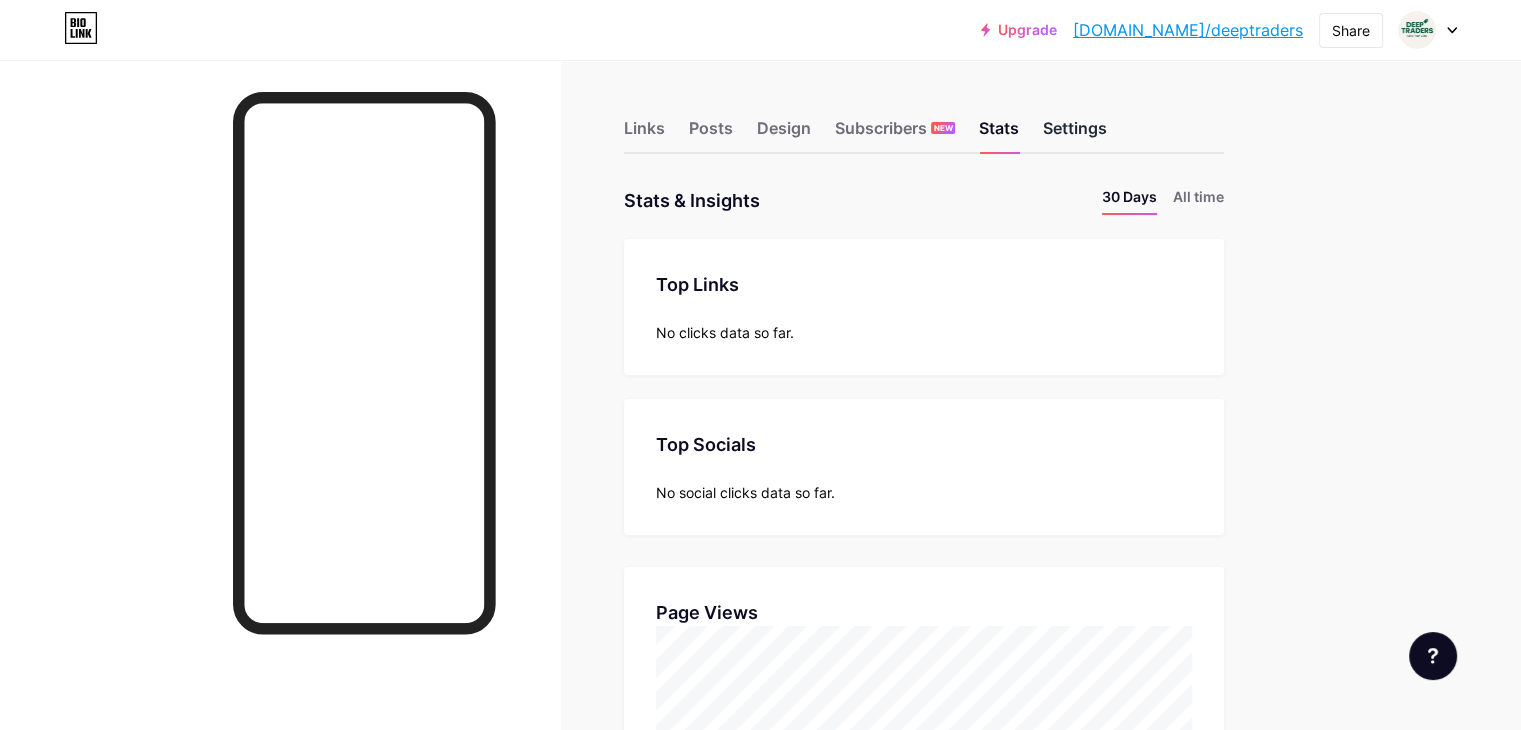 click on "Settings" at bounding box center (1075, 134) 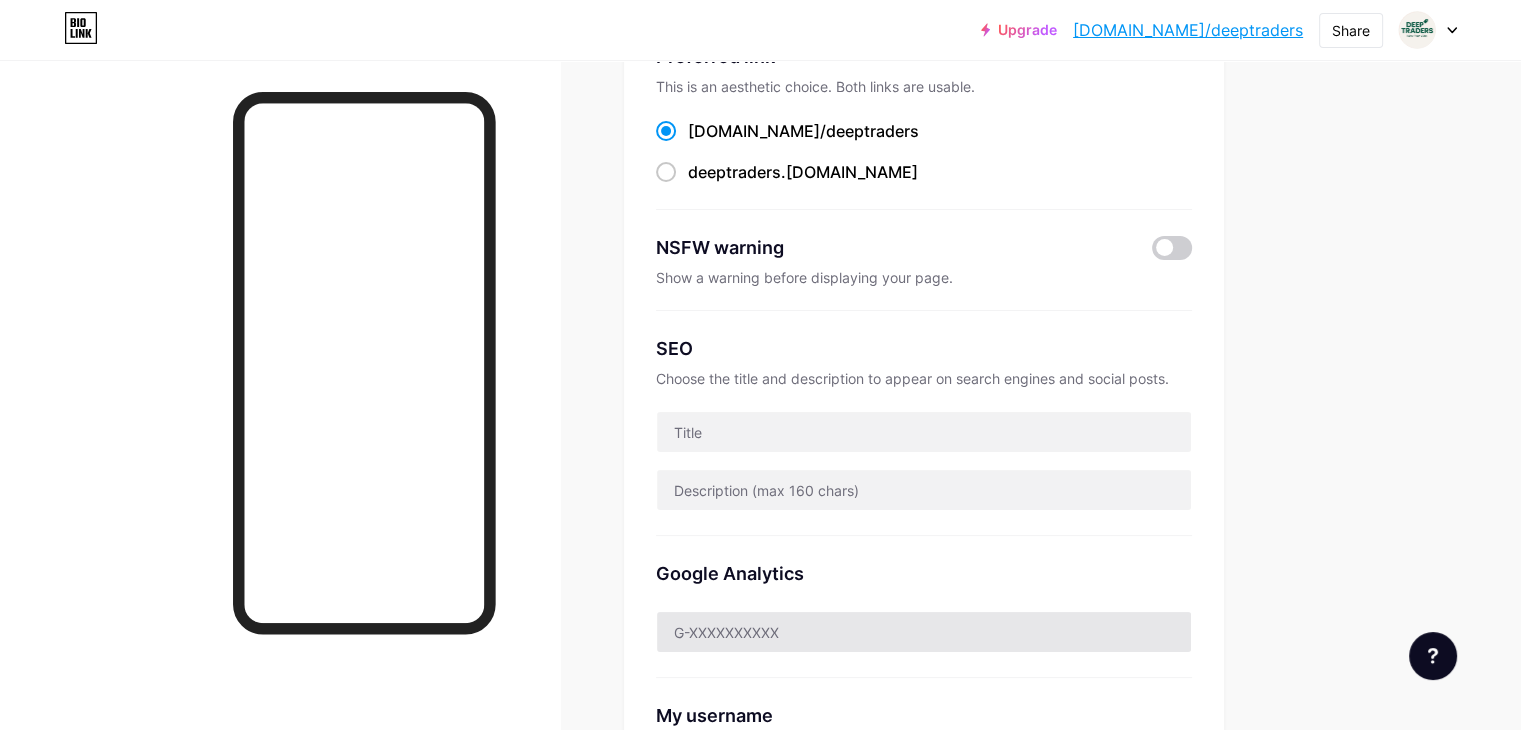 scroll, scrollTop: 32, scrollLeft: 0, axis: vertical 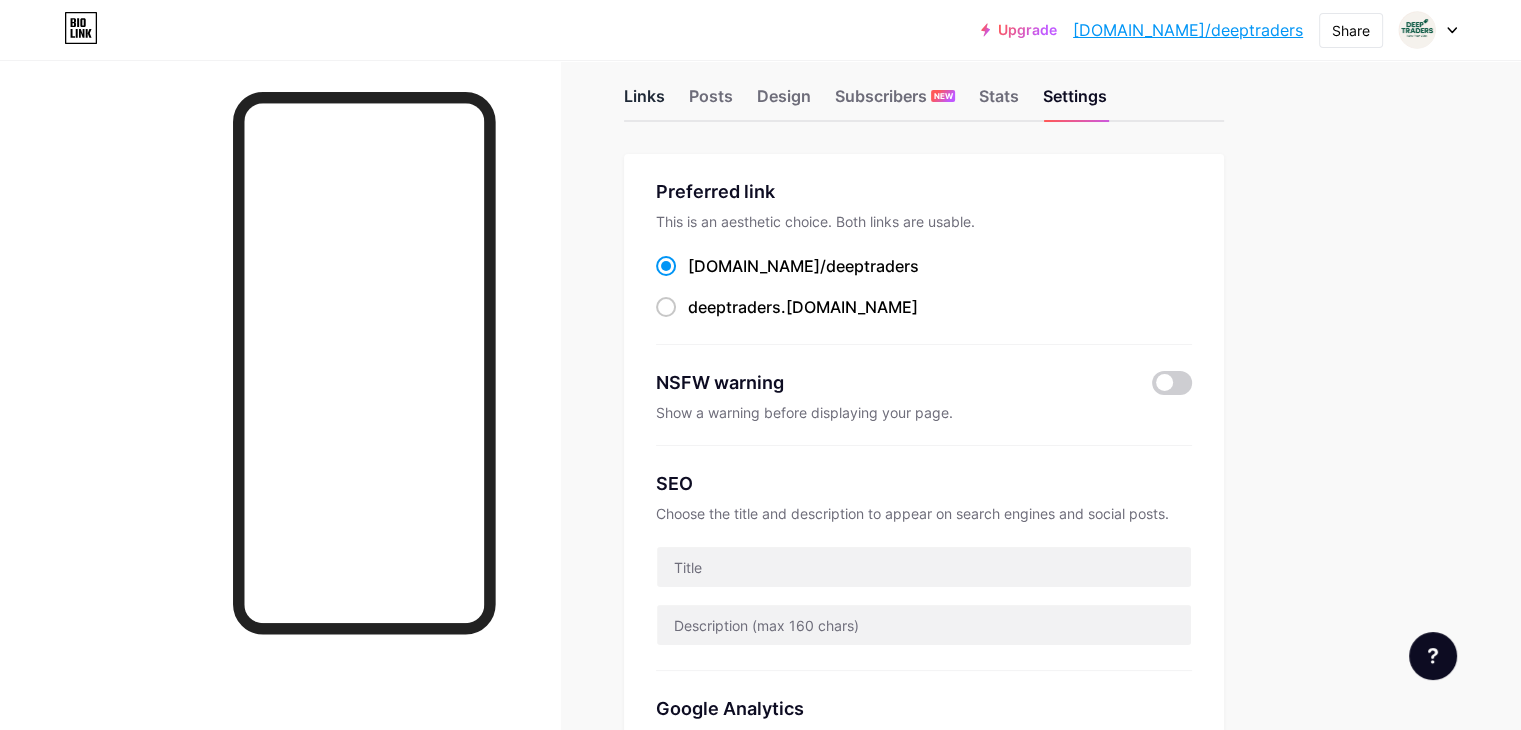 click on "Links" at bounding box center (644, 102) 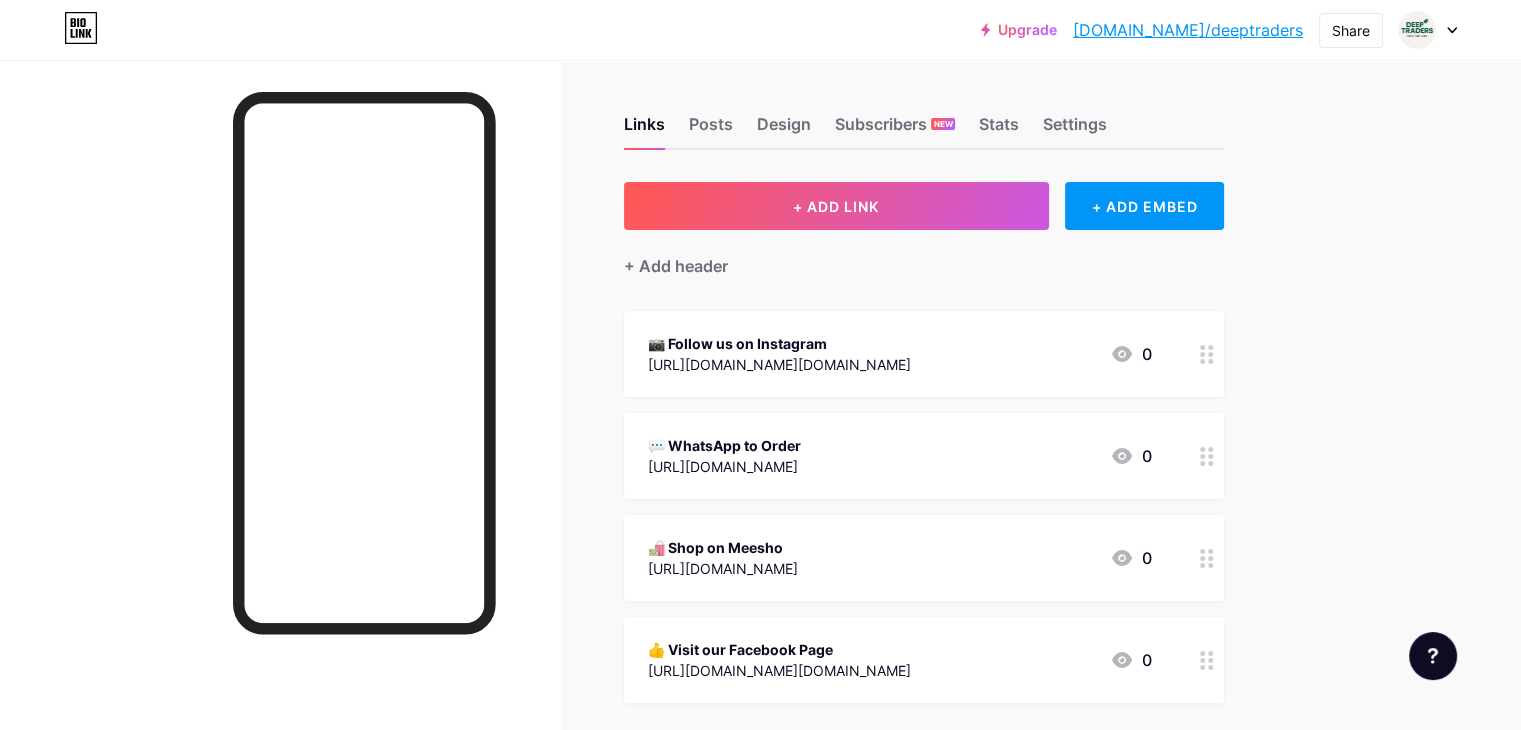 scroll, scrollTop: 0, scrollLeft: 0, axis: both 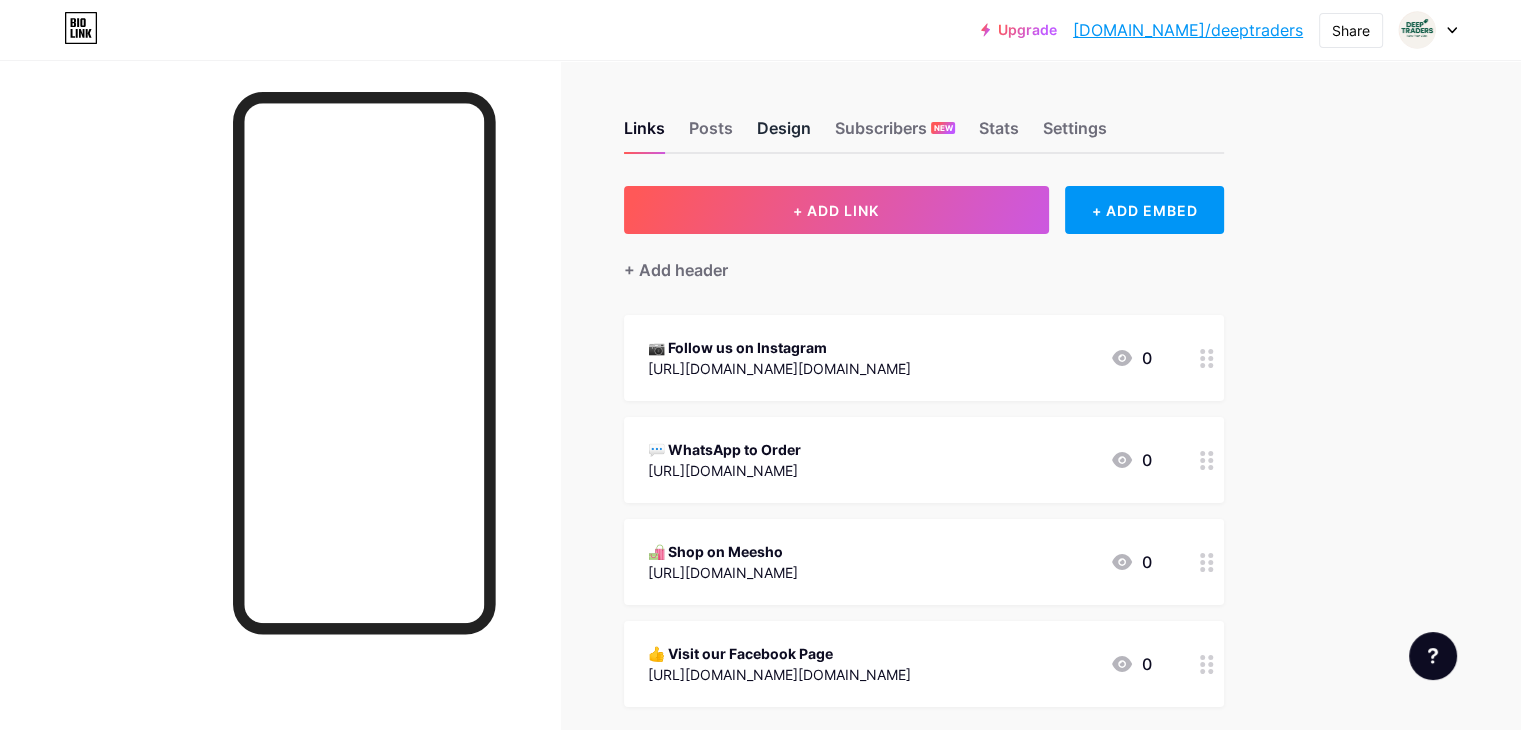 click on "Design" at bounding box center (784, 134) 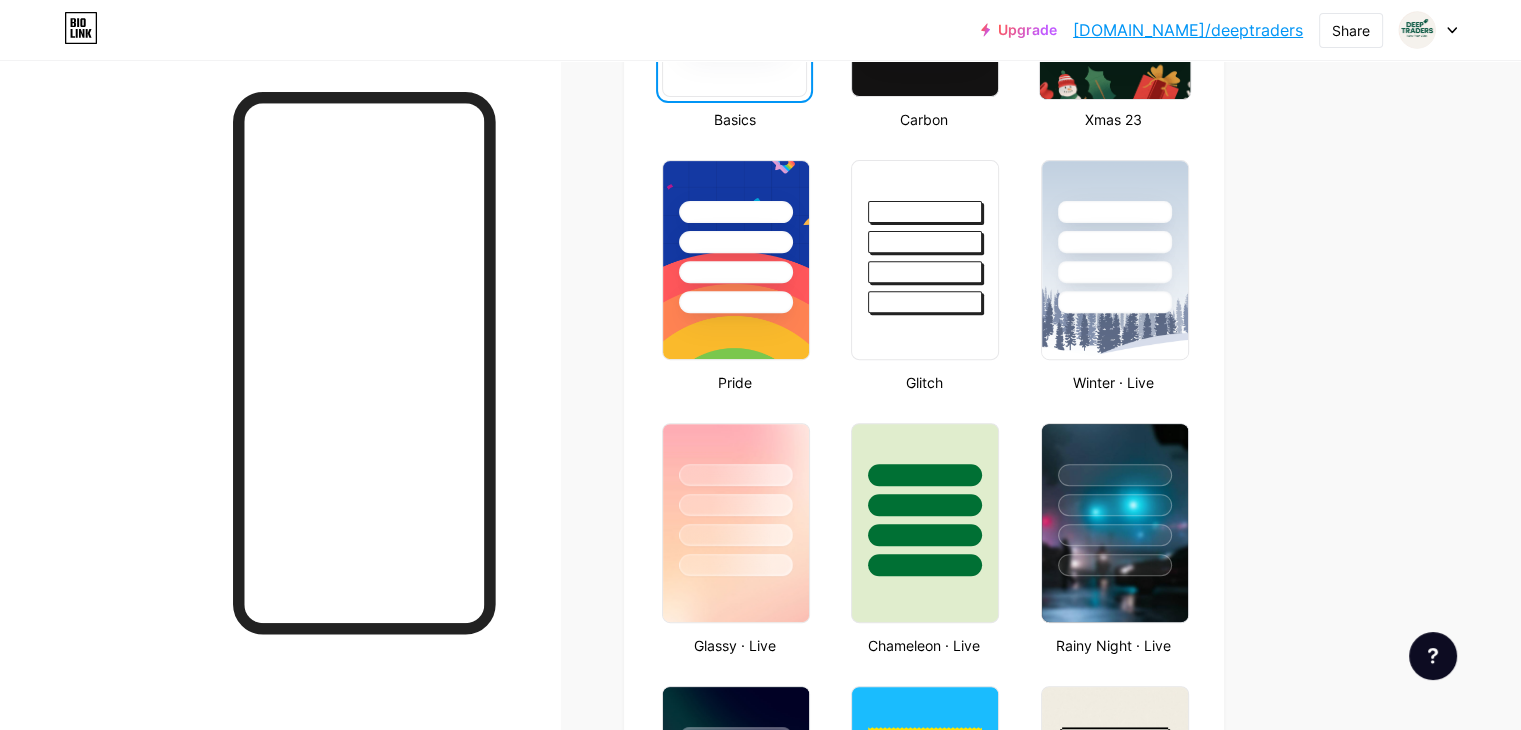 scroll, scrollTop: 800, scrollLeft: 0, axis: vertical 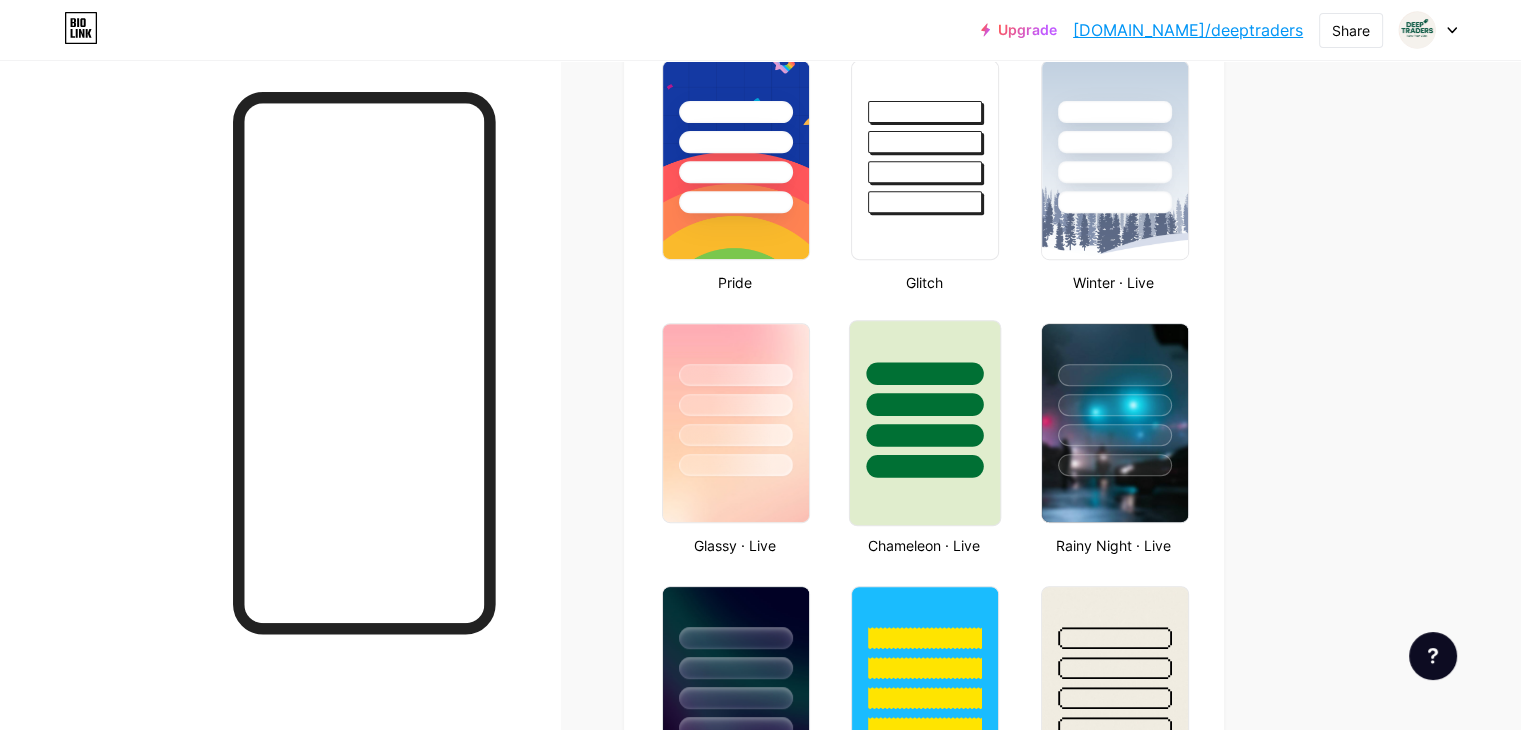 click at bounding box center [925, 423] 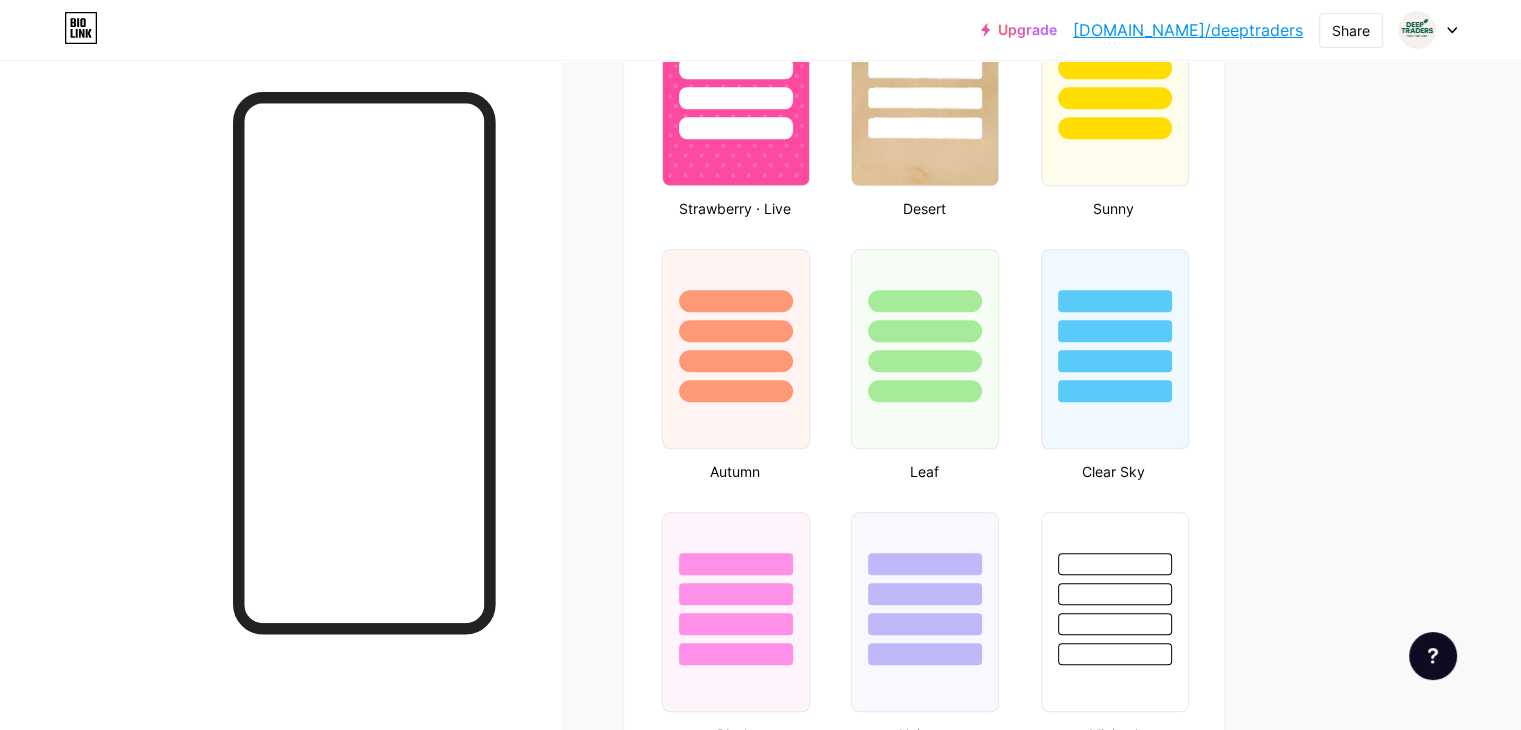 scroll, scrollTop: 1660, scrollLeft: 0, axis: vertical 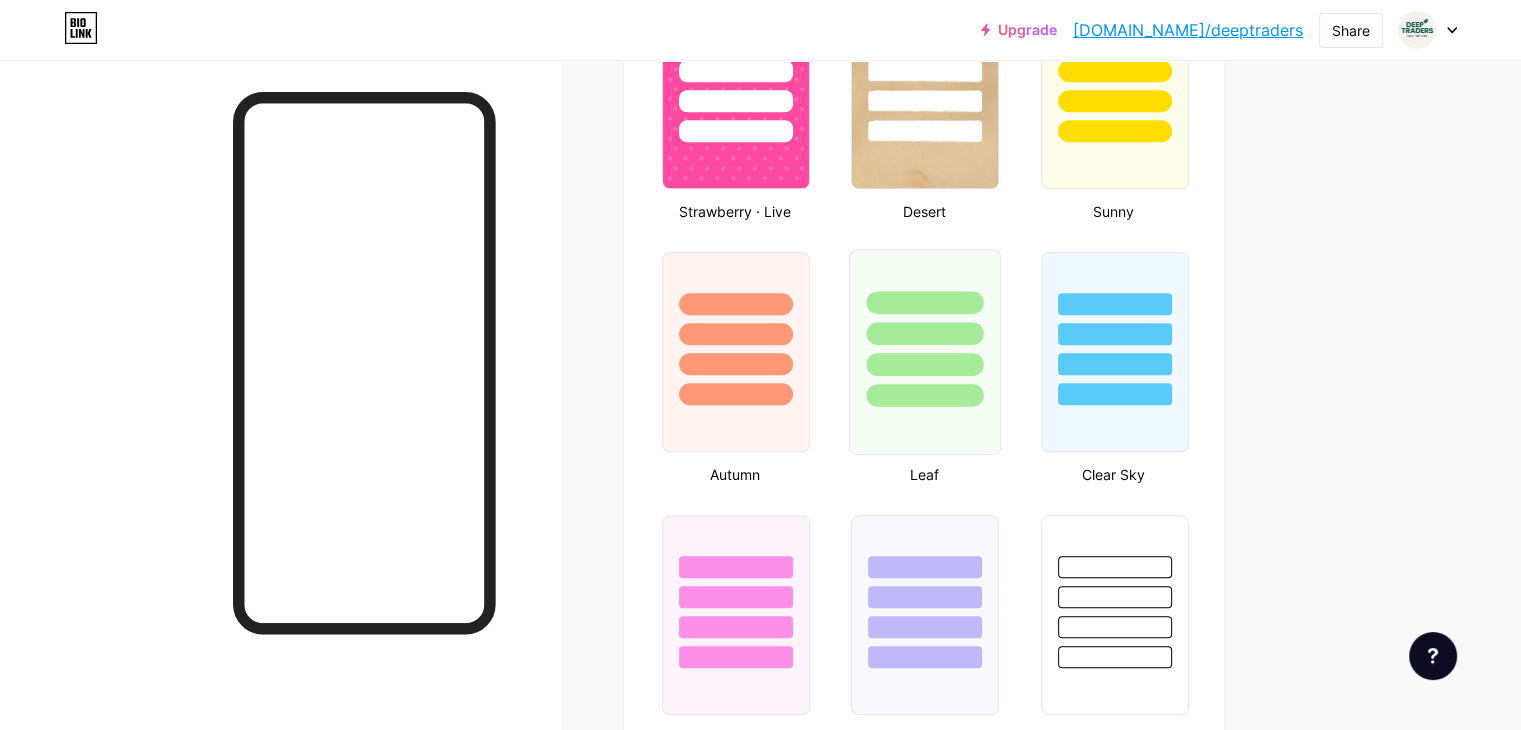 click at bounding box center [925, 395] 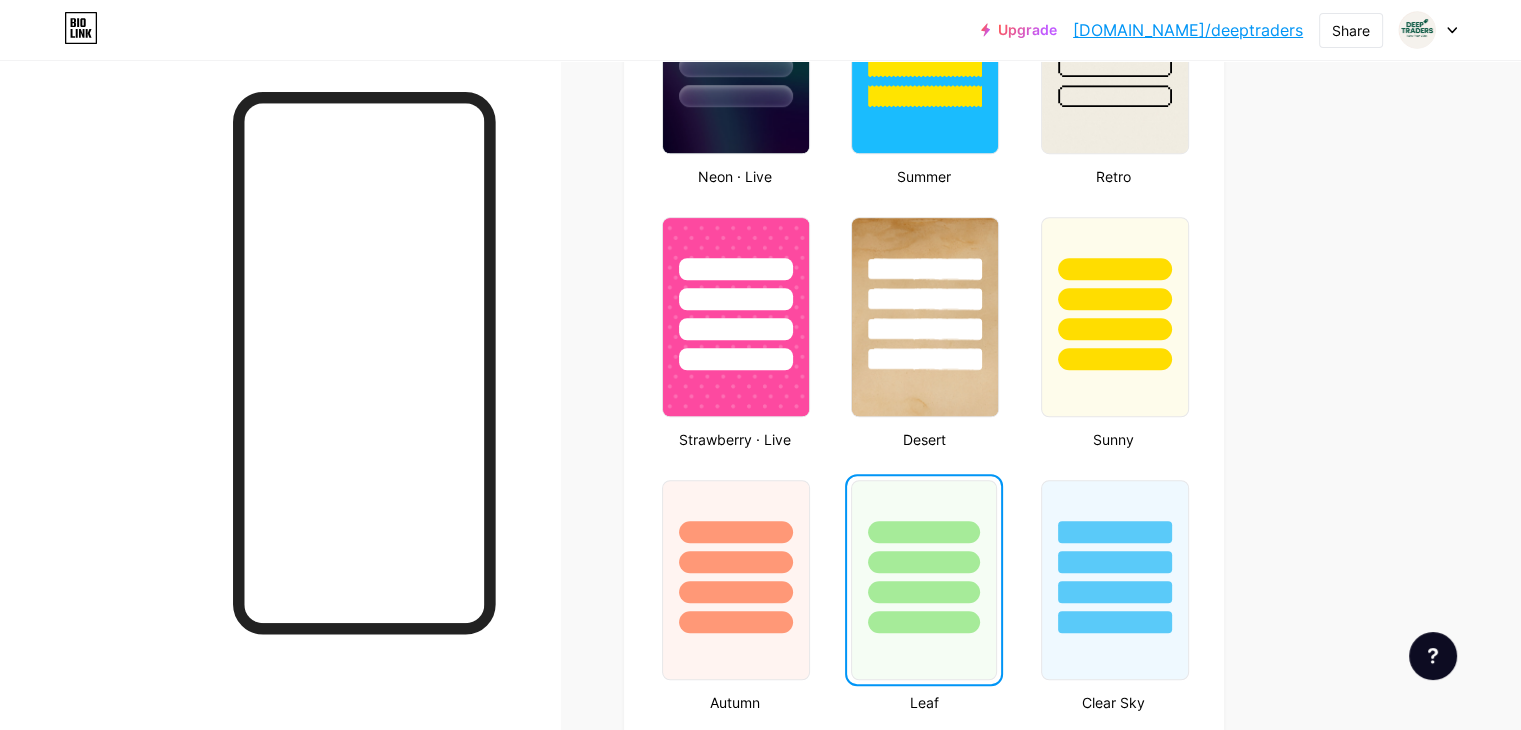 scroll, scrollTop: 1360, scrollLeft: 0, axis: vertical 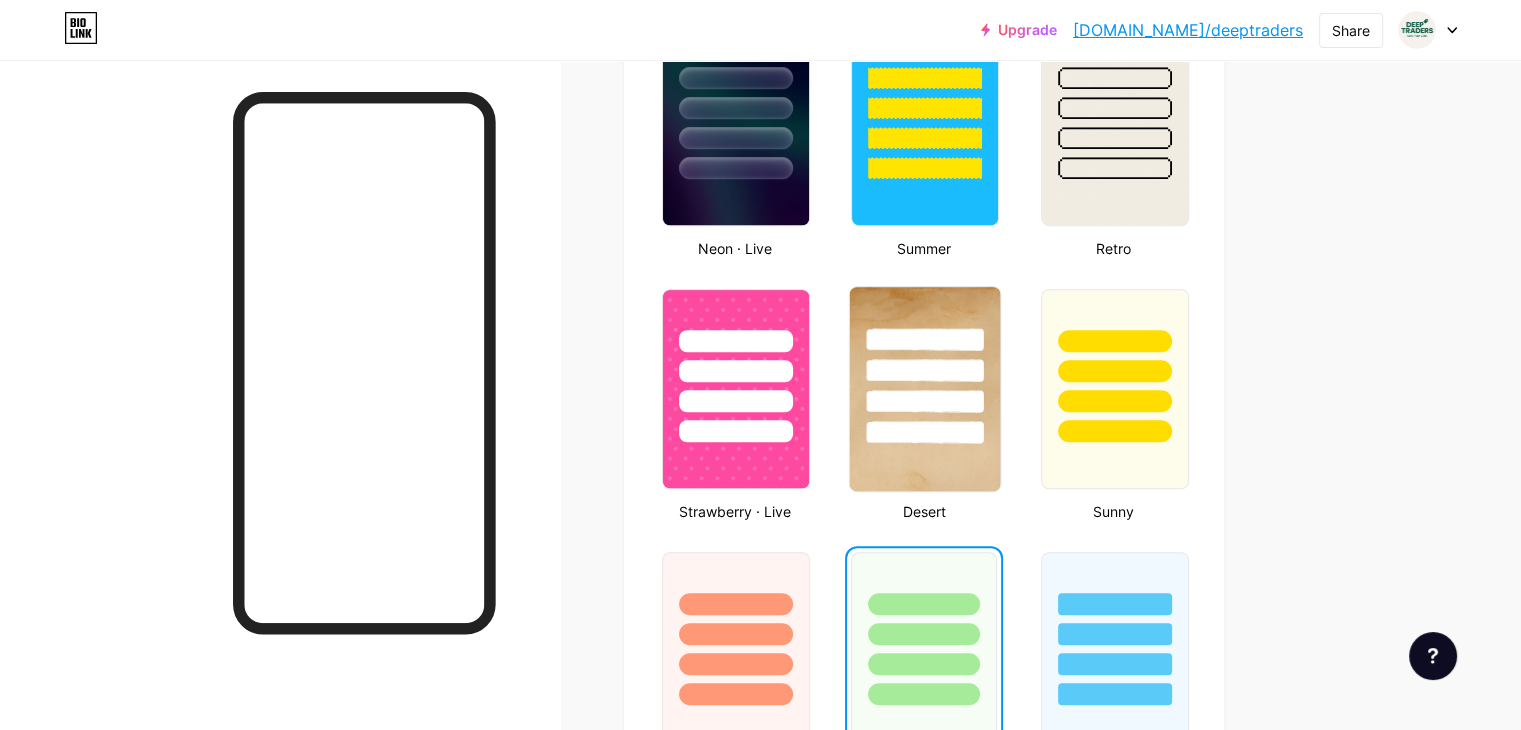 click at bounding box center (925, 432) 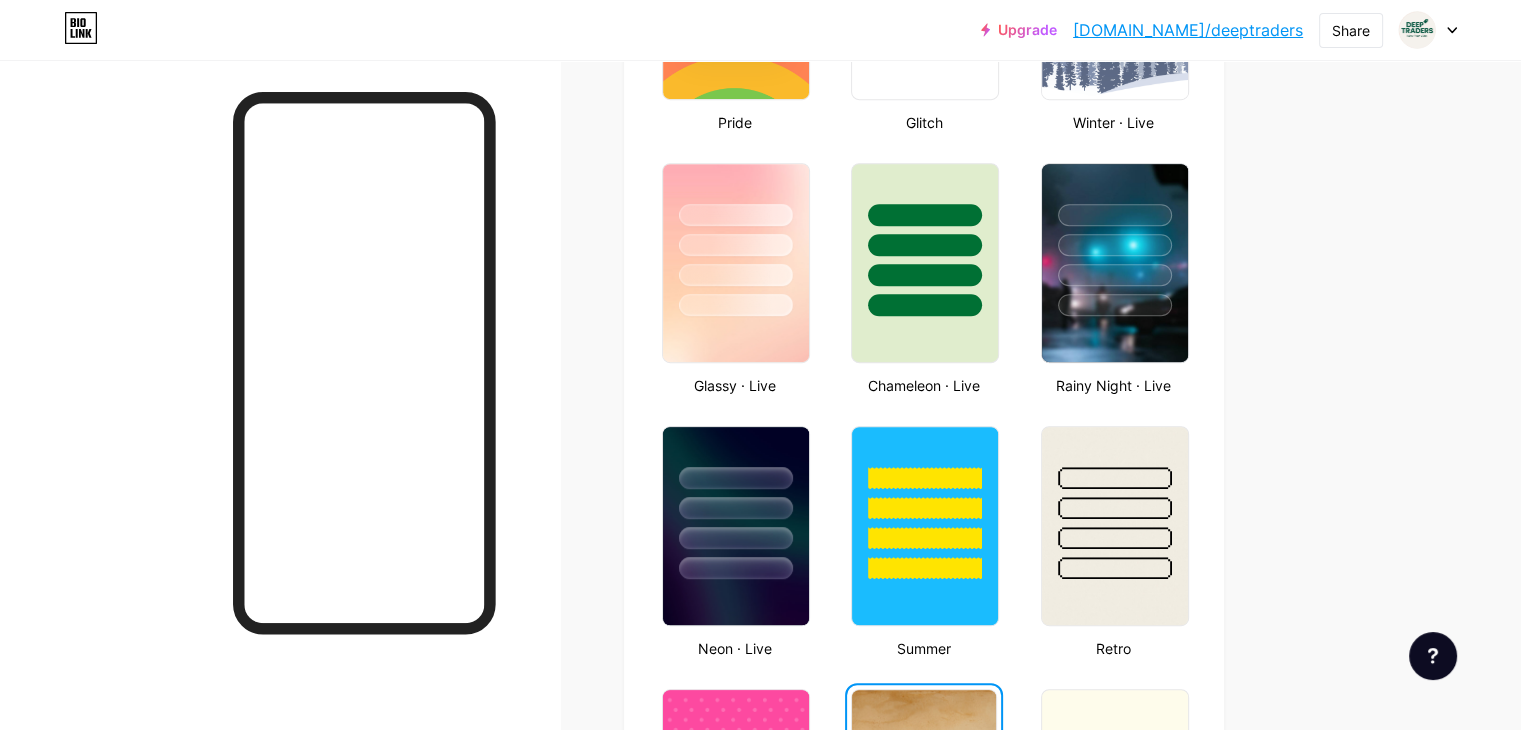 scroll, scrollTop: 960, scrollLeft: 0, axis: vertical 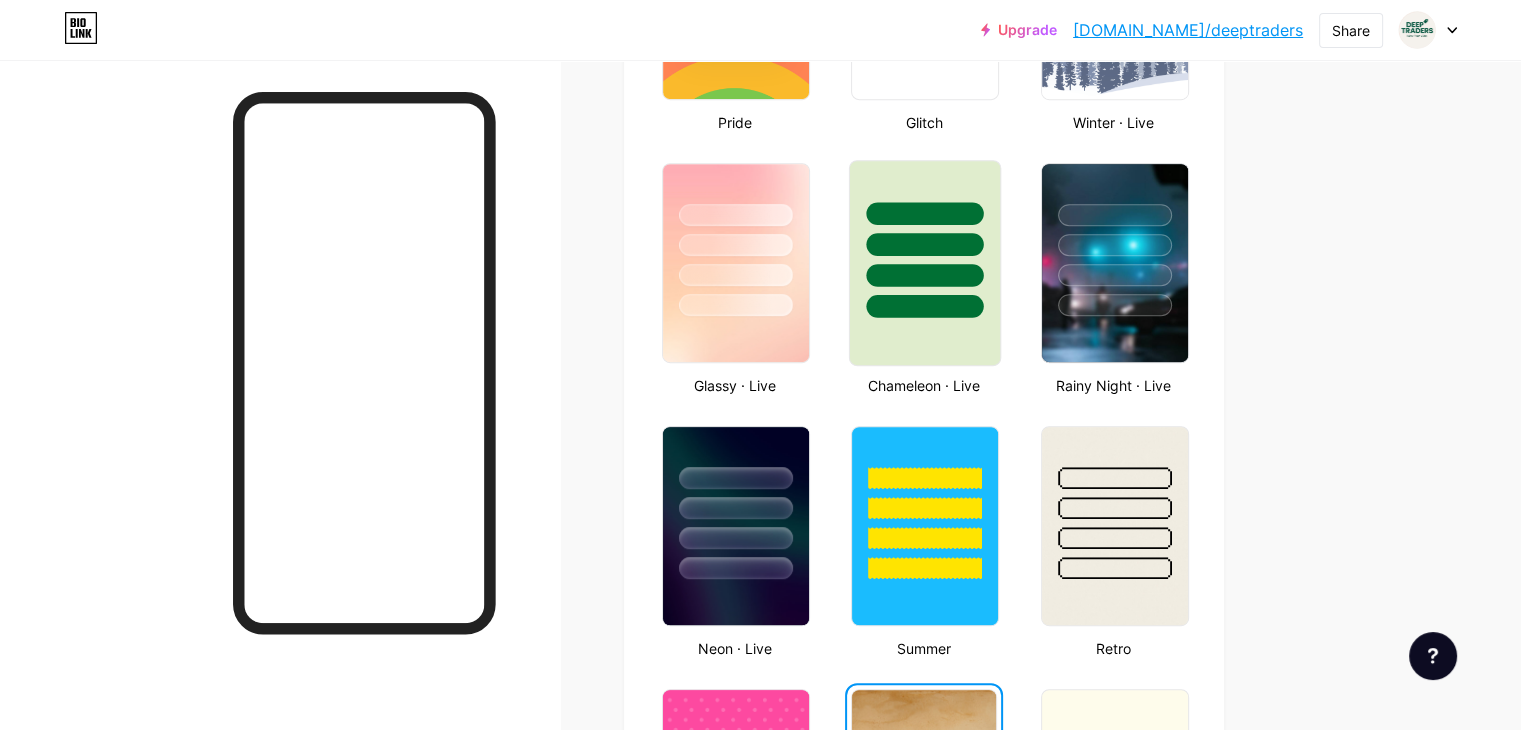 click at bounding box center [925, 263] 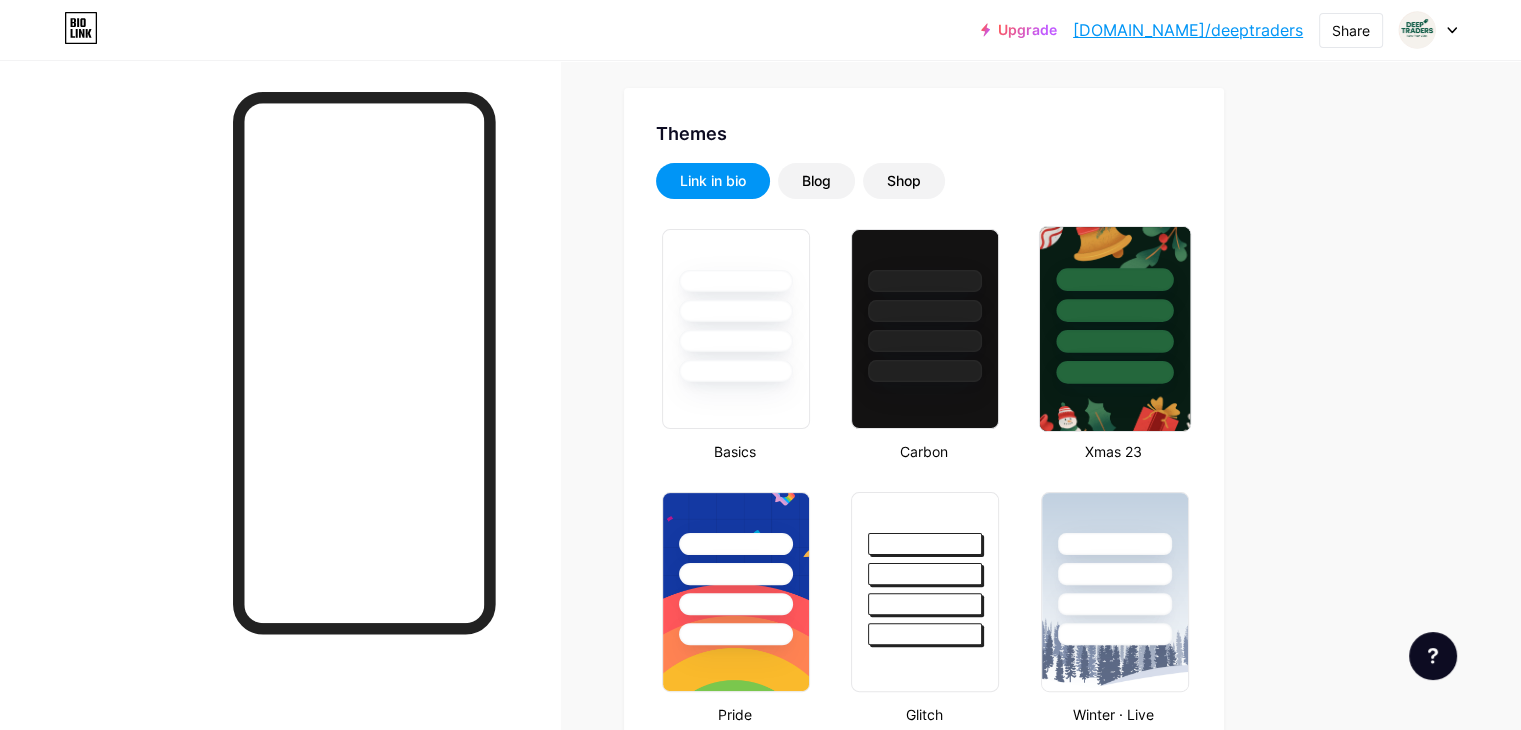 scroll, scrollTop: 360, scrollLeft: 0, axis: vertical 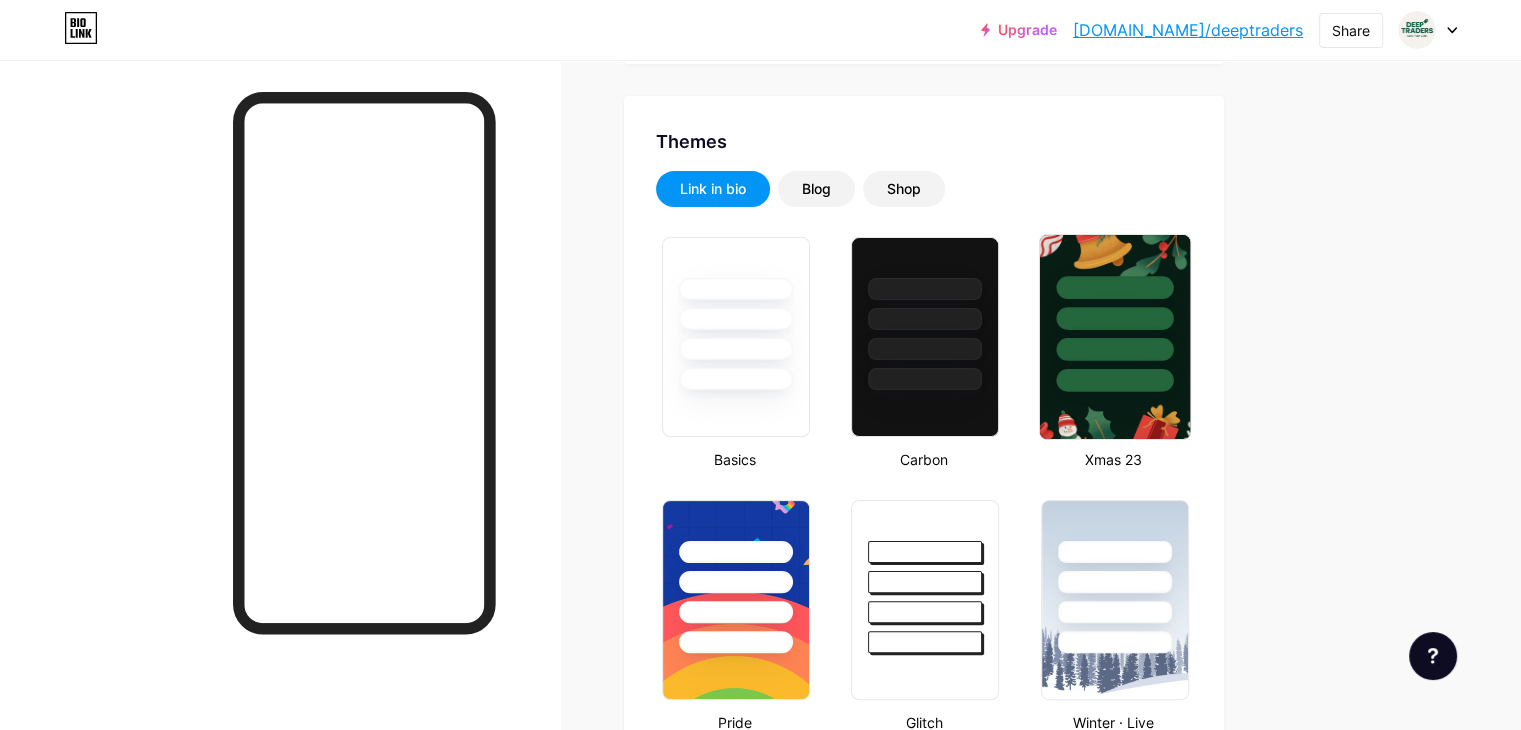 click at bounding box center [1114, 318] 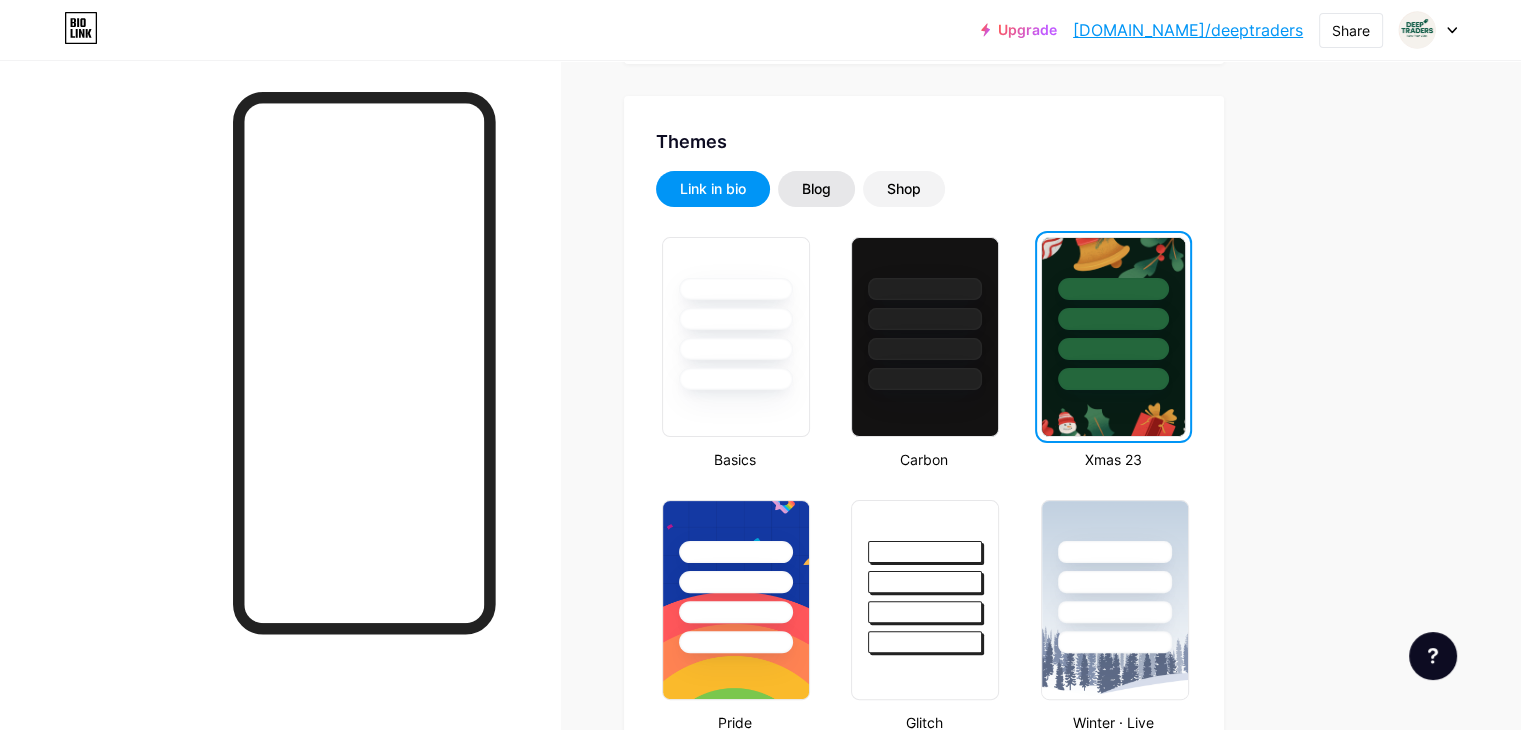 click on "Blog" at bounding box center [816, 189] 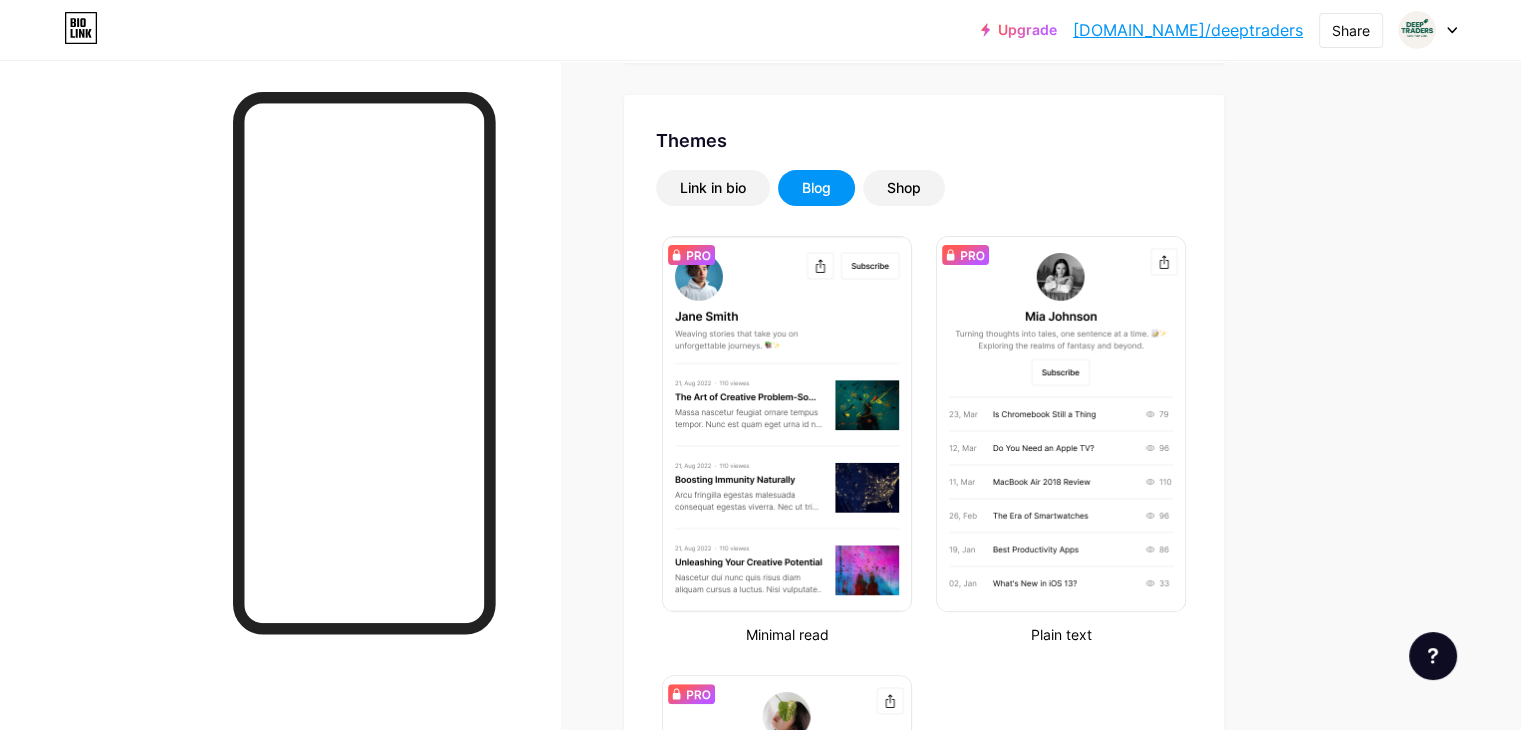 scroll, scrollTop: 360, scrollLeft: 0, axis: vertical 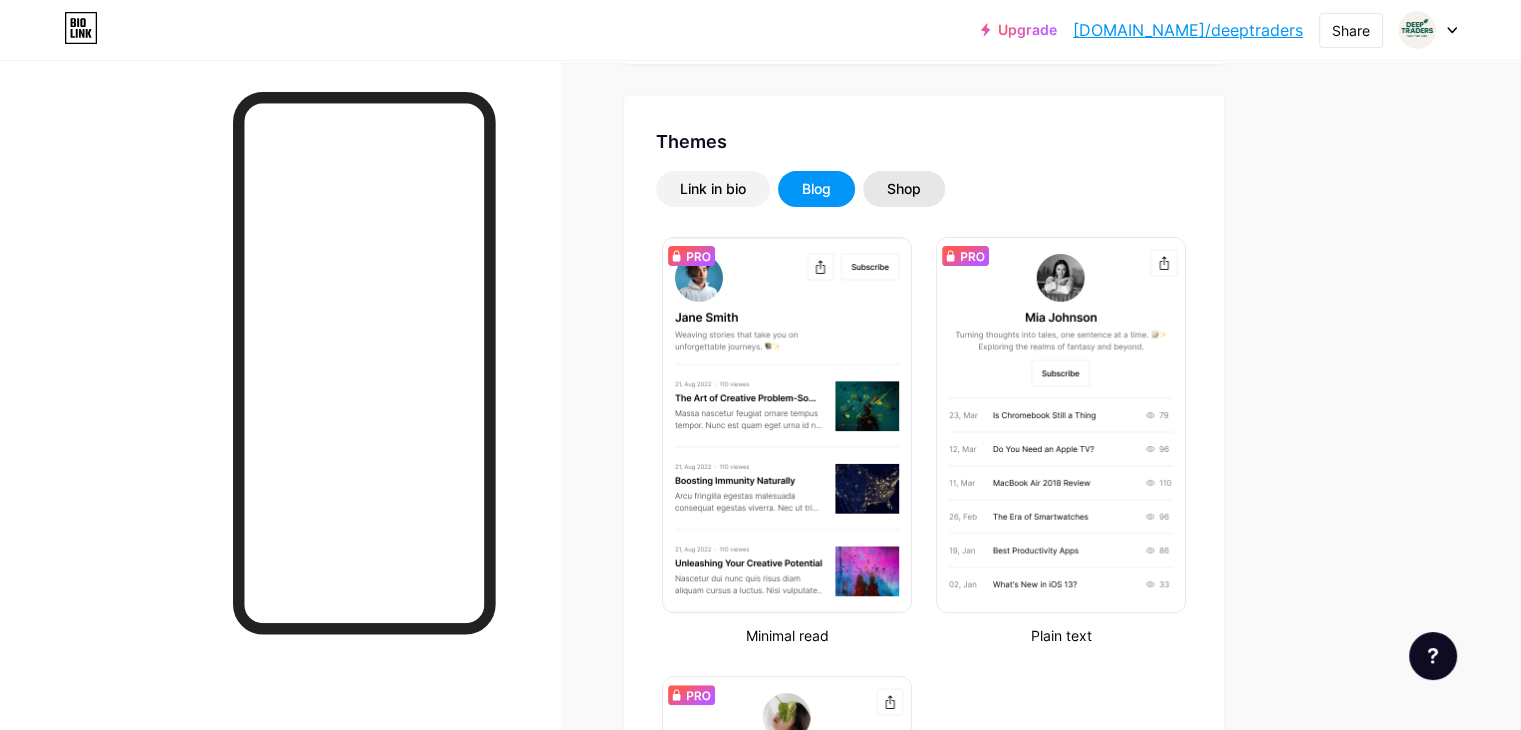 click on "Shop" at bounding box center [904, 189] 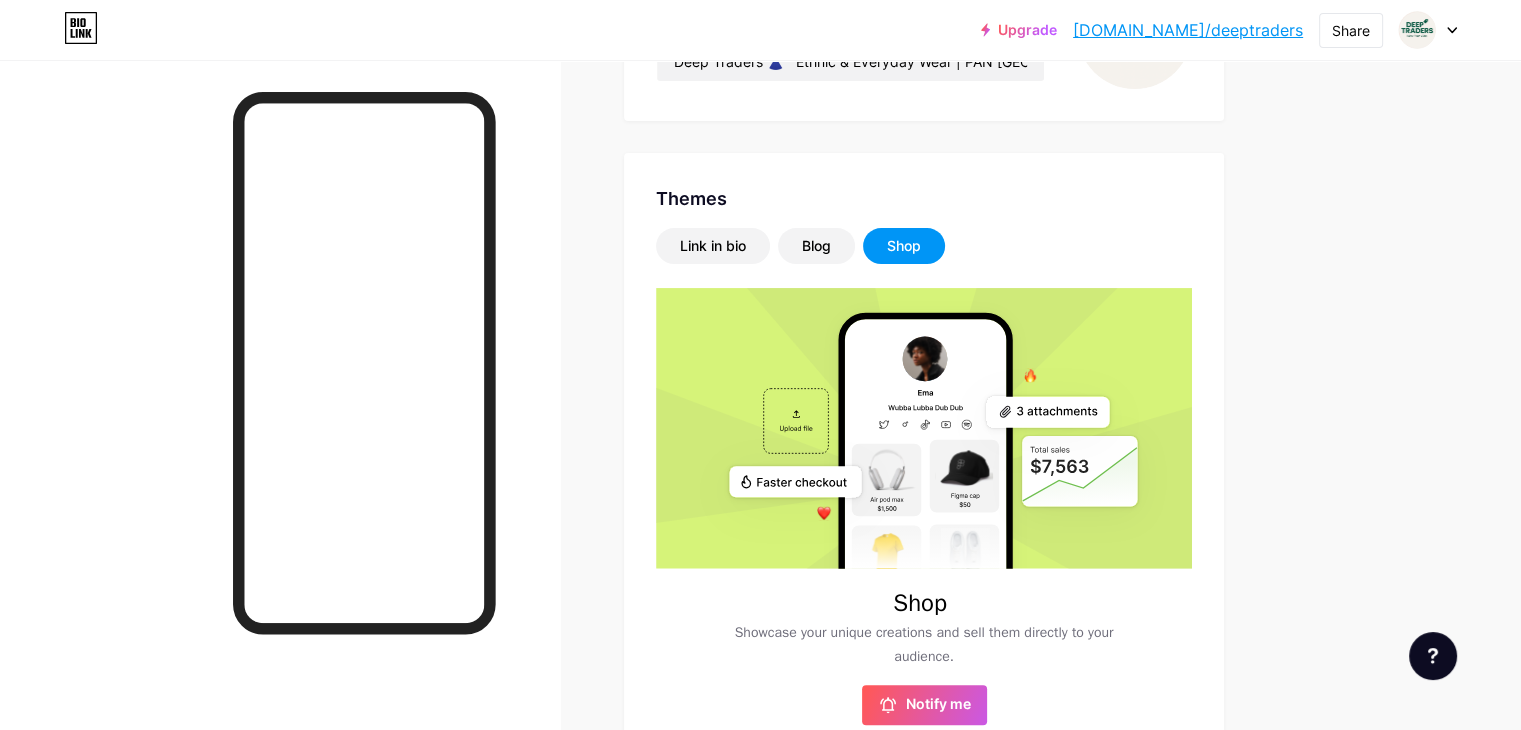 scroll, scrollTop: 260, scrollLeft: 0, axis: vertical 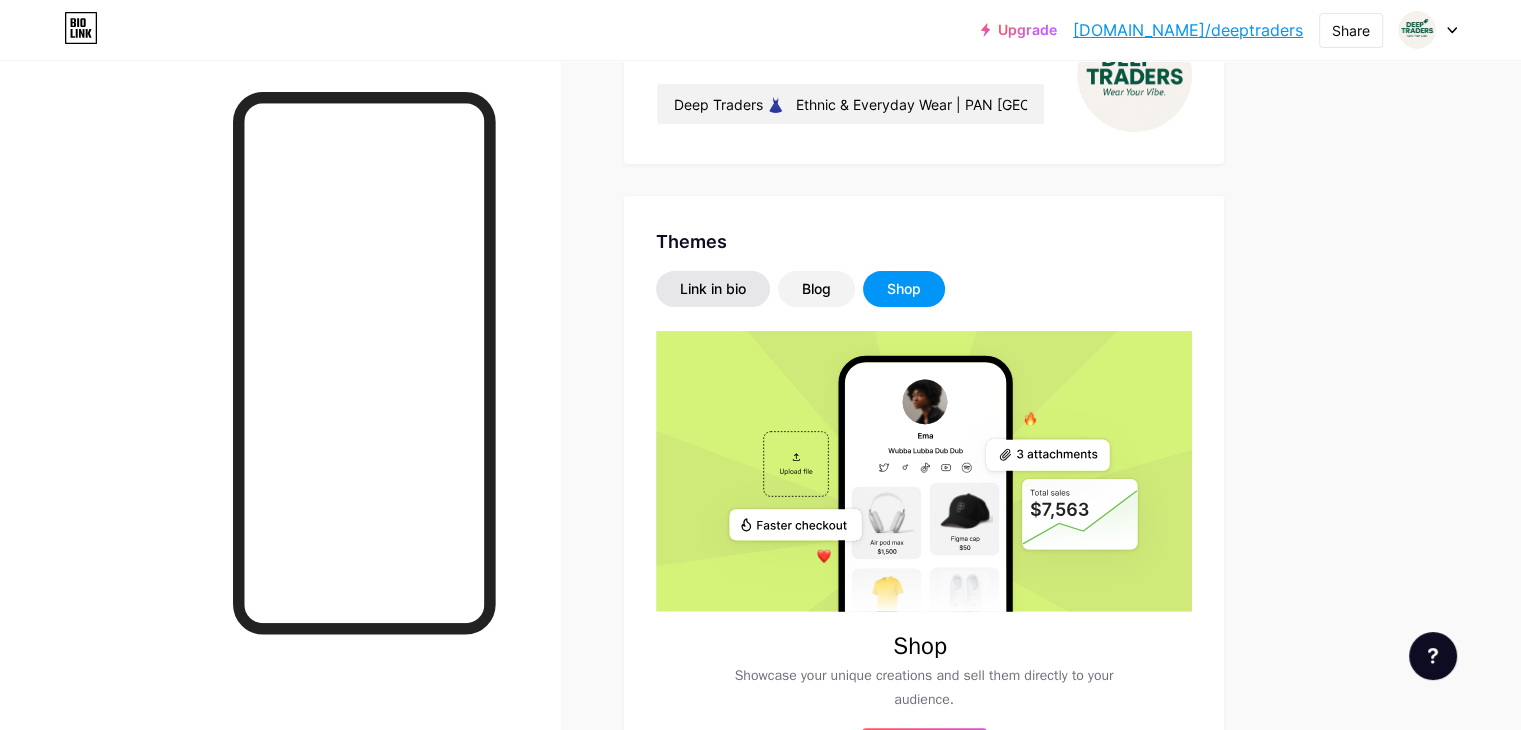click on "Link in bio" at bounding box center [713, 289] 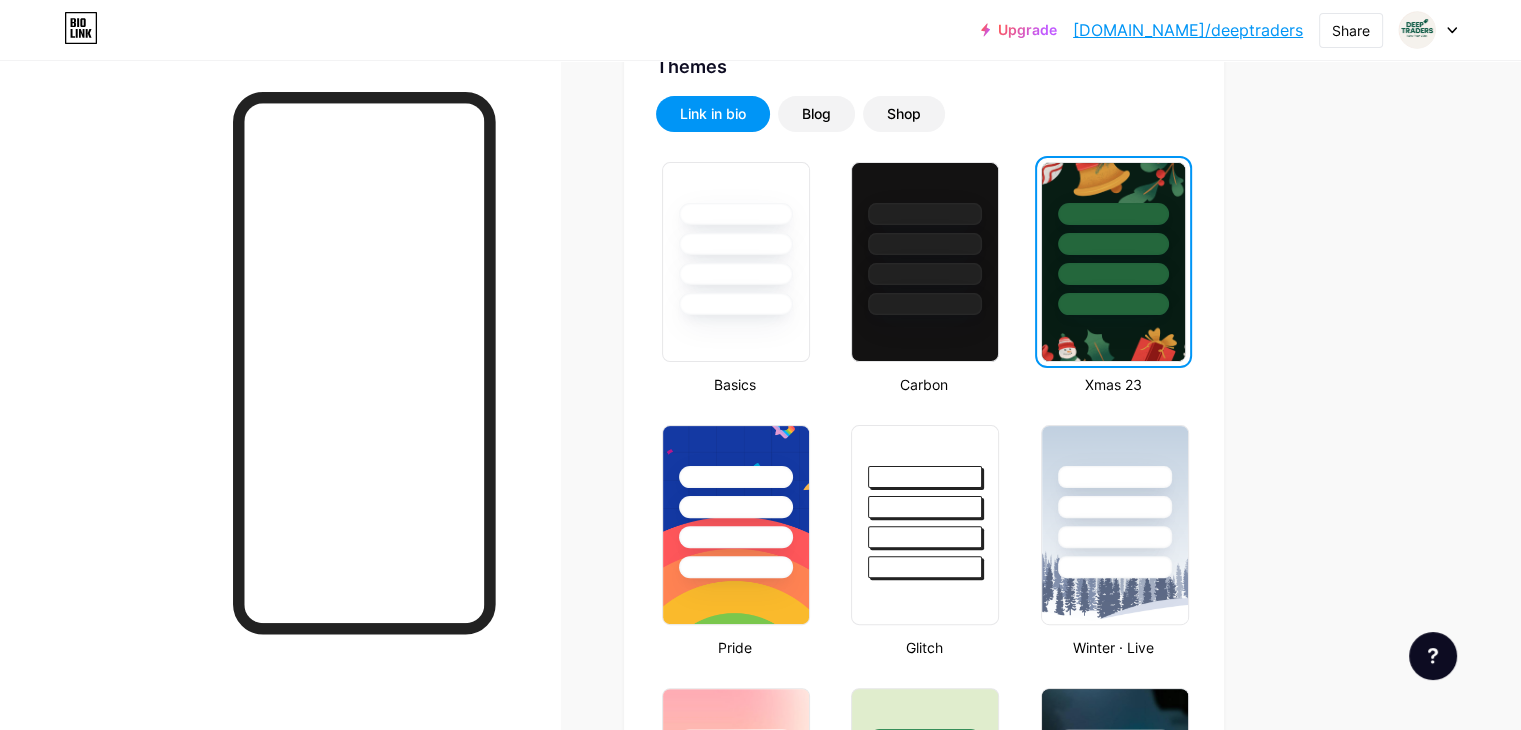 scroll, scrollTop: 460, scrollLeft: 0, axis: vertical 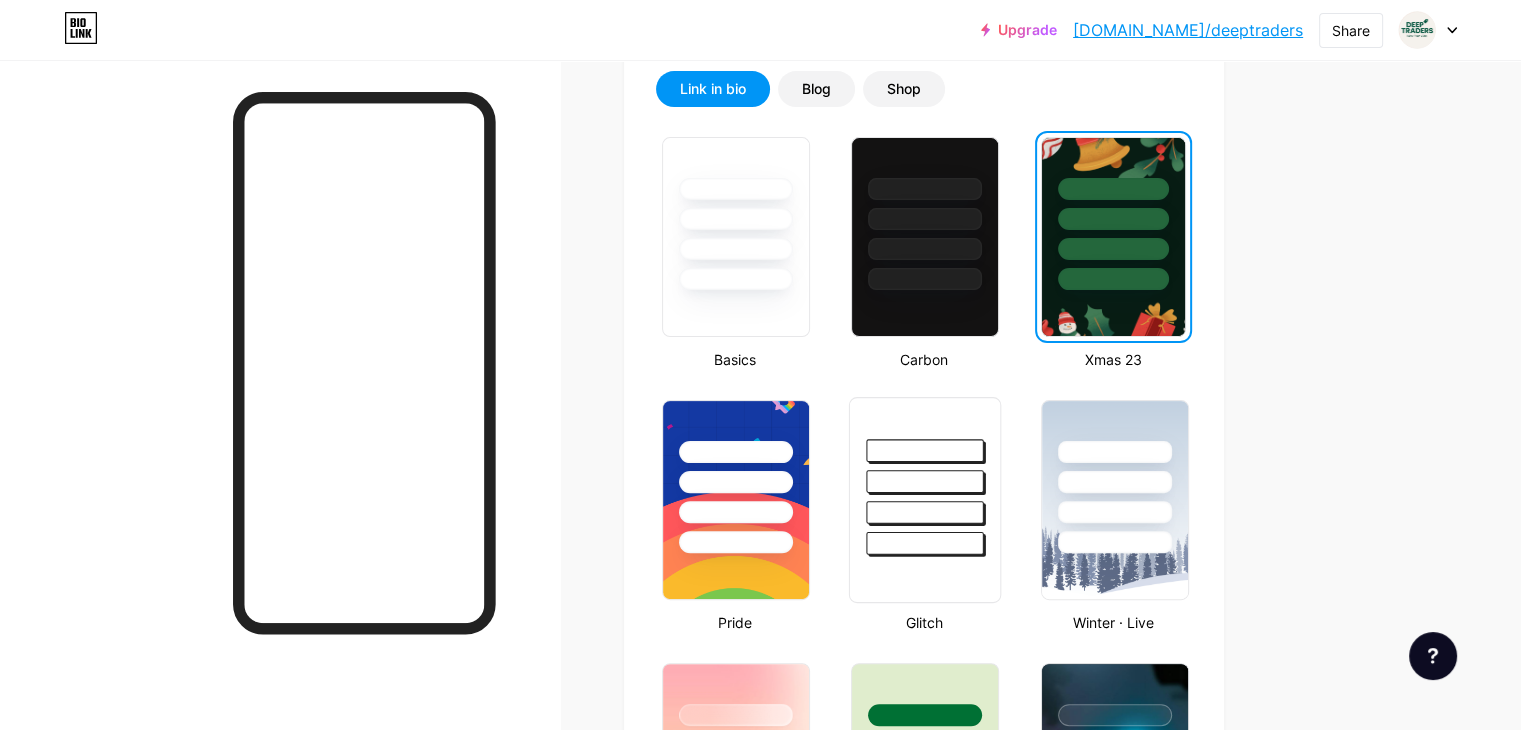 click at bounding box center [925, 512] 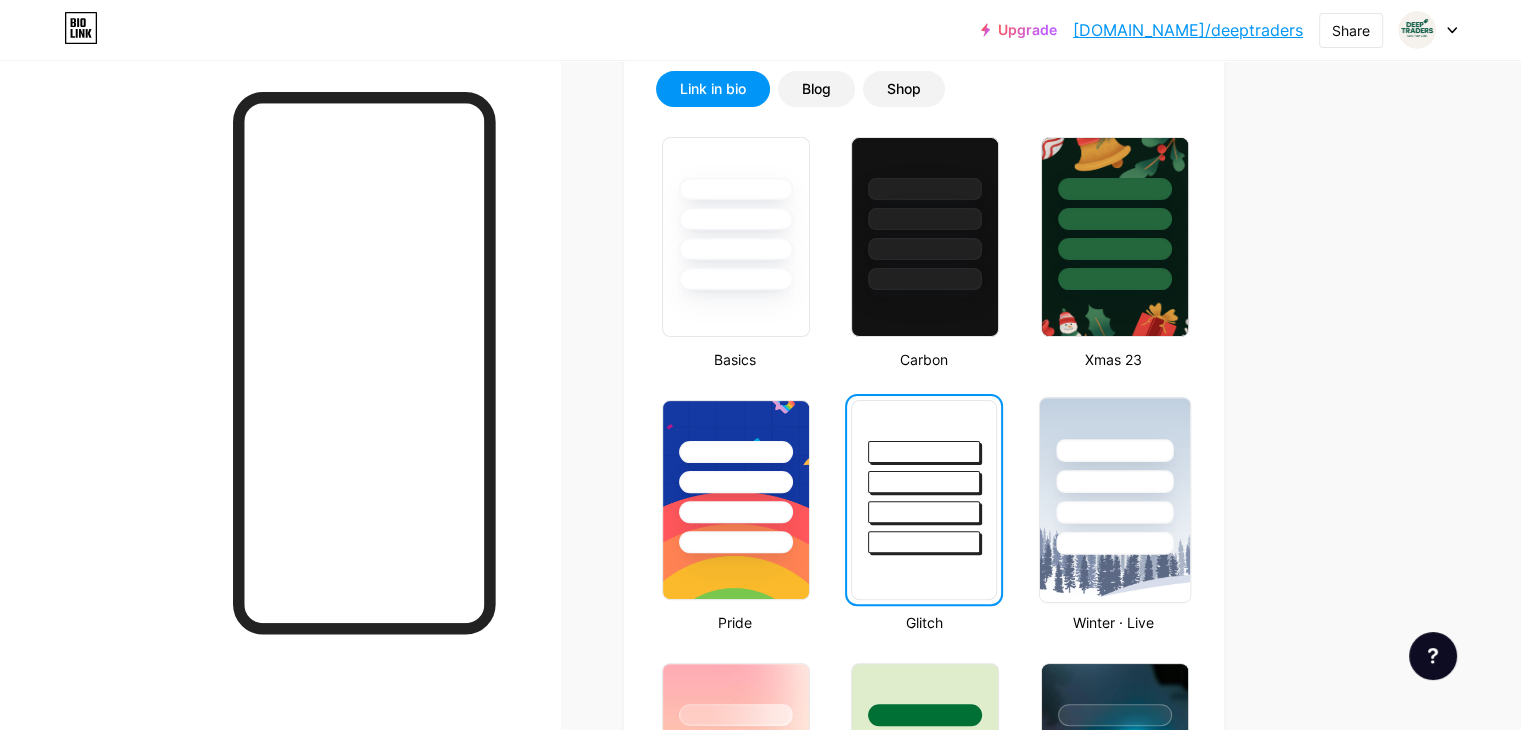 click at bounding box center [1114, 512] 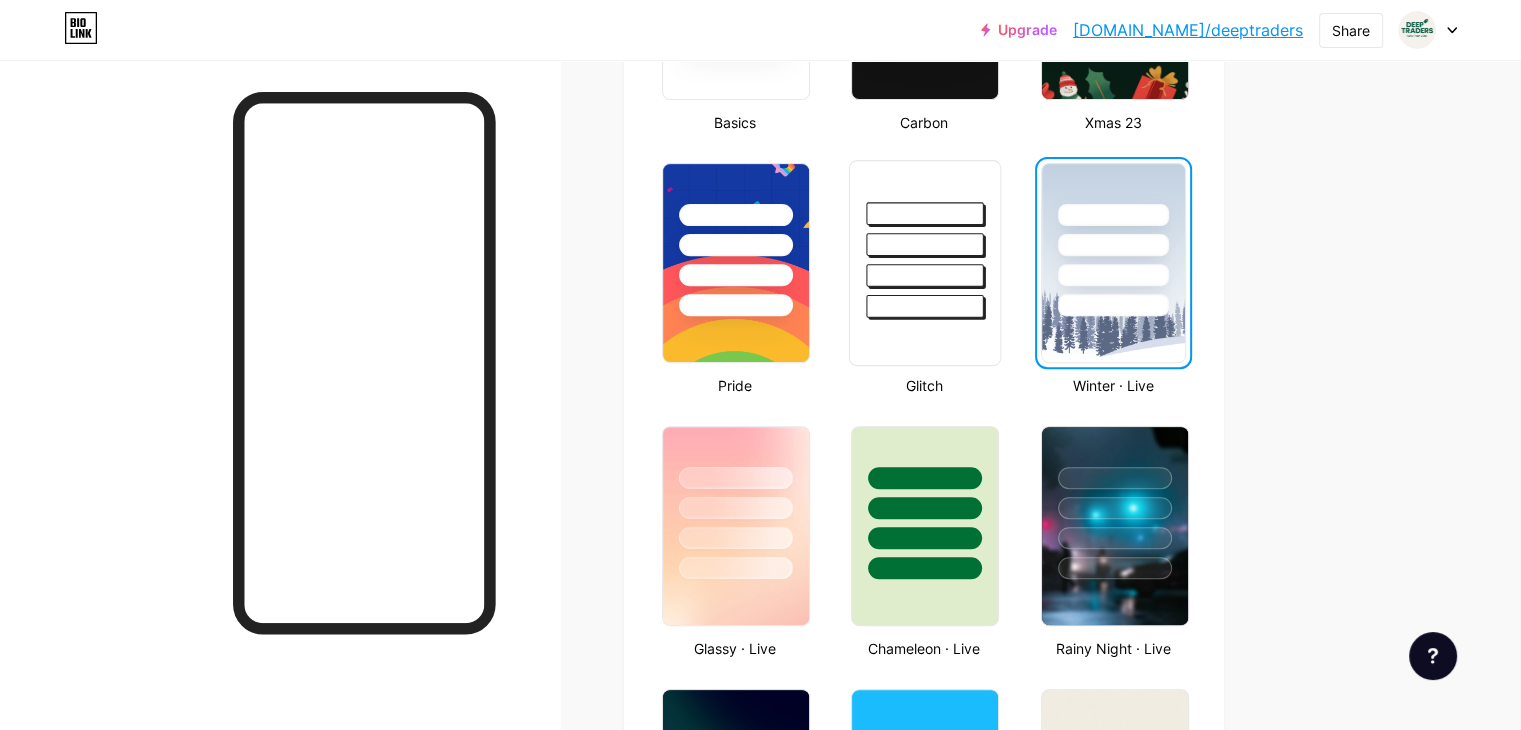scroll, scrollTop: 760, scrollLeft: 0, axis: vertical 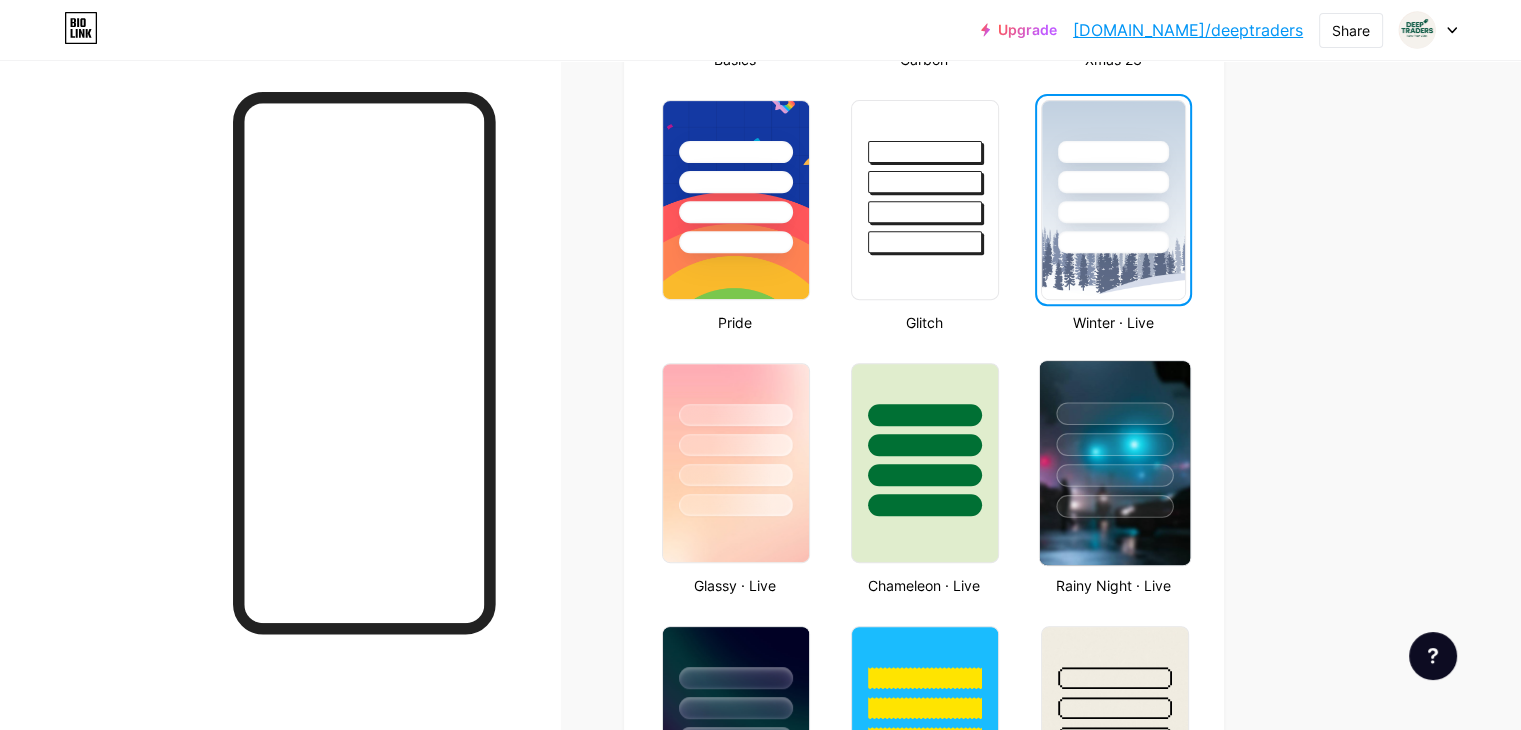 click at bounding box center [1114, 439] 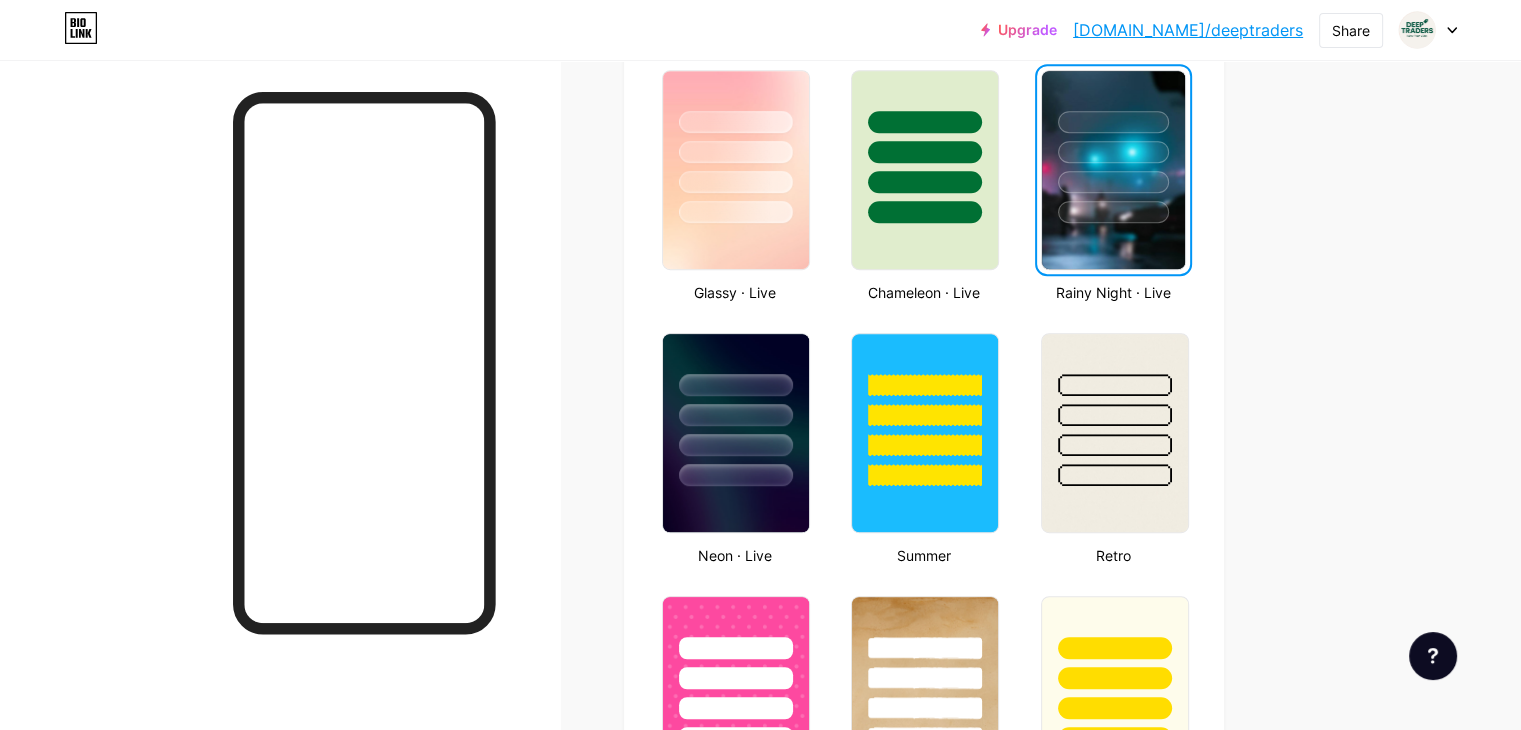 scroll, scrollTop: 1060, scrollLeft: 0, axis: vertical 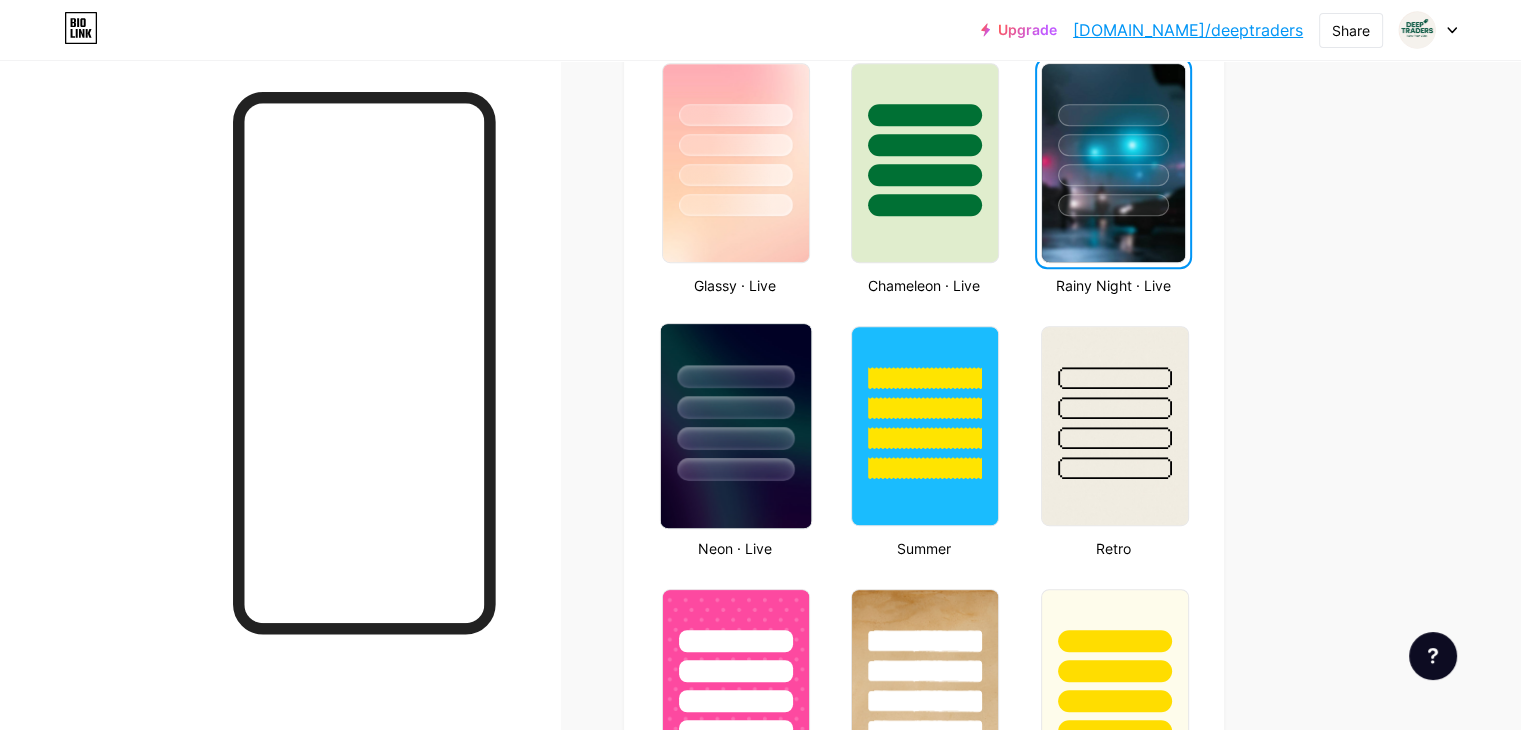 click at bounding box center (735, 438) 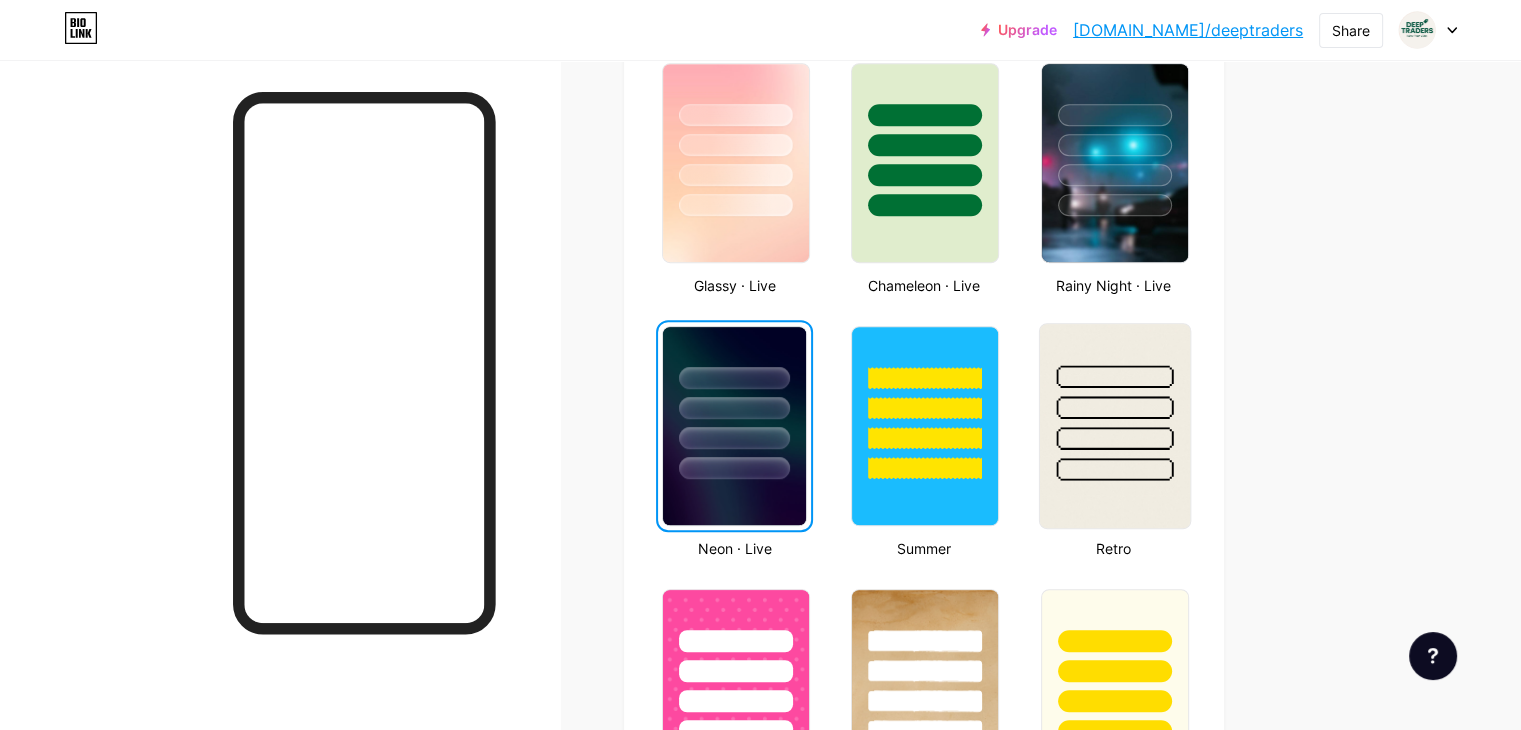 click at bounding box center [1114, 402] 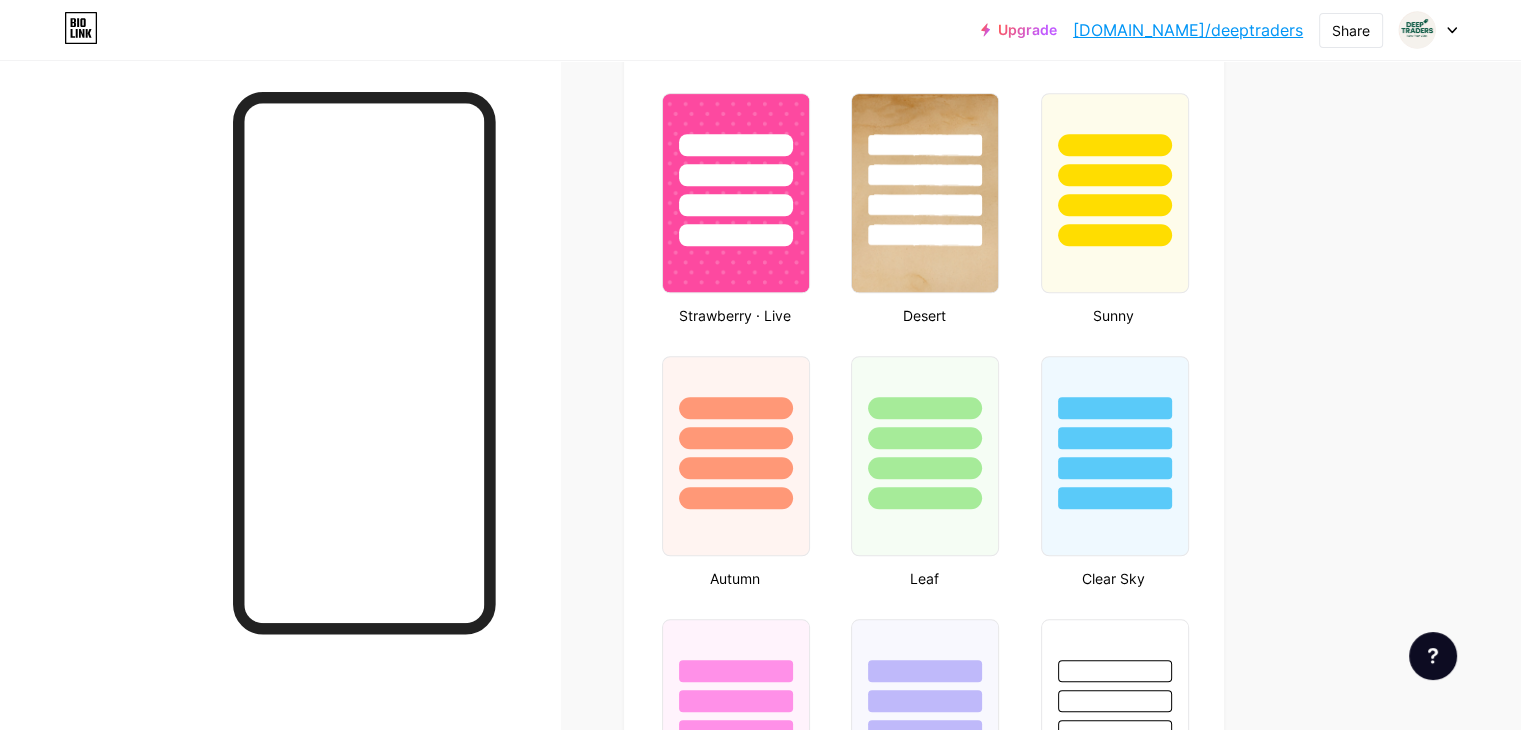 scroll, scrollTop: 1560, scrollLeft: 0, axis: vertical 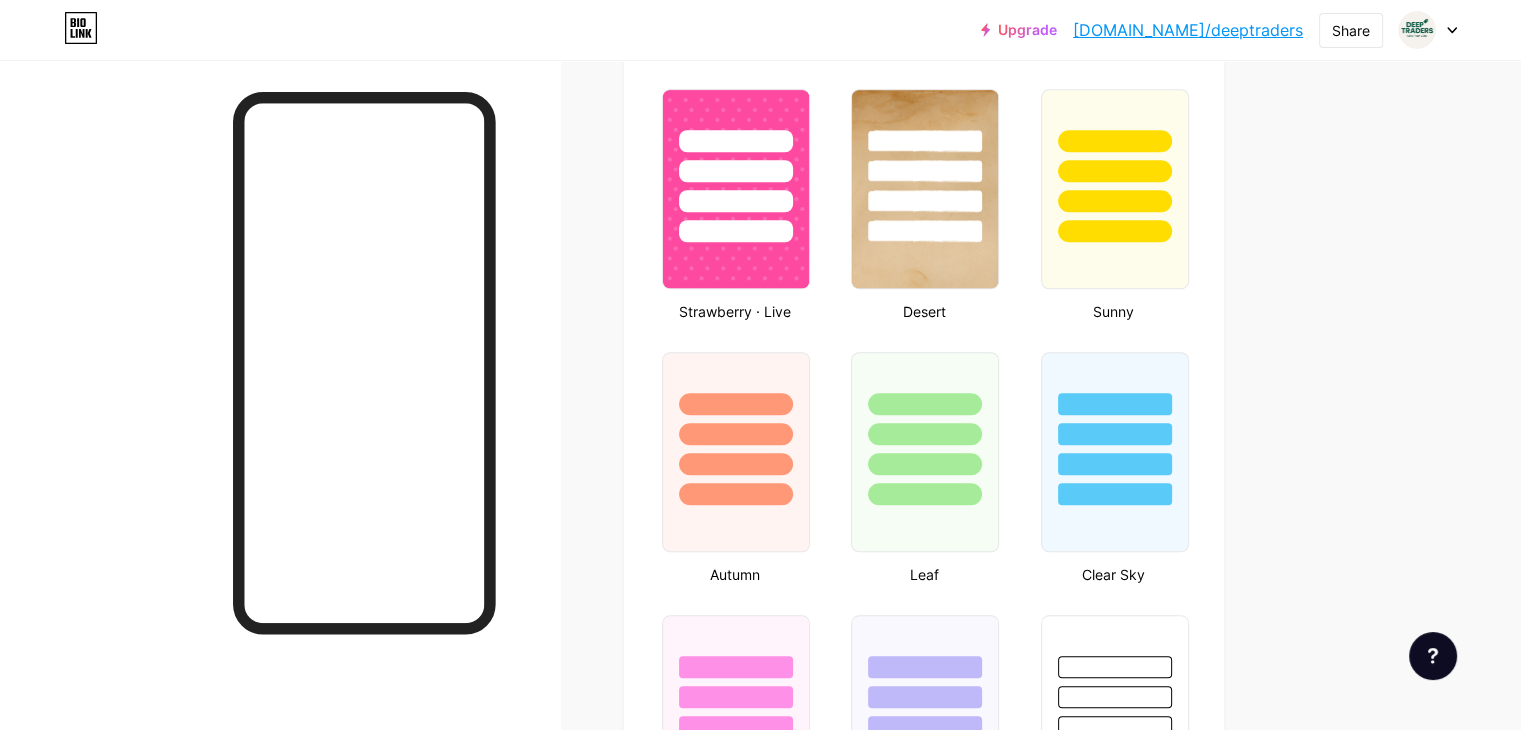 click at bounding box center (1115, 464) 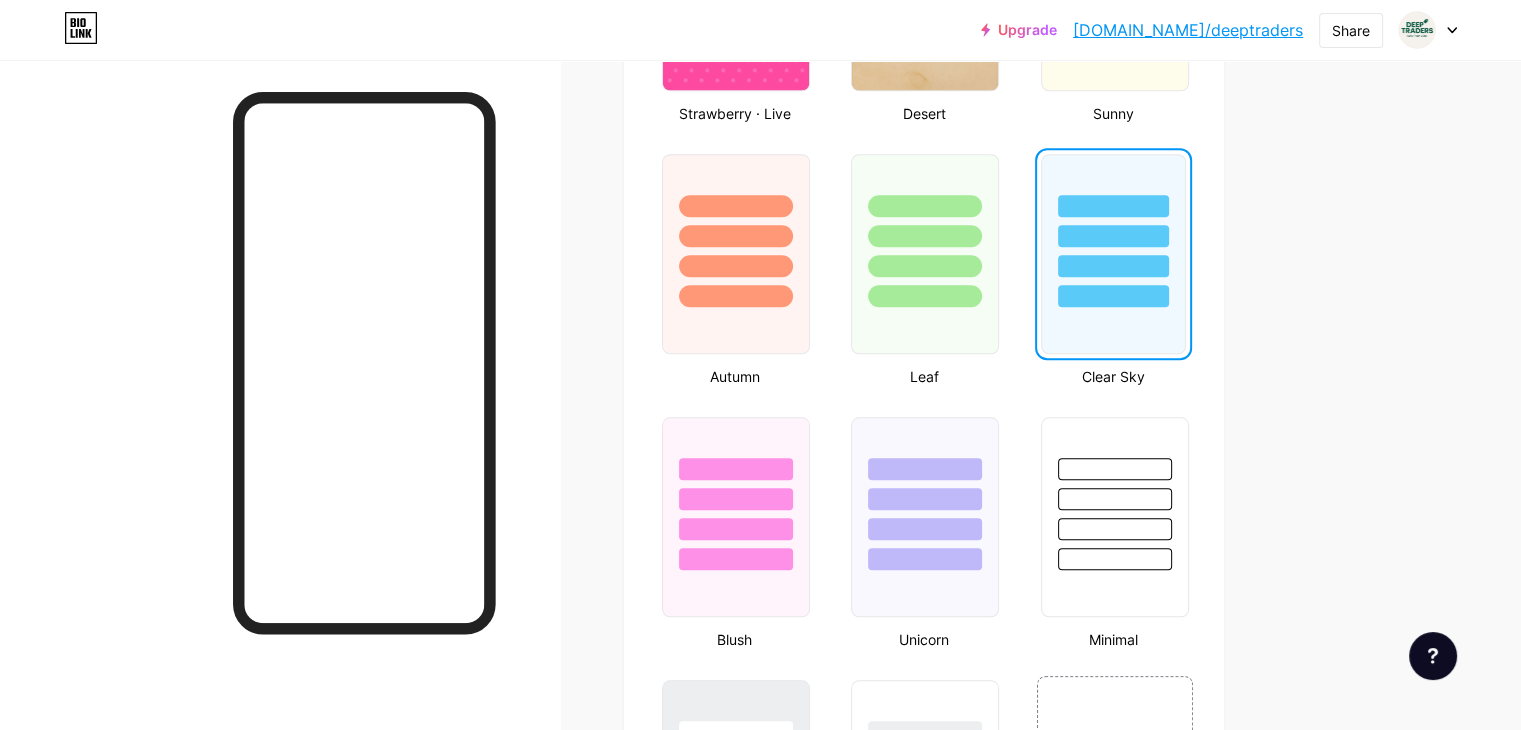 scroll, scrollTop: 1760, scrollLeft: 0, axis: vertical 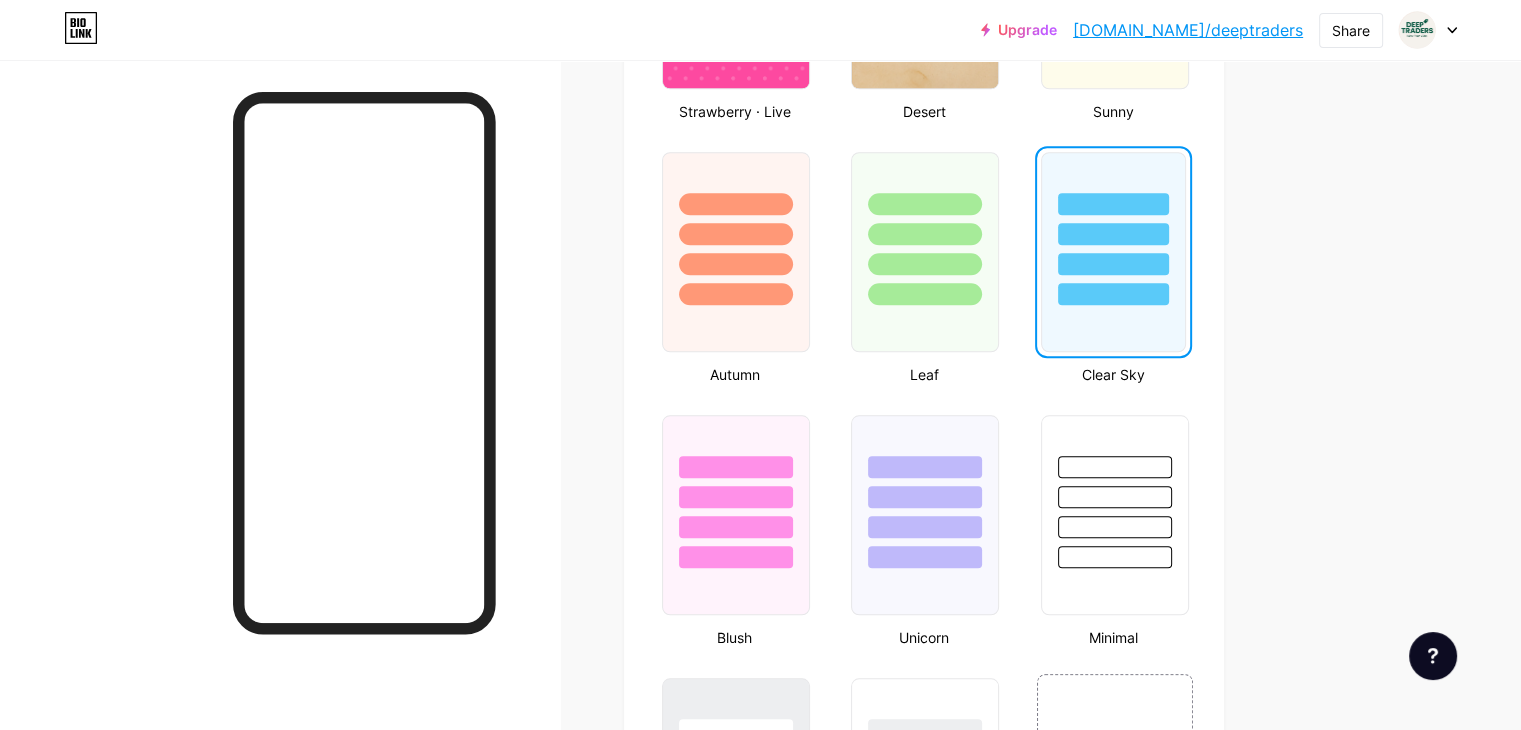 click at bounding box center [1115, 467] 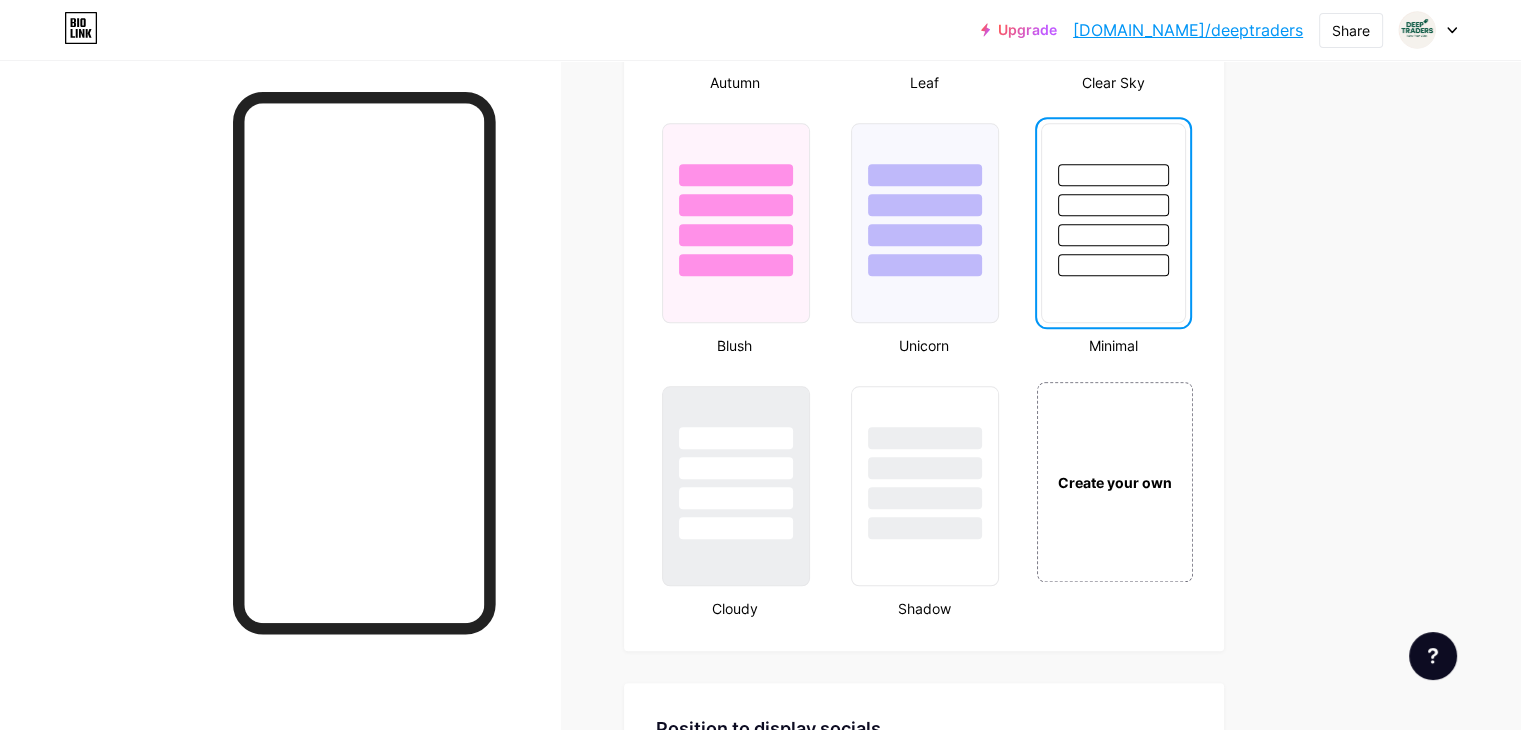 scroll, scrollTop: 2060, scrollLeft: 0, axis: vertical 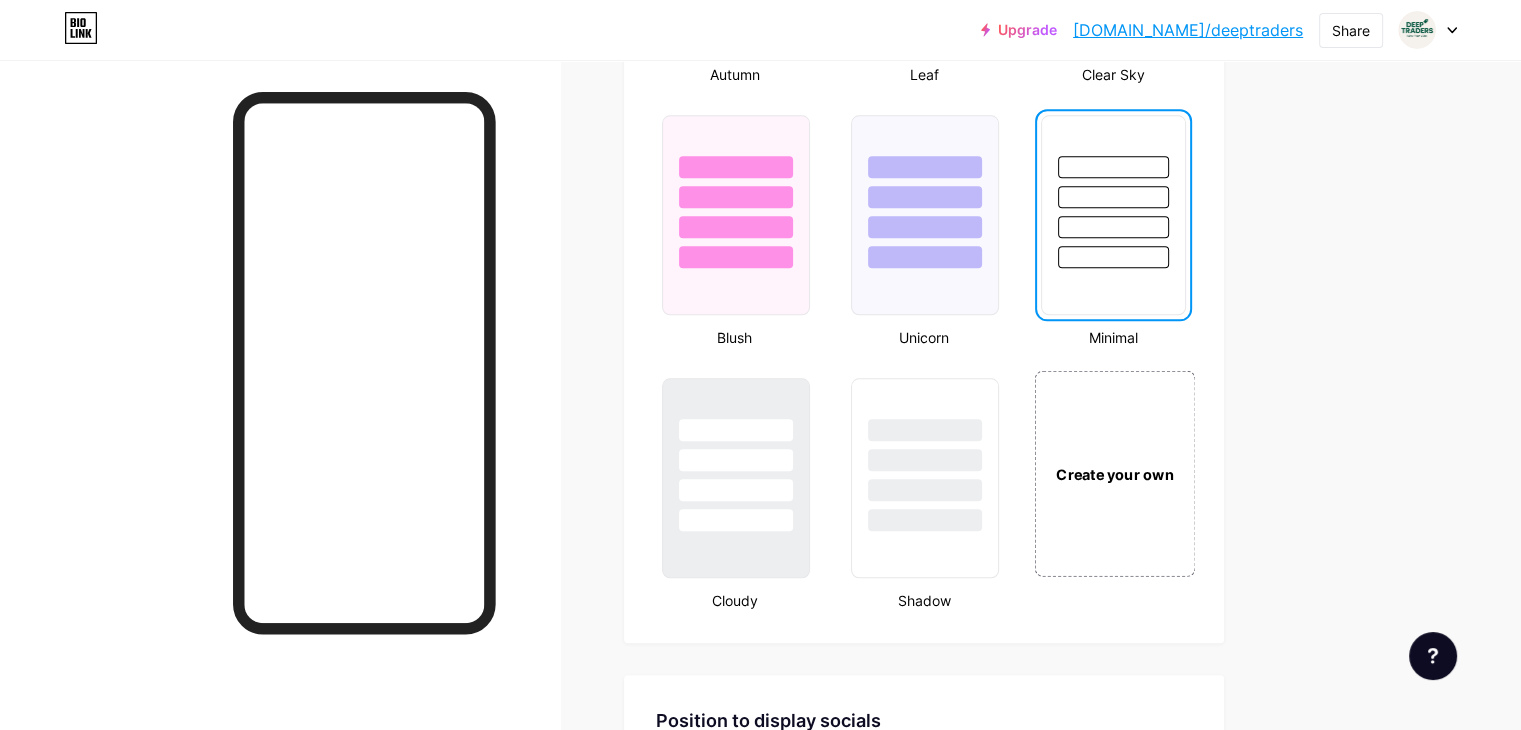 click on "Create your own" at bounding box center [1114, 474] 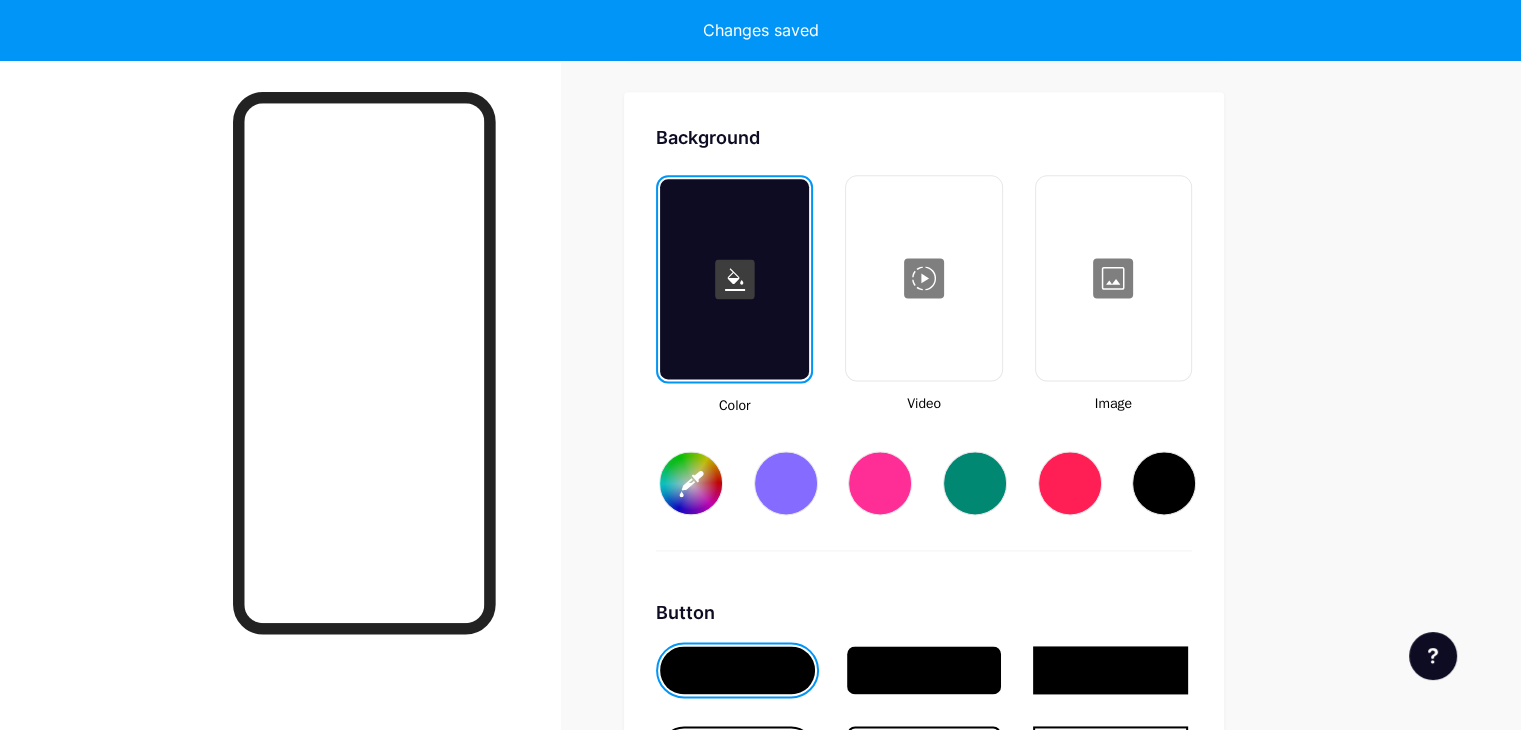 scroll, scrollTop: 2648, scrollLeft: 0, axis: vertical 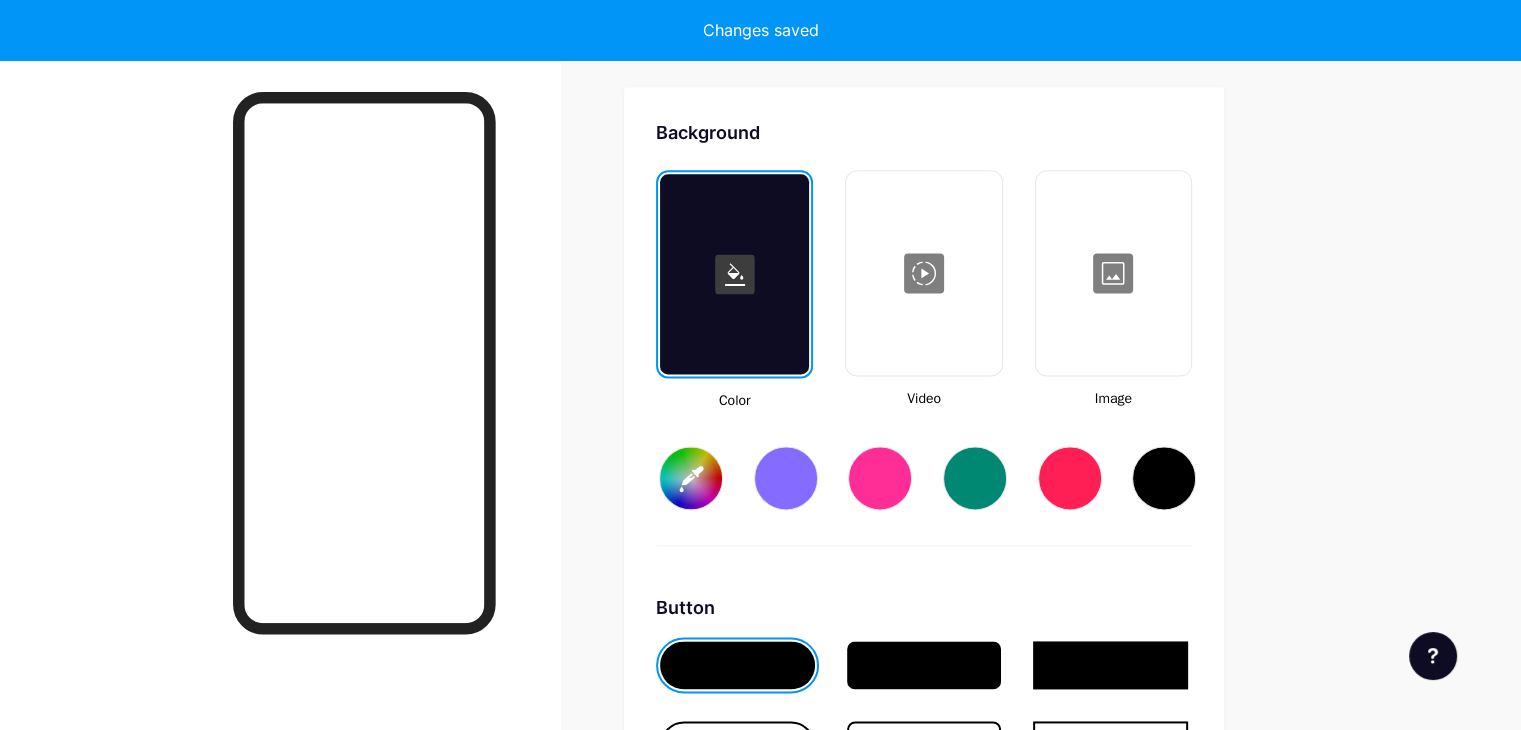 type on "#ffffff" 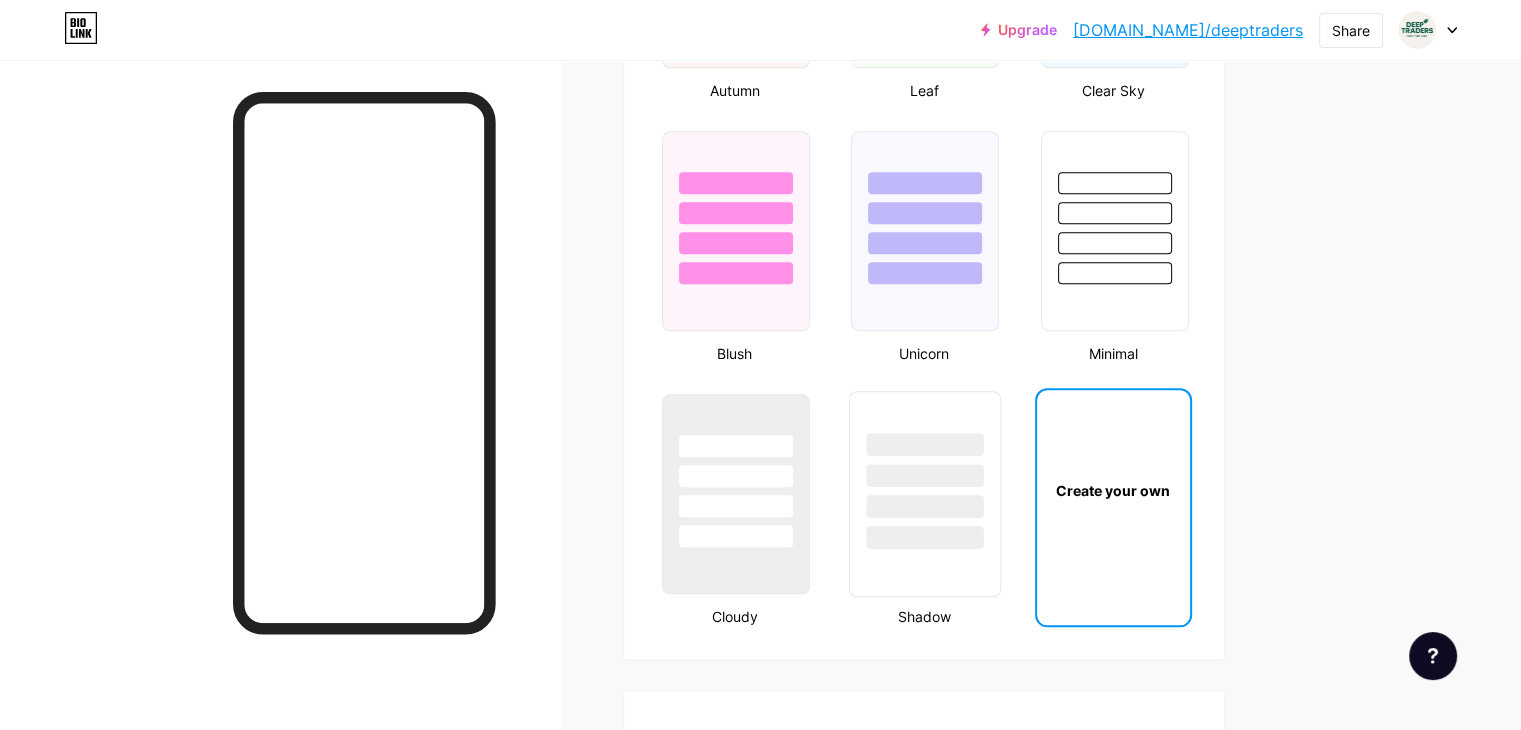 scroll, scrollTop: 2039, scrollLeft: 0, axis: vertical 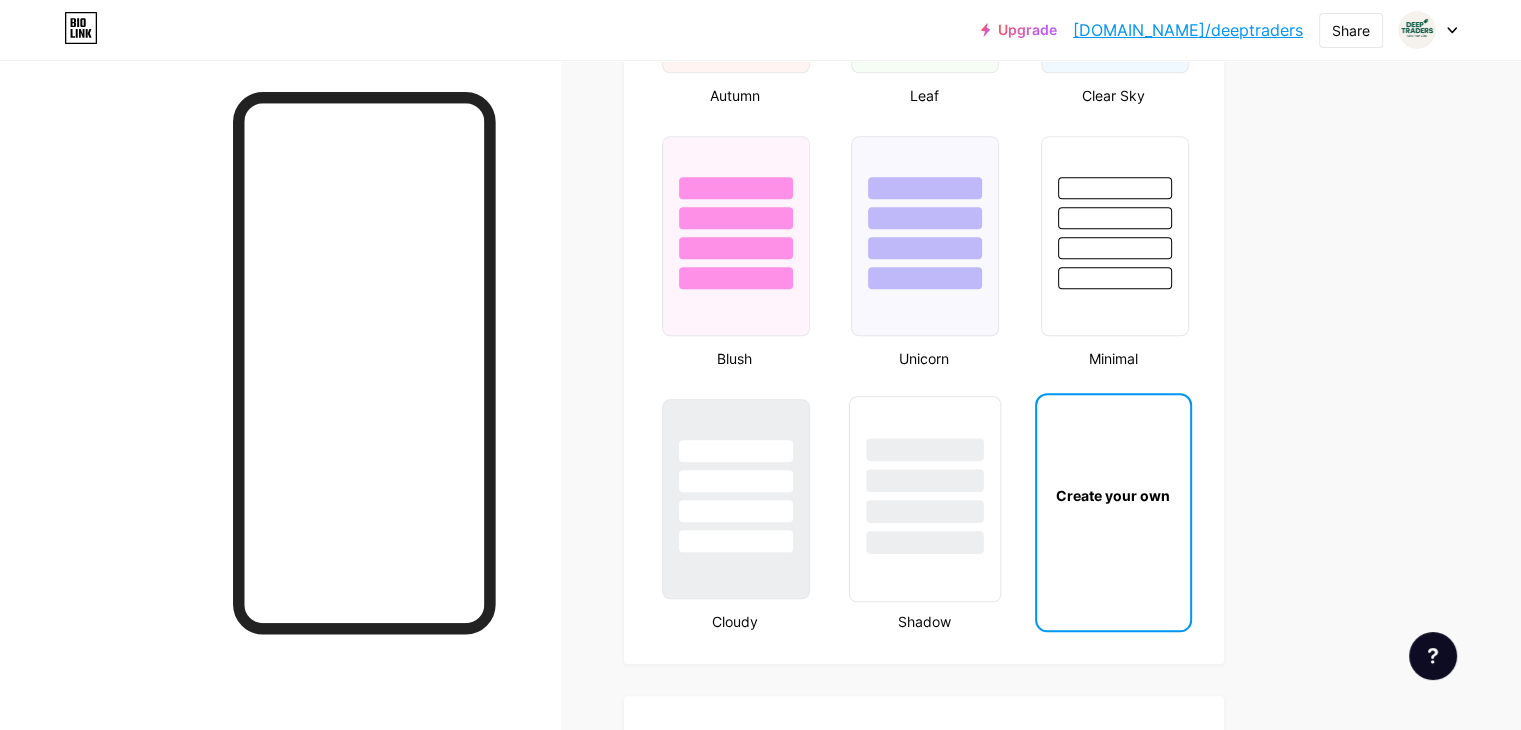 click at bounding box center [925, 449] 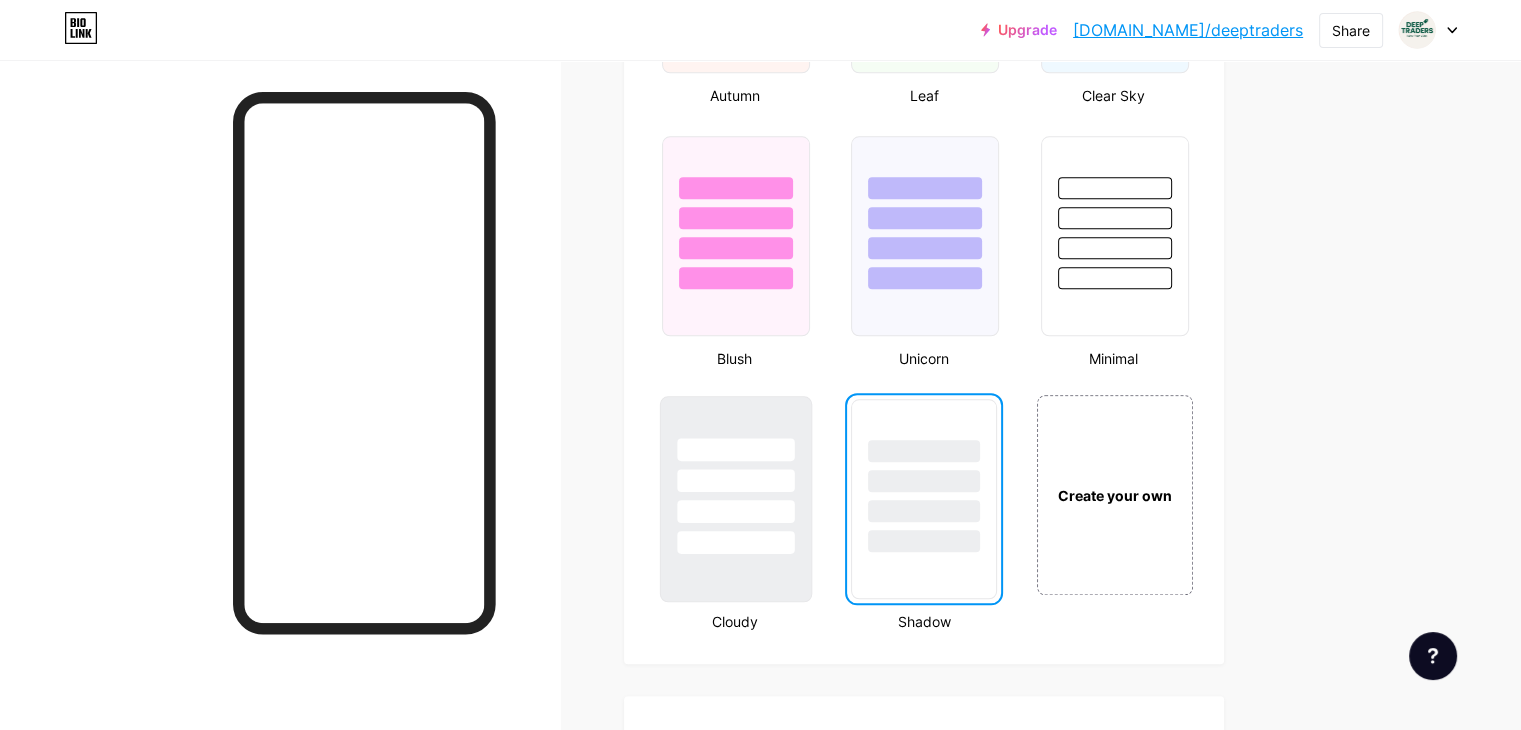 click at bounding box center [736, 475] 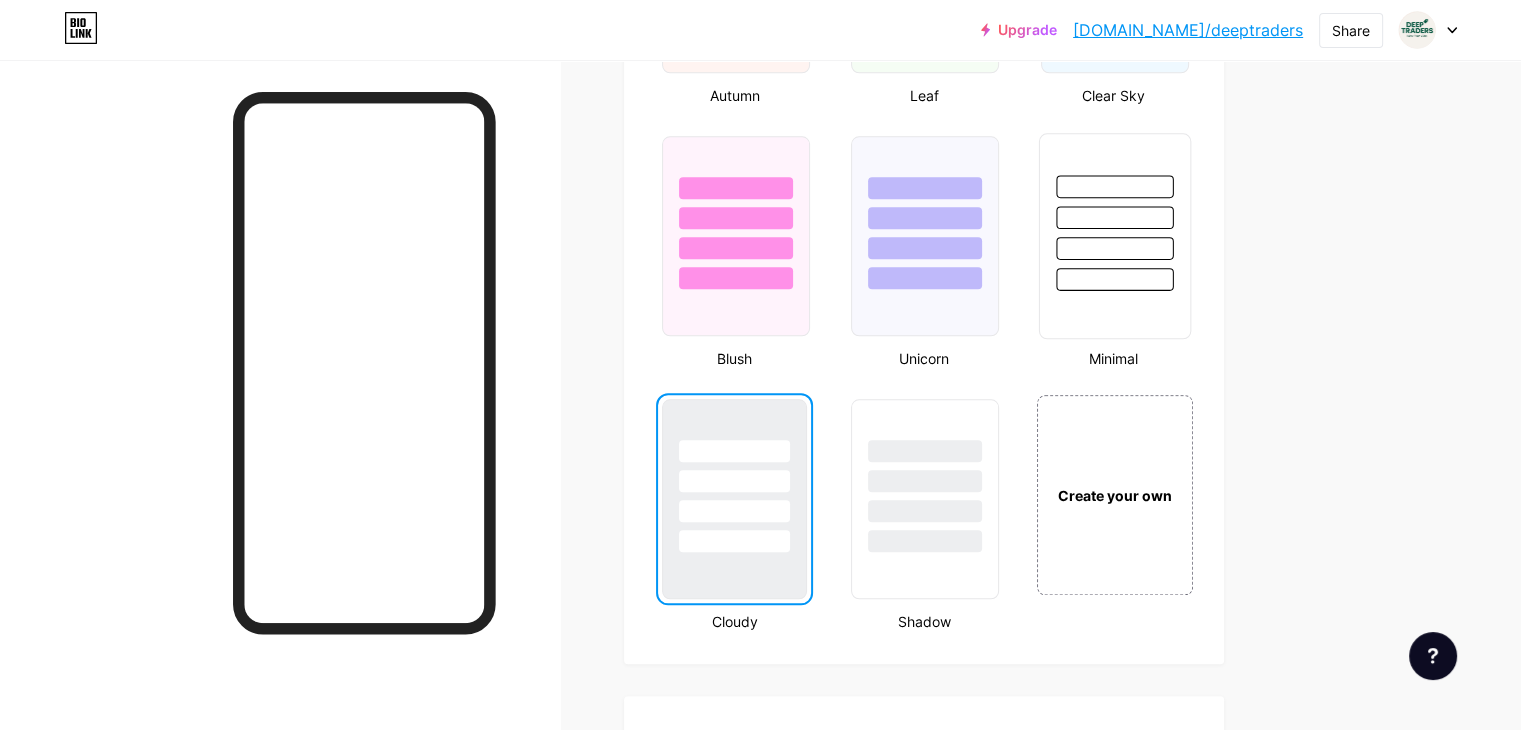 click at bounding box center [1114, 236] 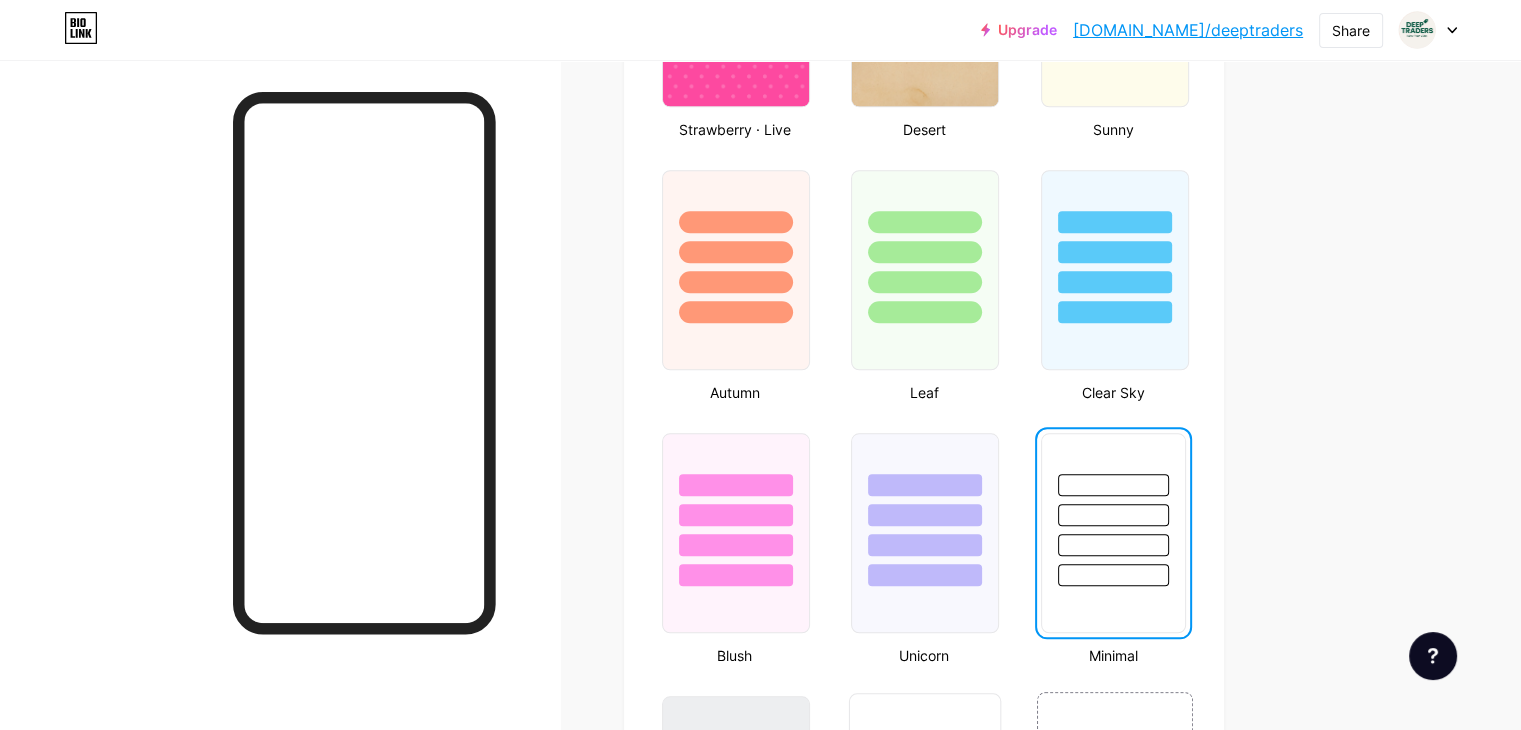 scroll, scrollTop: 1739, scrollLeft: 0, axis: vertical 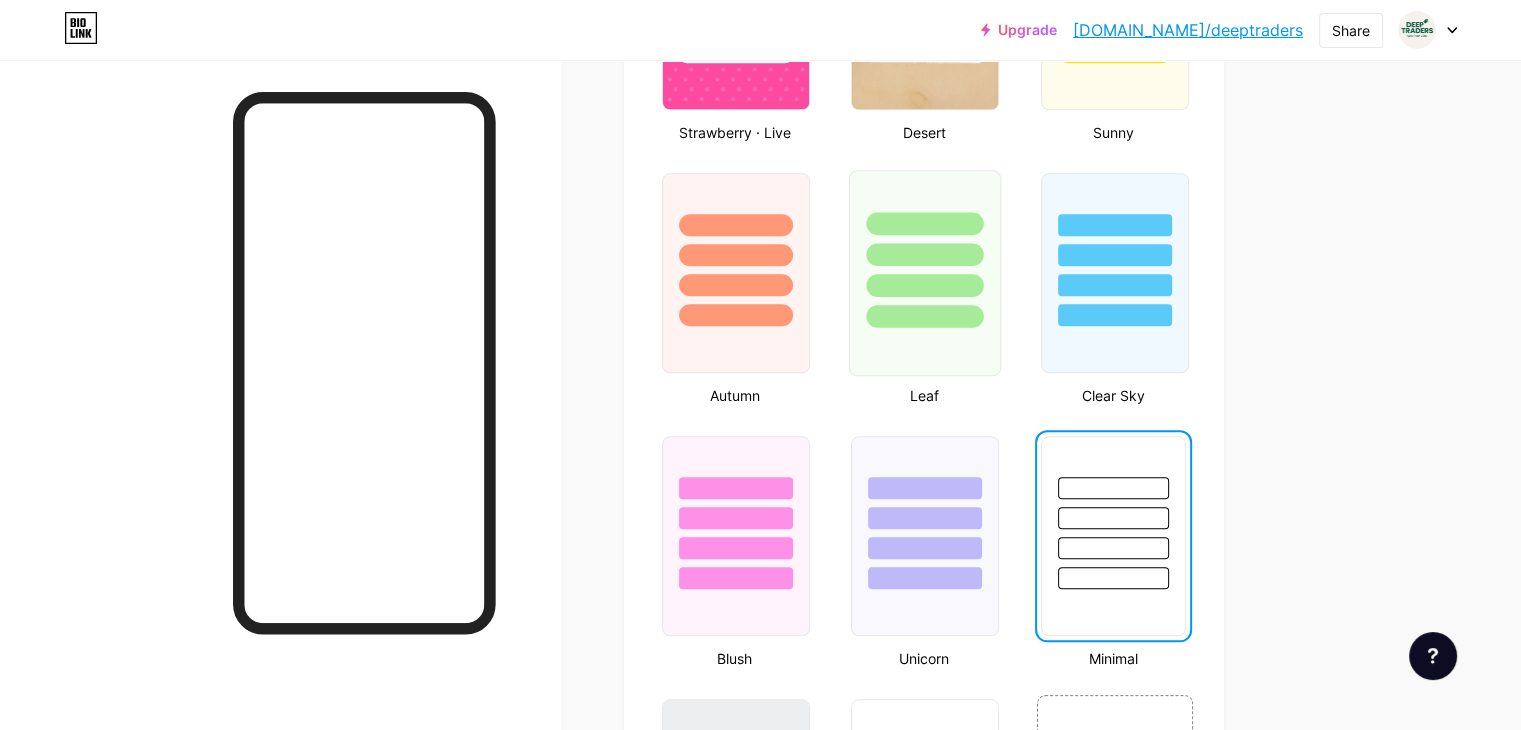 click at bounding box center [925, 273] 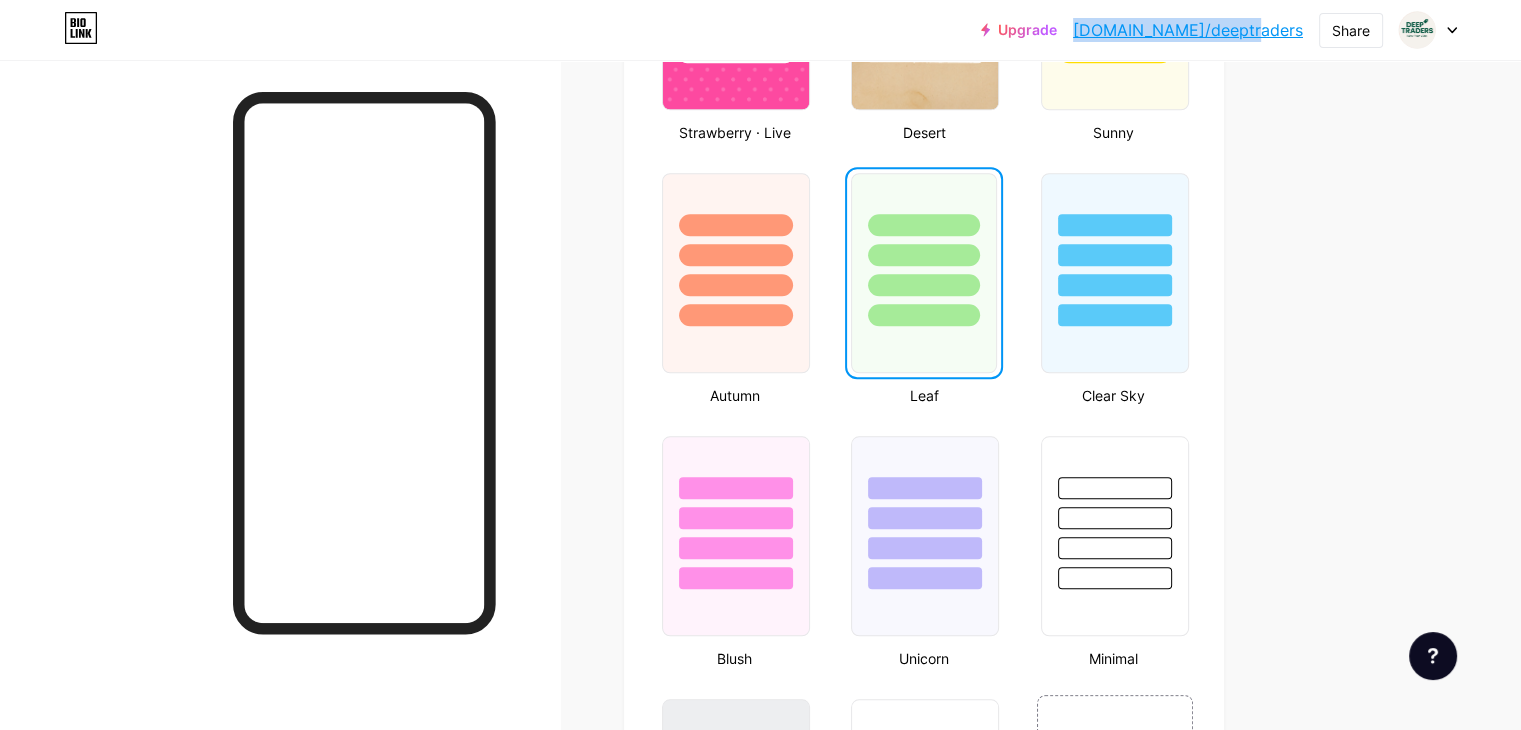 drag, startPoint x: 1307, startPoint y: 32, endPoint x: 1154, endPoint y: 37, distance: 153.08168 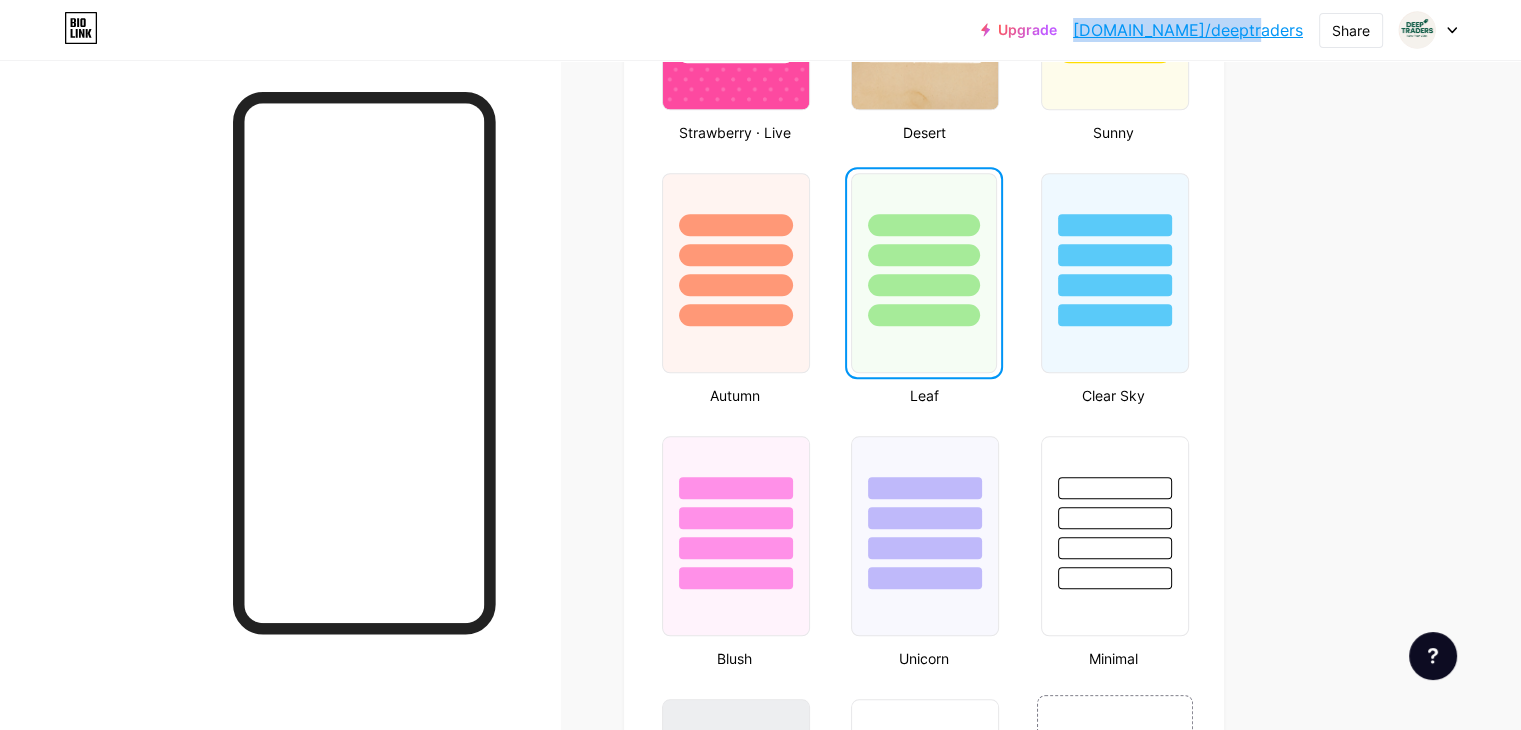 click on "Upgrade   [DOMAIN_NAME]/deeptr...   [DOMAIN_NAME]/deeptraders   Share               Switch accounts     Deep Traders   [DOMAIN_NAME]/deeptraders       + Add a new page        Account settings   Logout" at bounding box center [1219, 30] 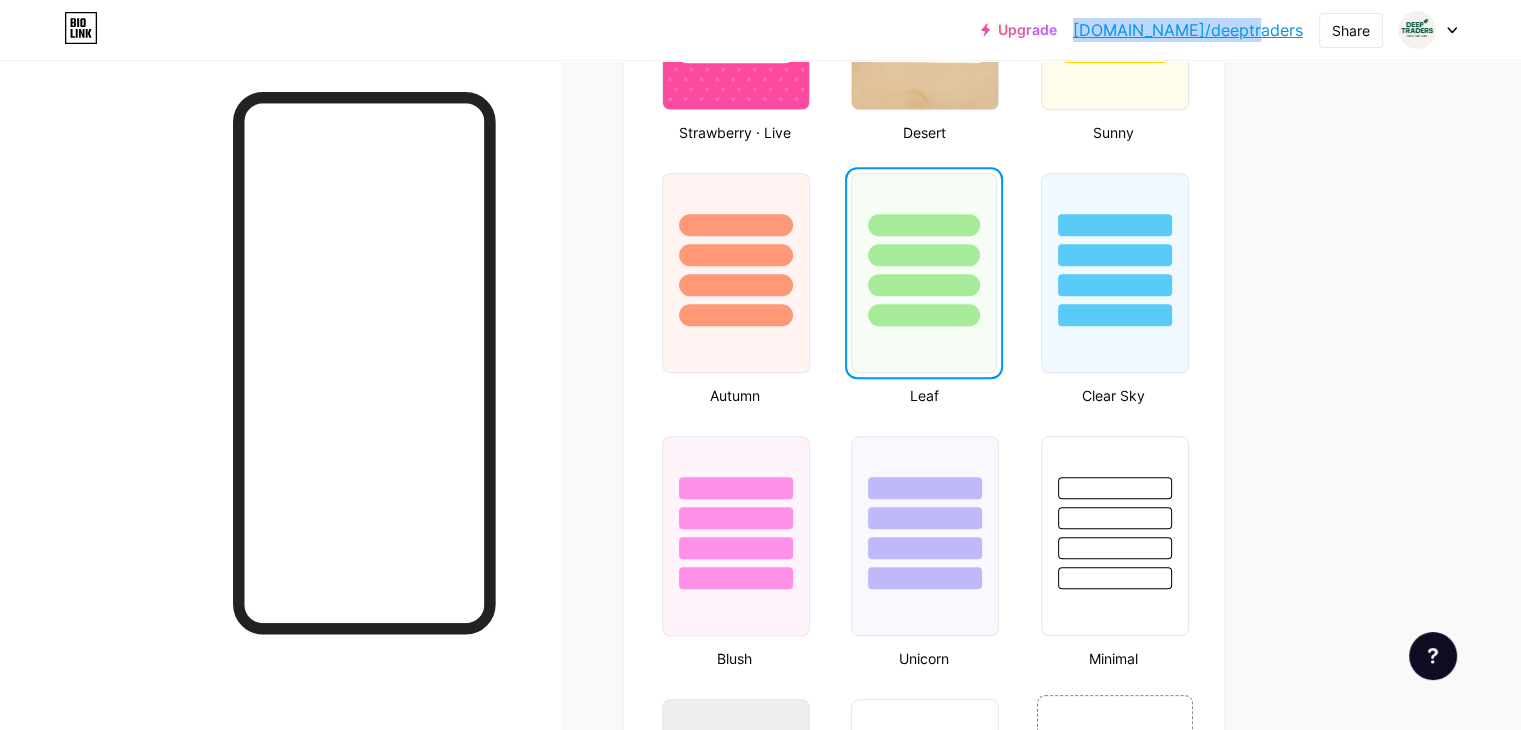 copy on "[DOMAIN_NAME]/deeptraders" 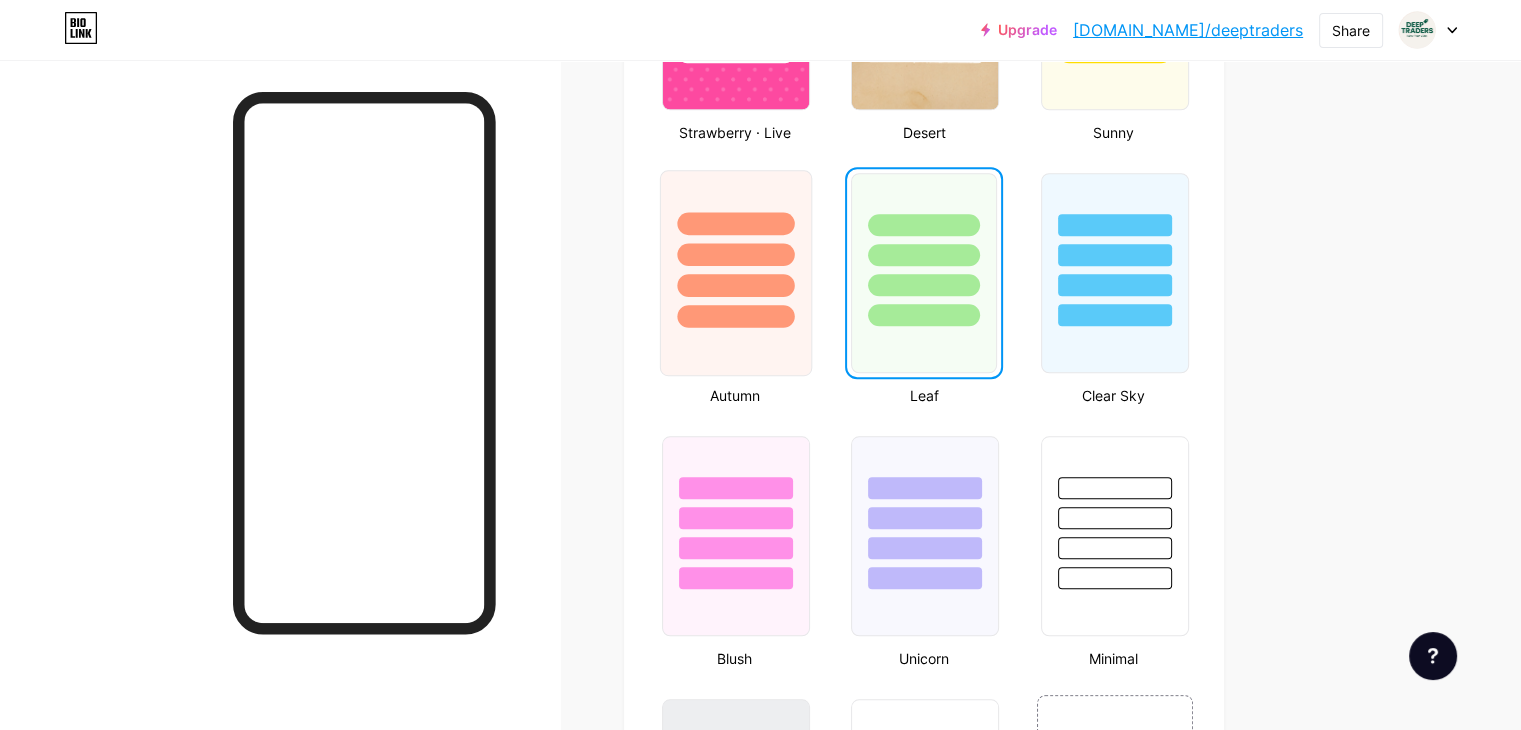 click at bounding box center (735, 316) 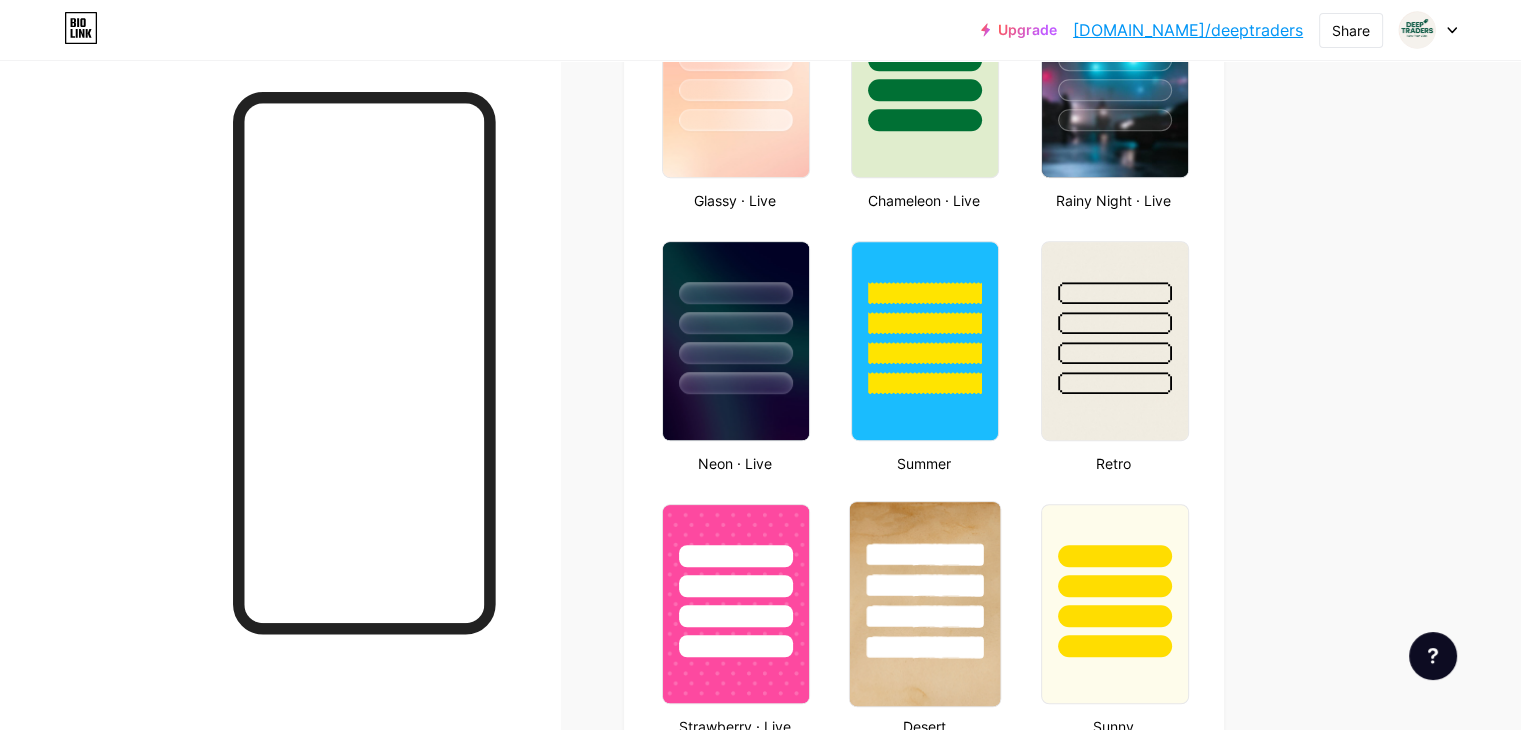 scroll, scrollTop: 1039, scrollLeft: 0, axis: vertical 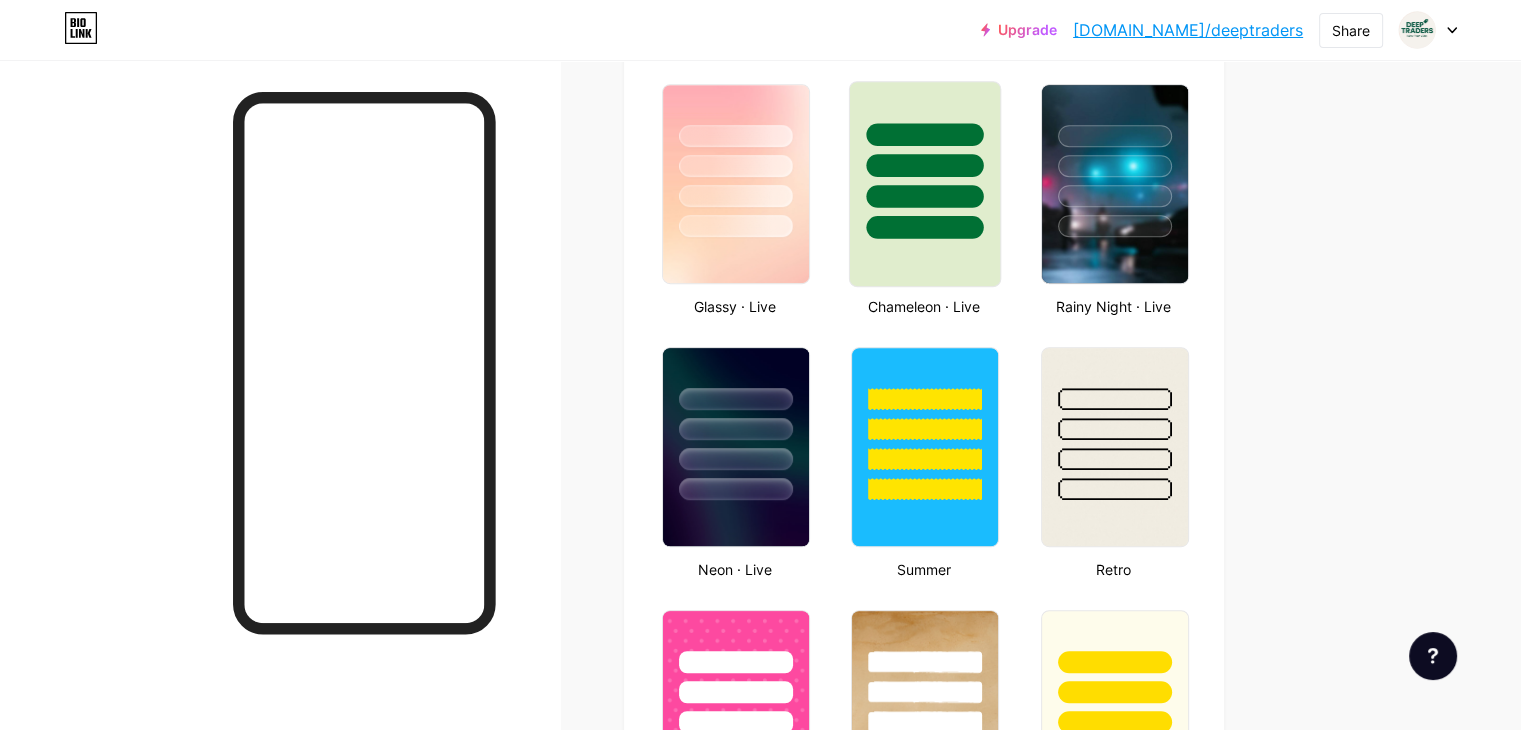 click at bounding box center [925, 184] 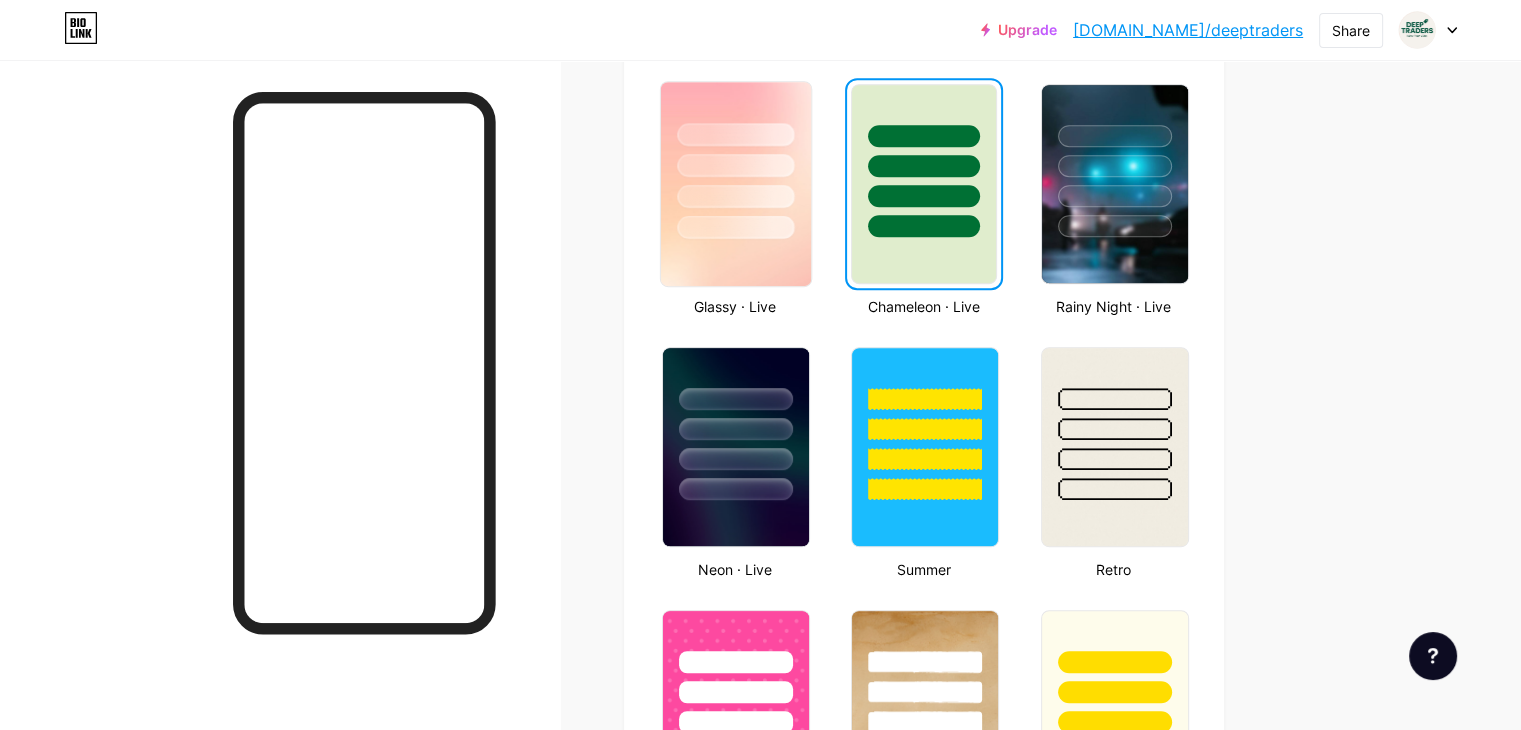 click at bounding box center [736, 184] 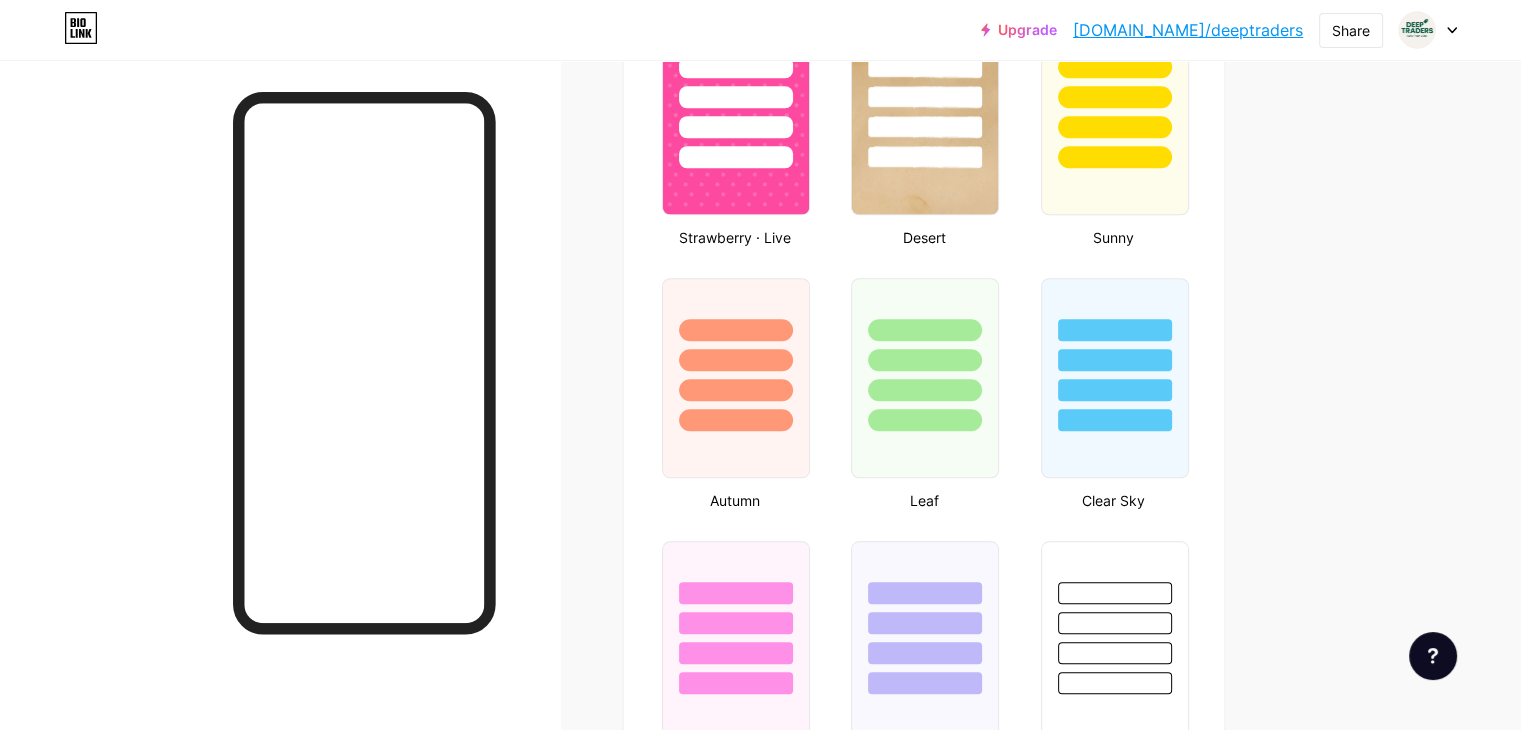 scroll, scrollTop: 1639, scrollLeft: 0, axis: vertical 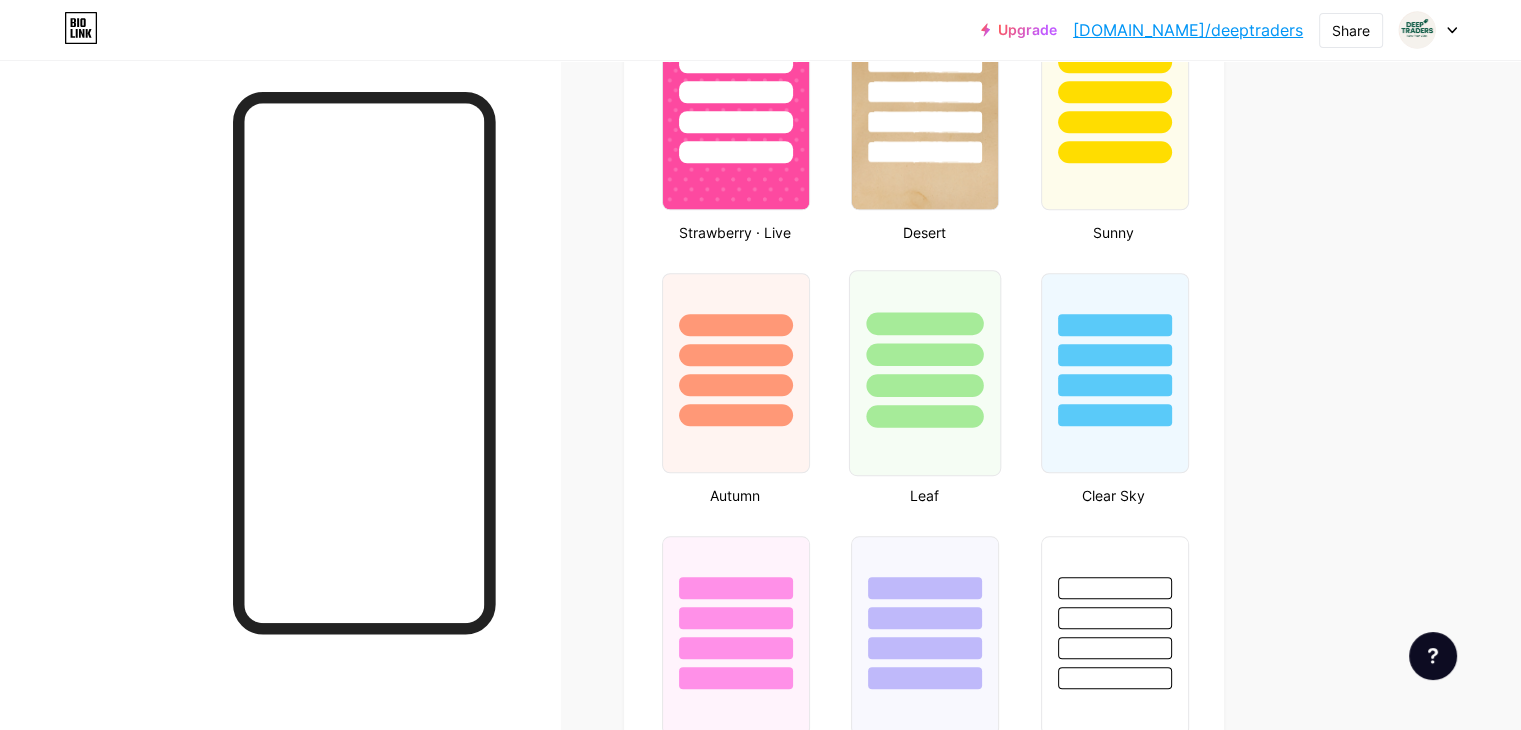 click at bounding box center [925, 354] 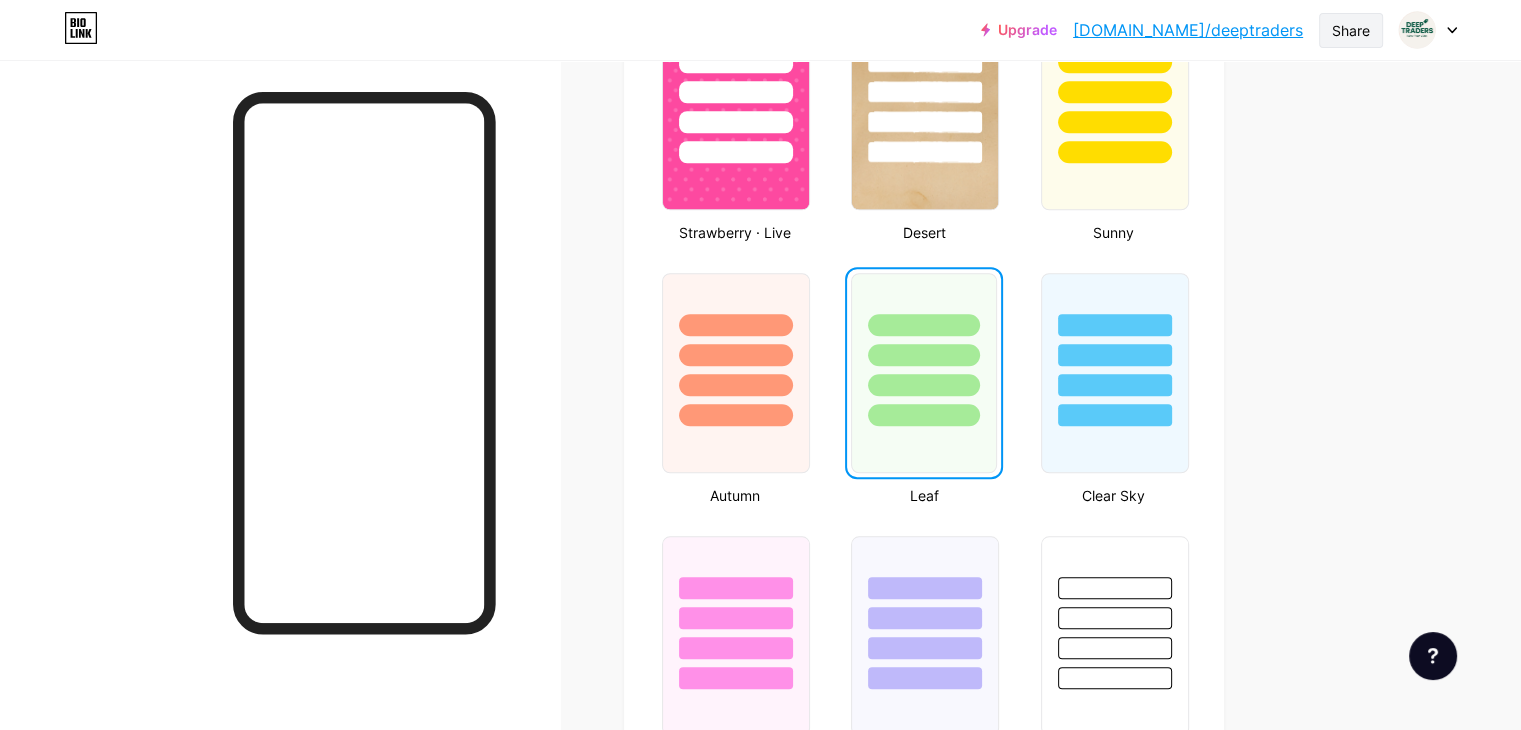 click on "Share" at bounding box center [1351, 30] 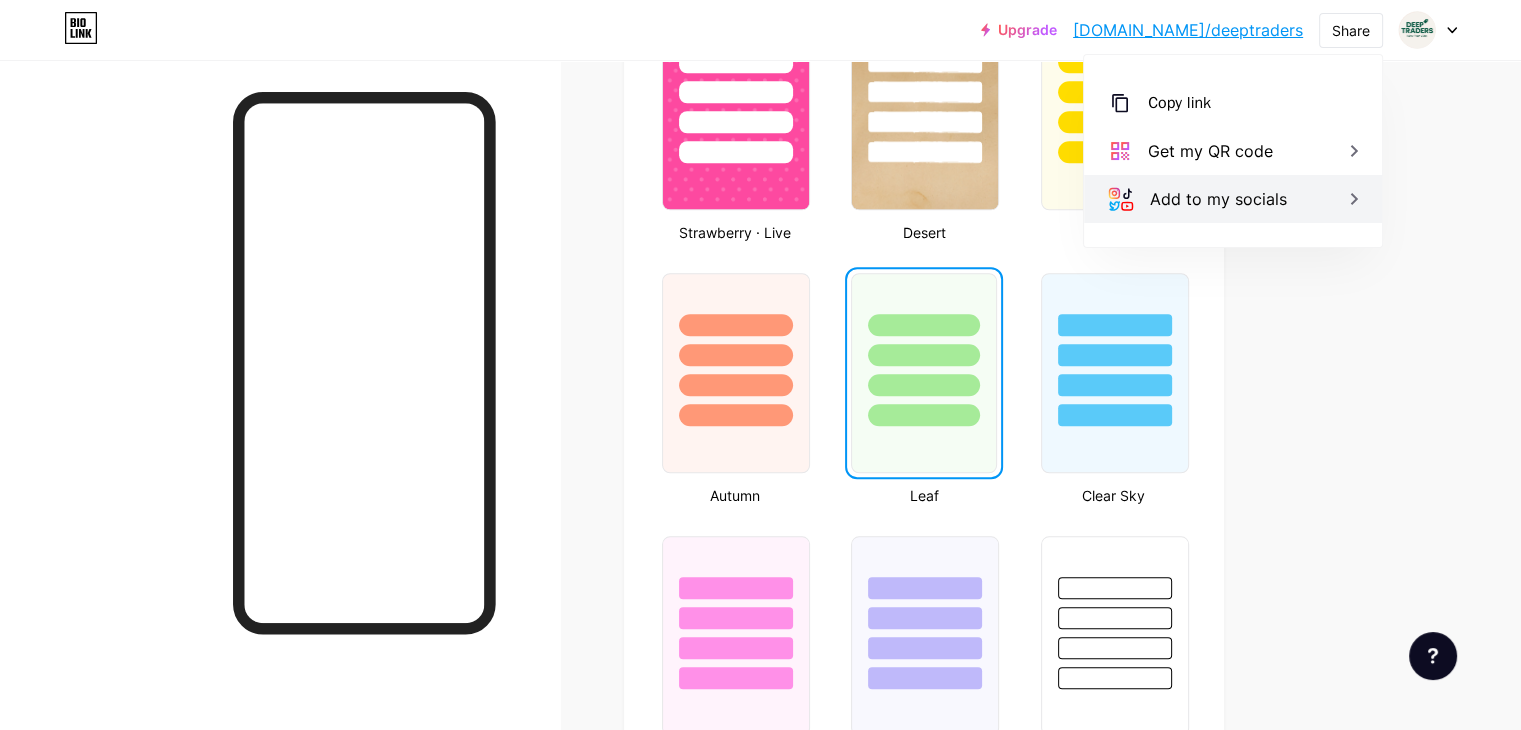 click on "Add to my socials" at bounding box center [1218, 199] 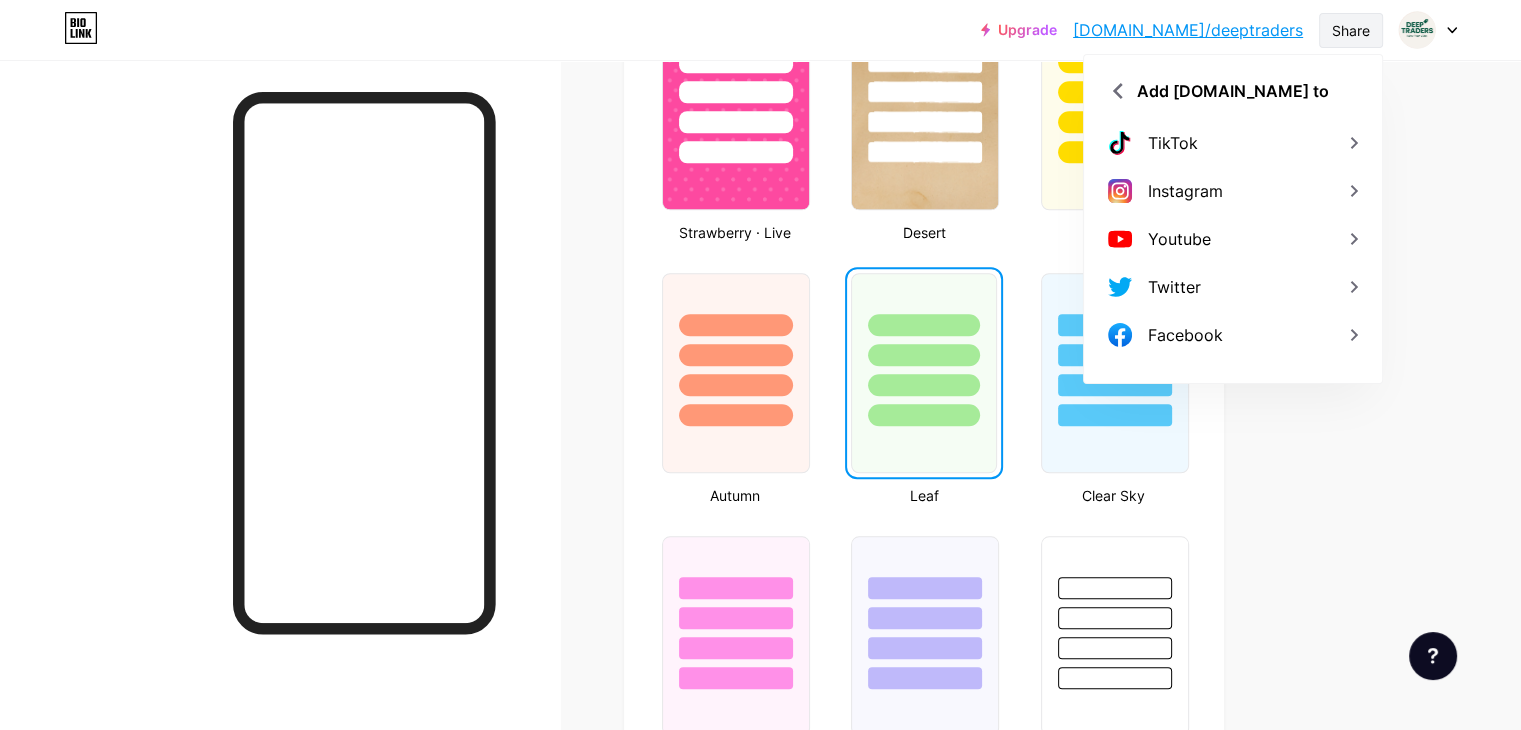 click on "Share" at bounding box center (1351, 30) 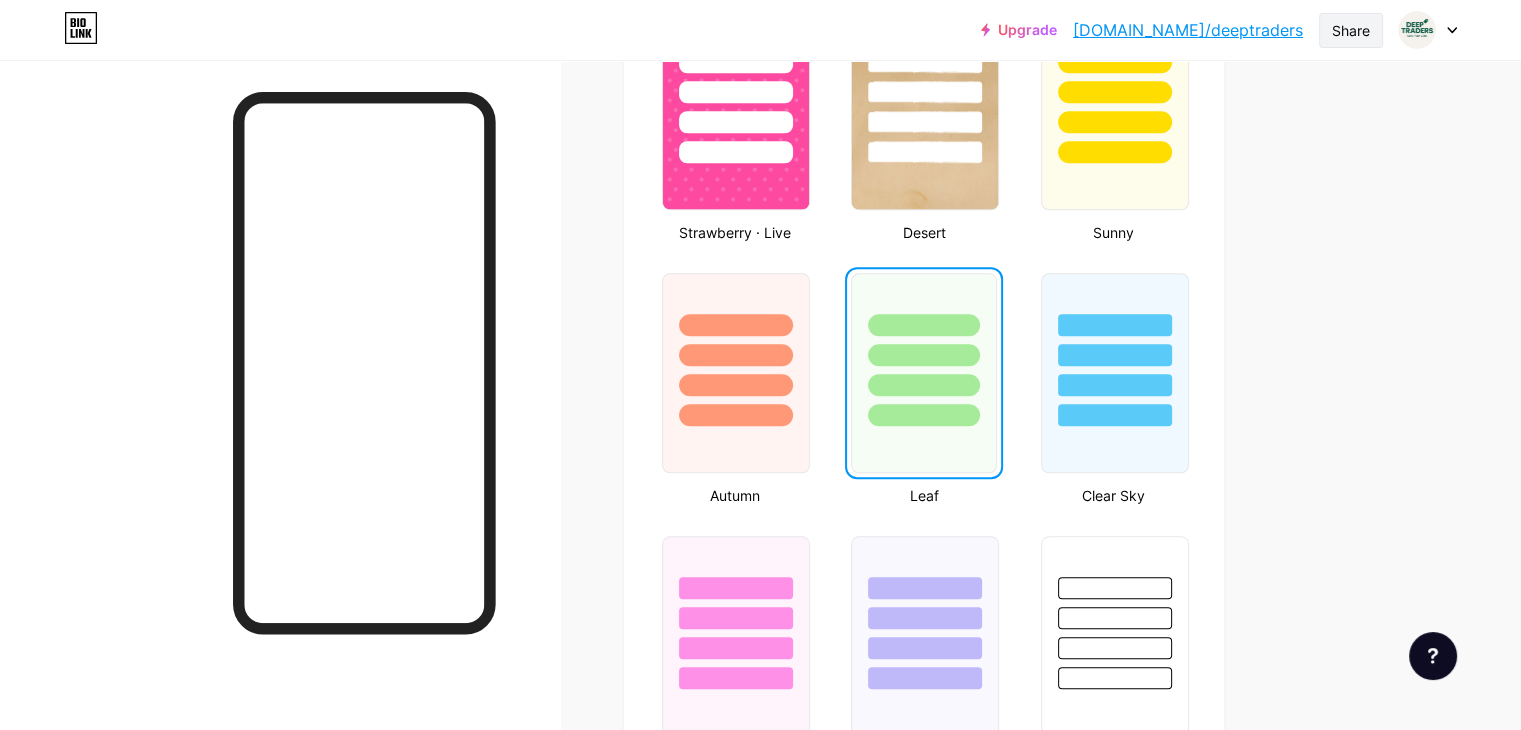 click on "Share" at bounding box center [1351, 30] 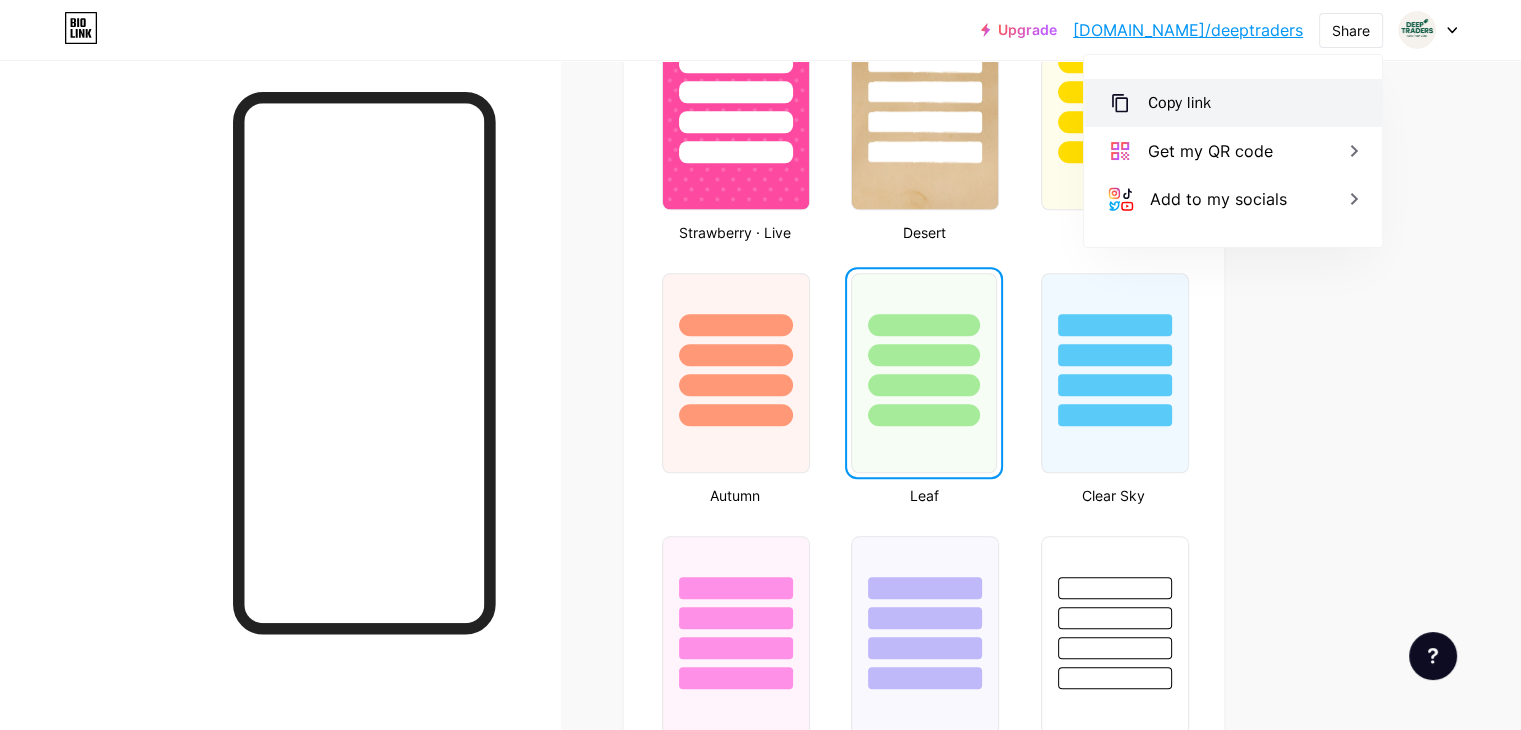 click on "Copy link" at bounding box center (1233, 103) 